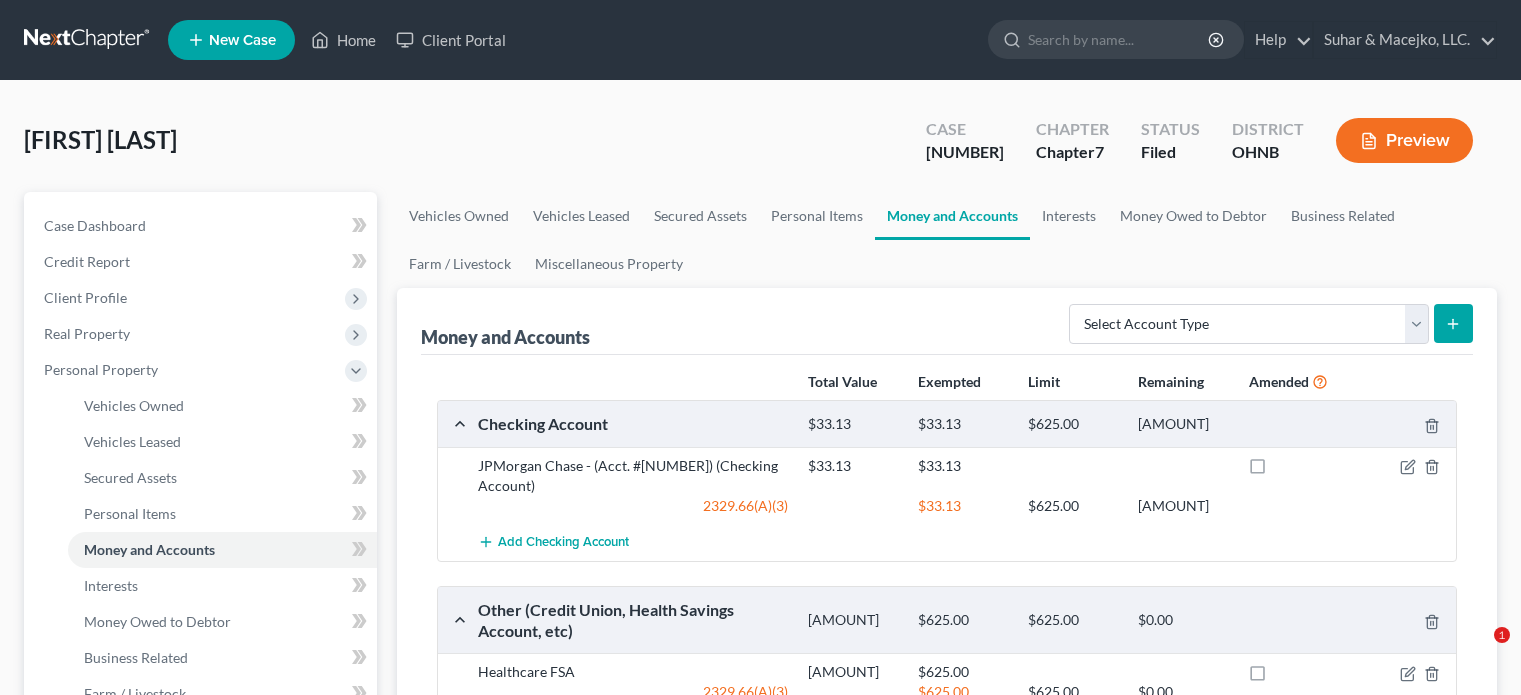 scroll, scrollTop: 200, scrollLeft: 0, axis: vertical 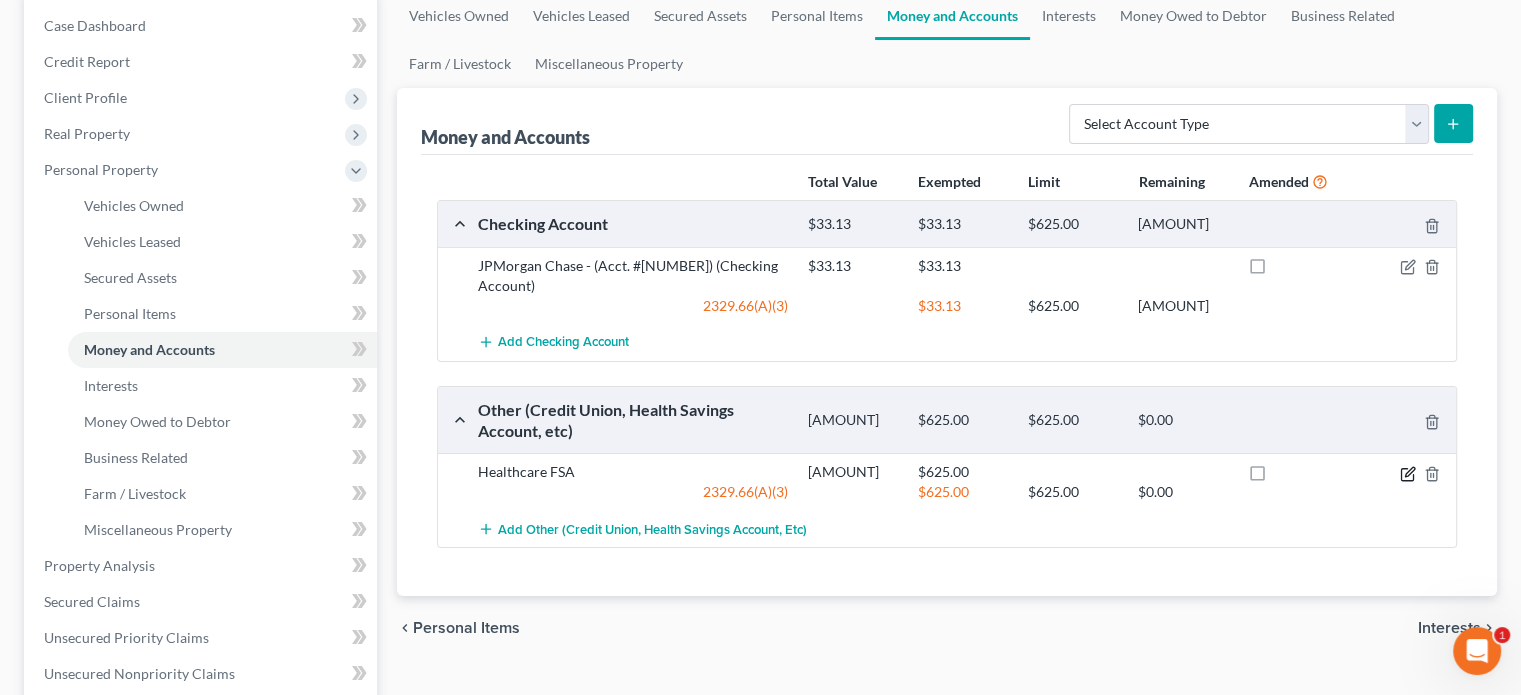 click 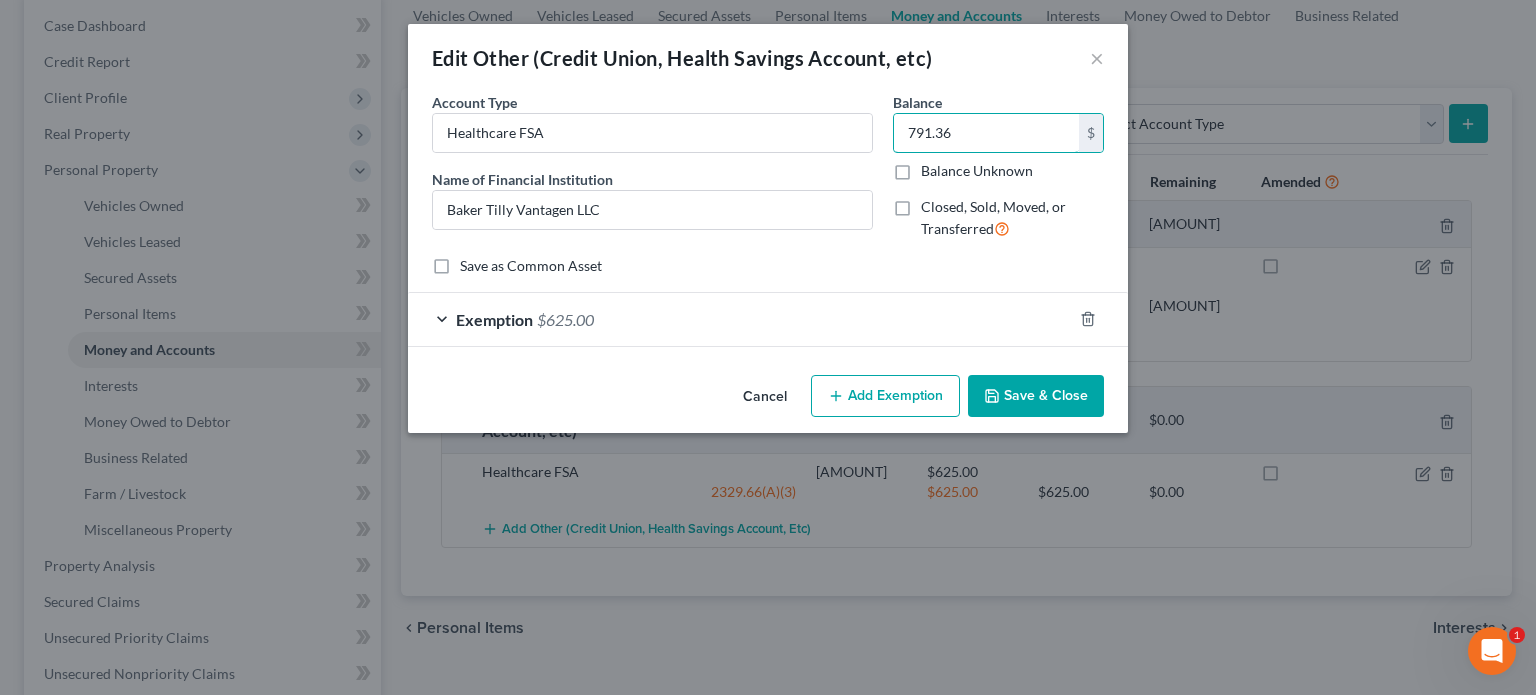 type on "791.36" 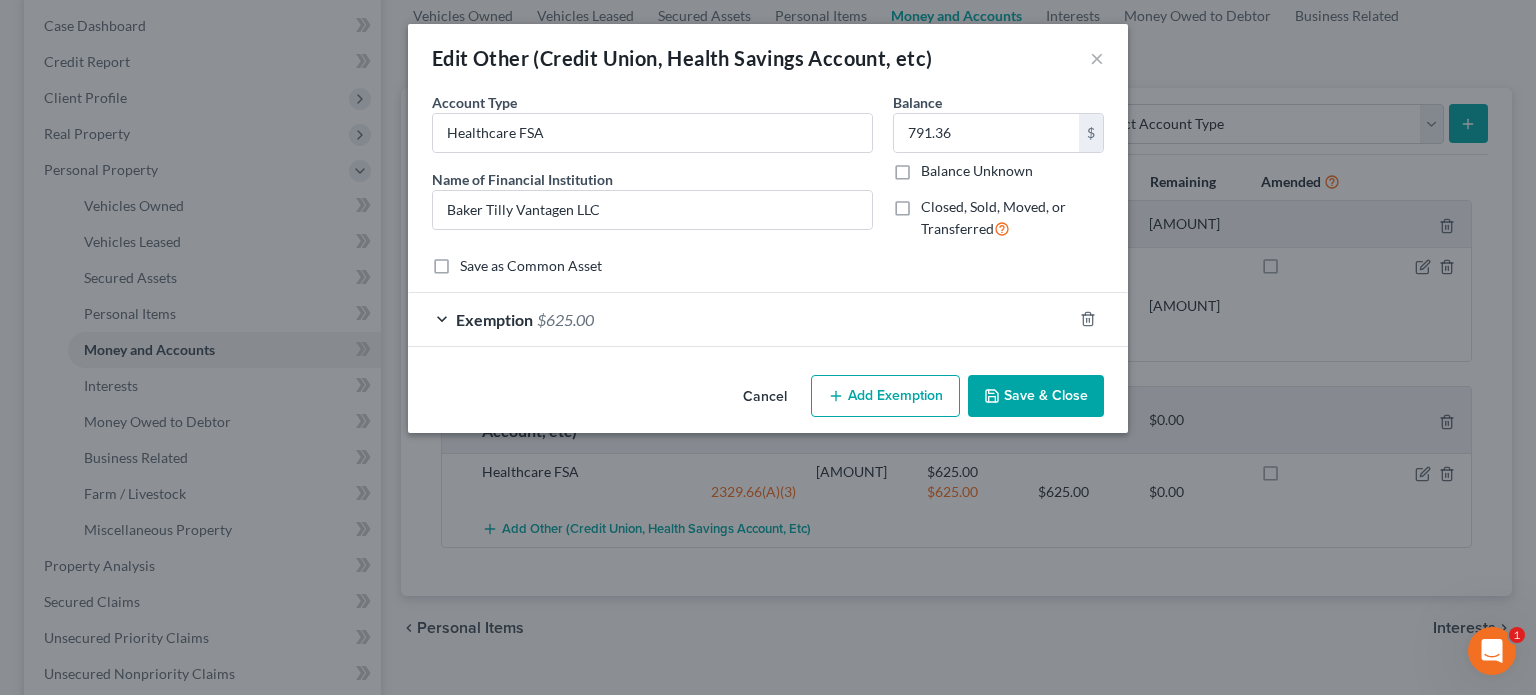 click on "Exemption $625.00" at bounding box center [740, 319] 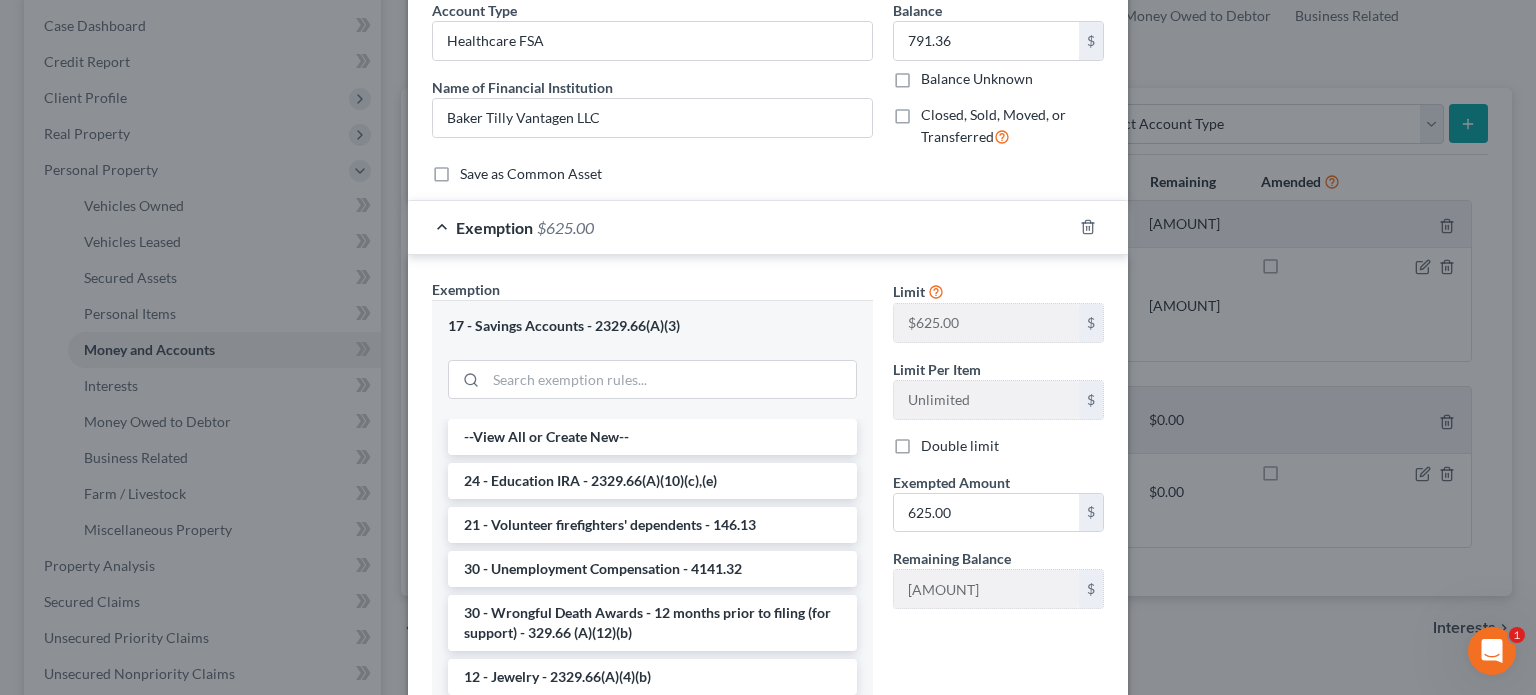 scroll, scrollTop: 0, scrollLeft: 0, axis: both 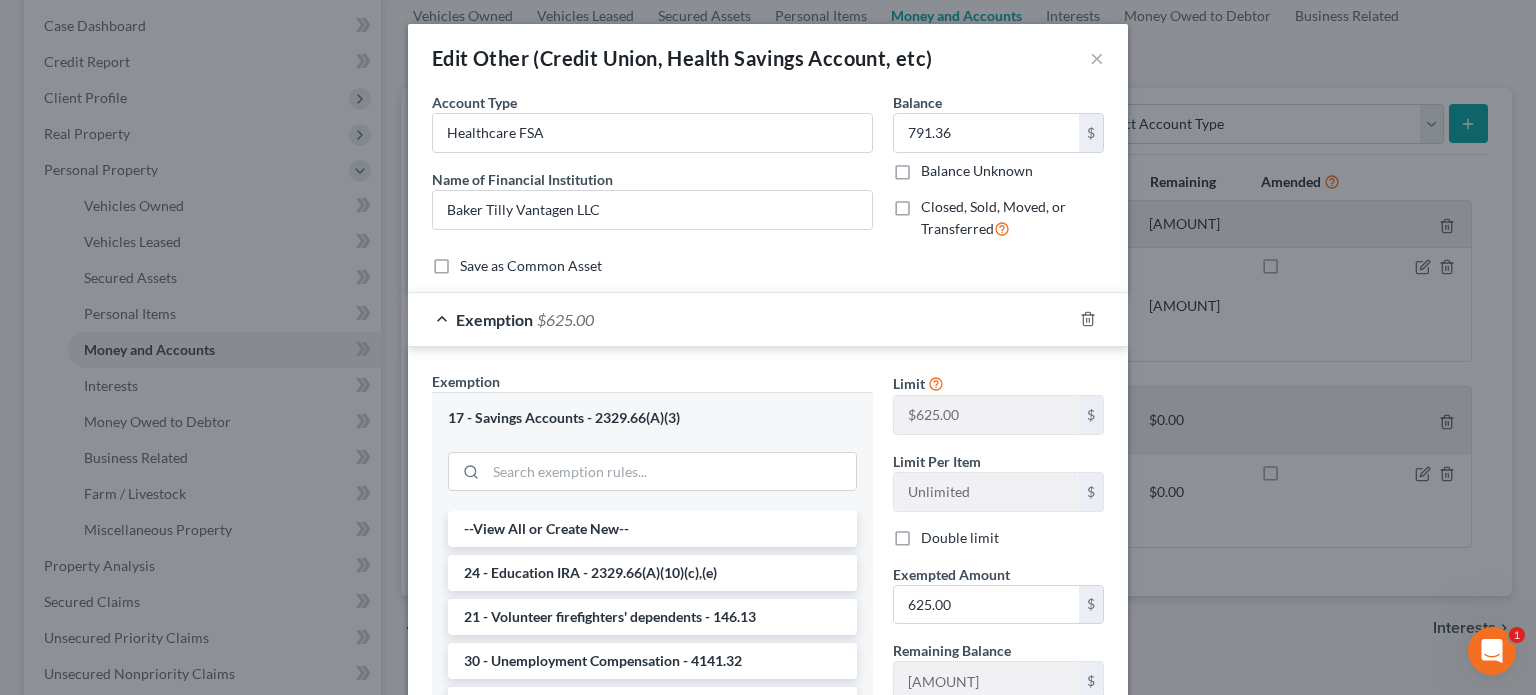 click on "$625.00" at bounding box center (565, 319) 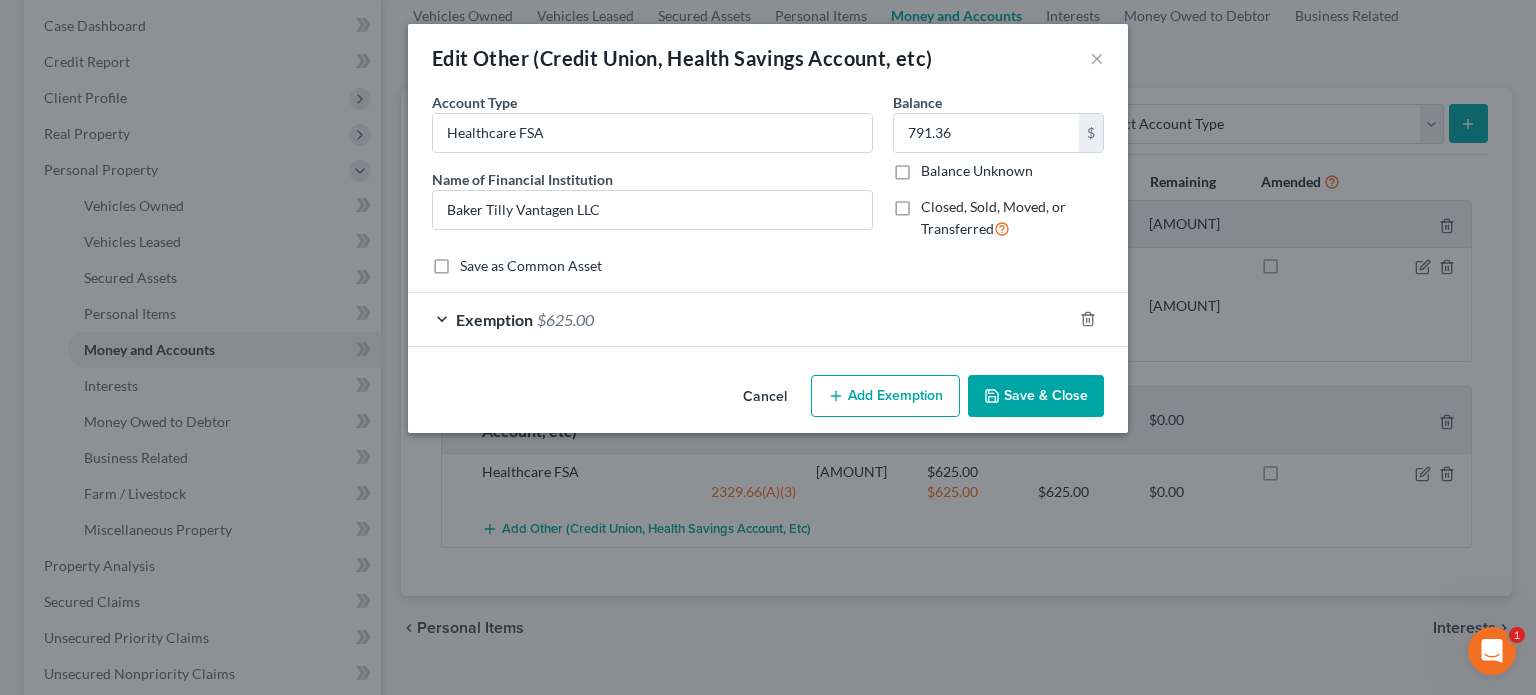 click on "Save & Close" at bounding box center [1036, 396] 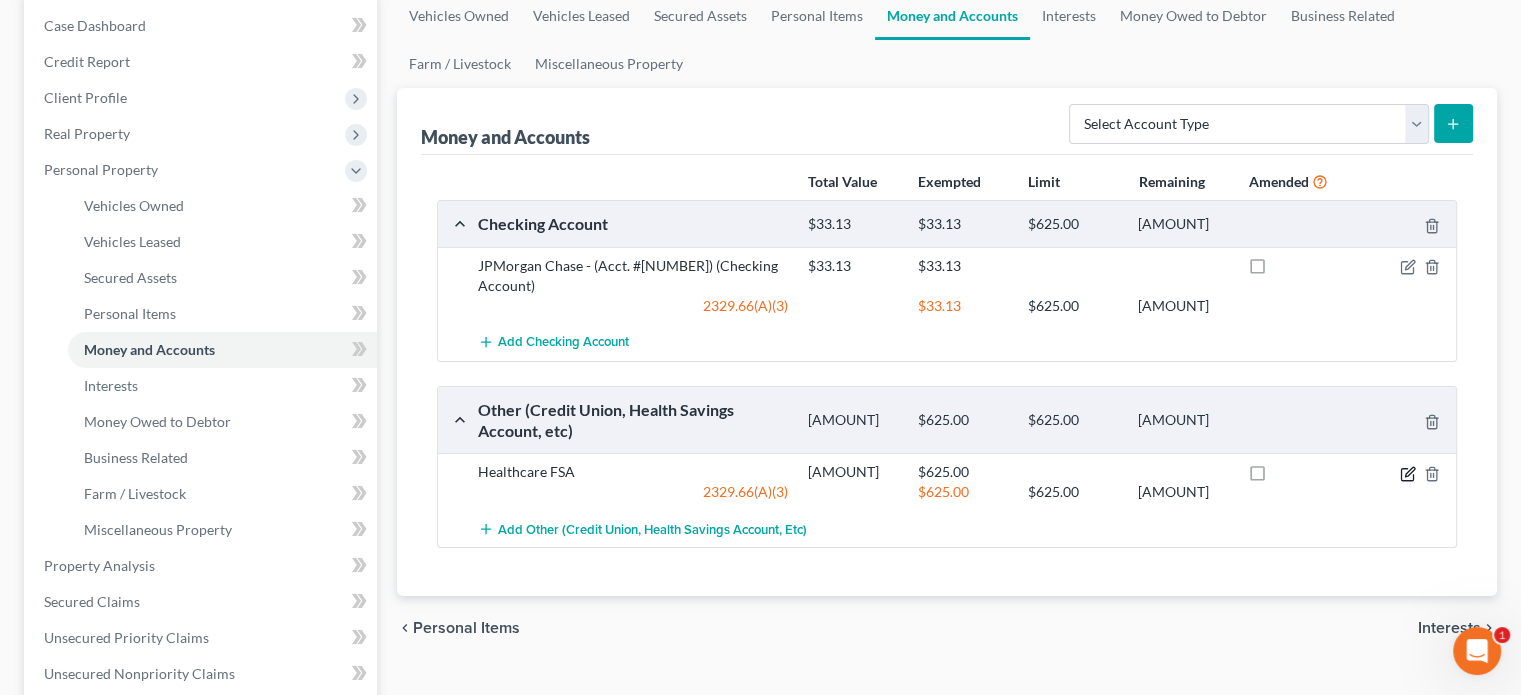click 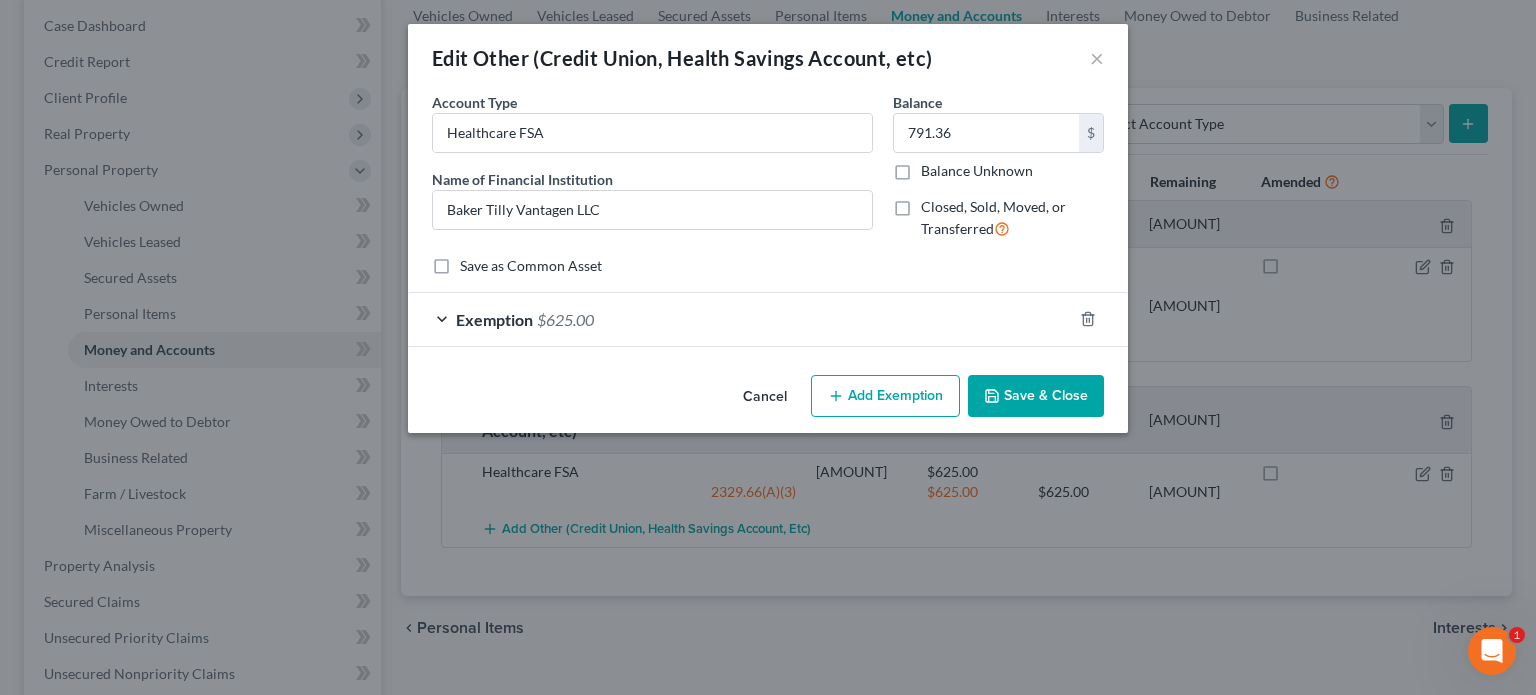 click on "$625.00" at bounding box center (565, 319) 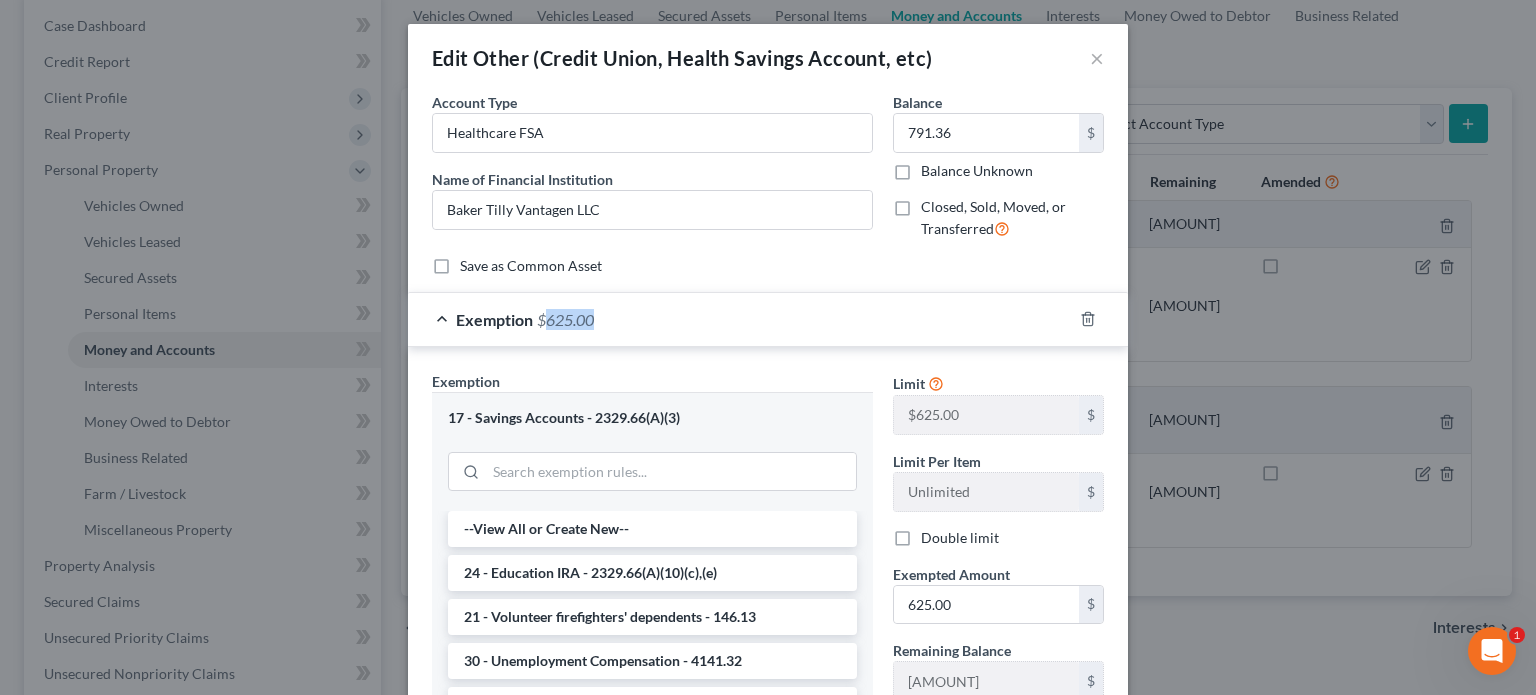 click on "$625.00" at bounding box center [565, 319] 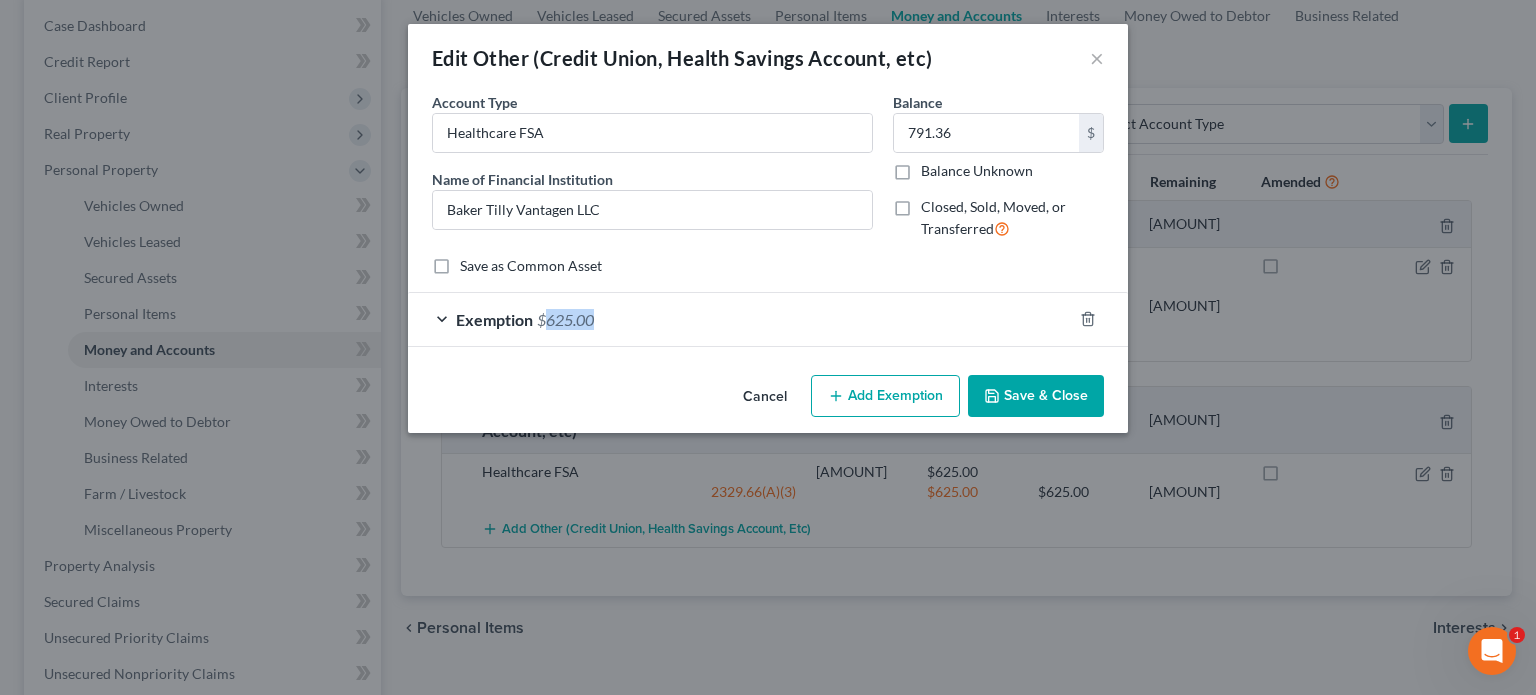 click on "$625.00" at bounding box center [565, 319] 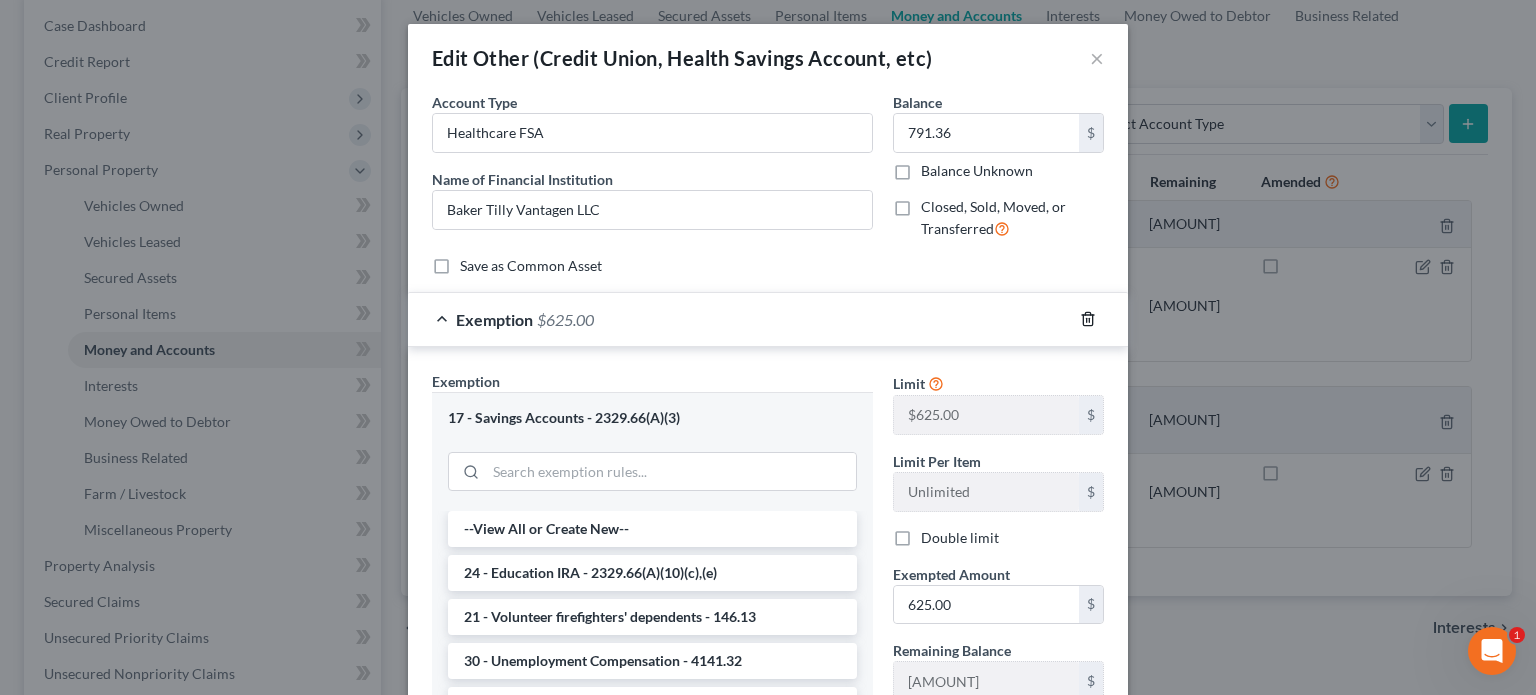 click 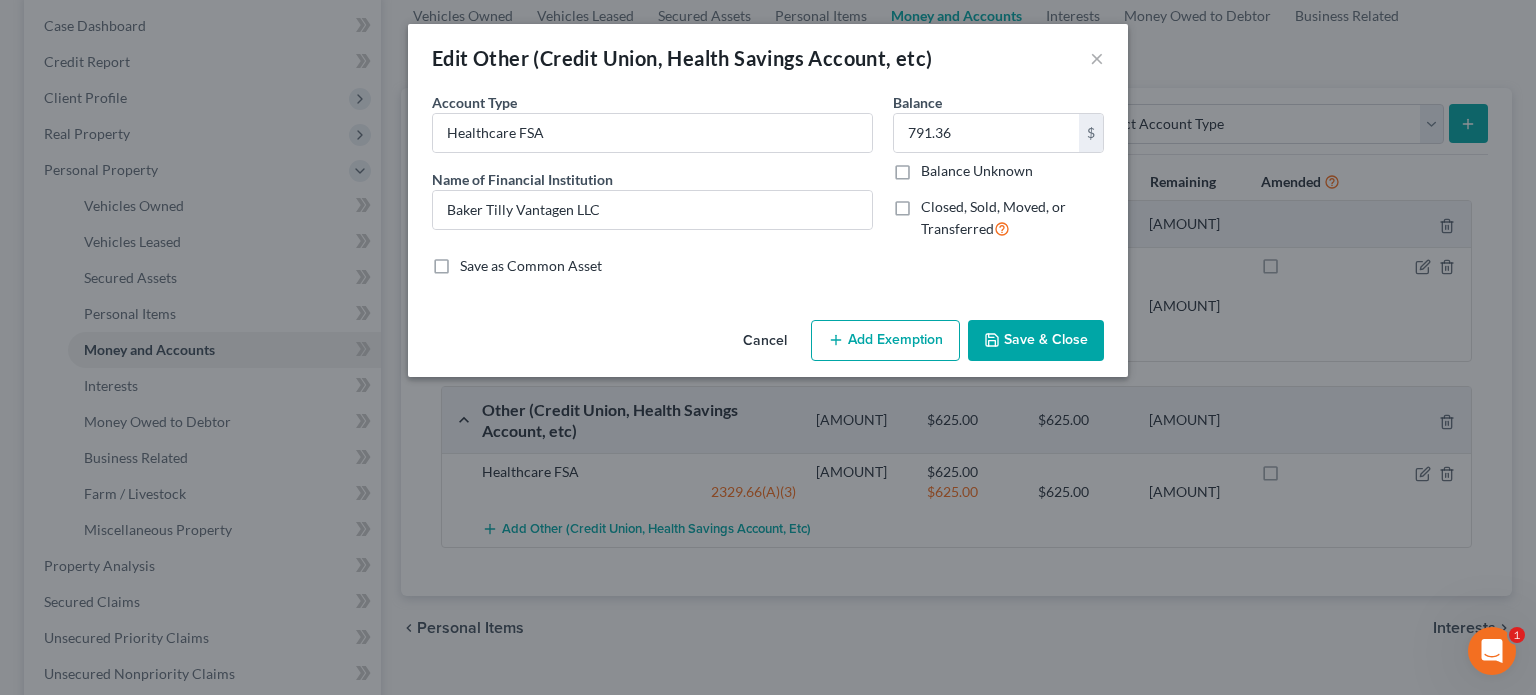 click 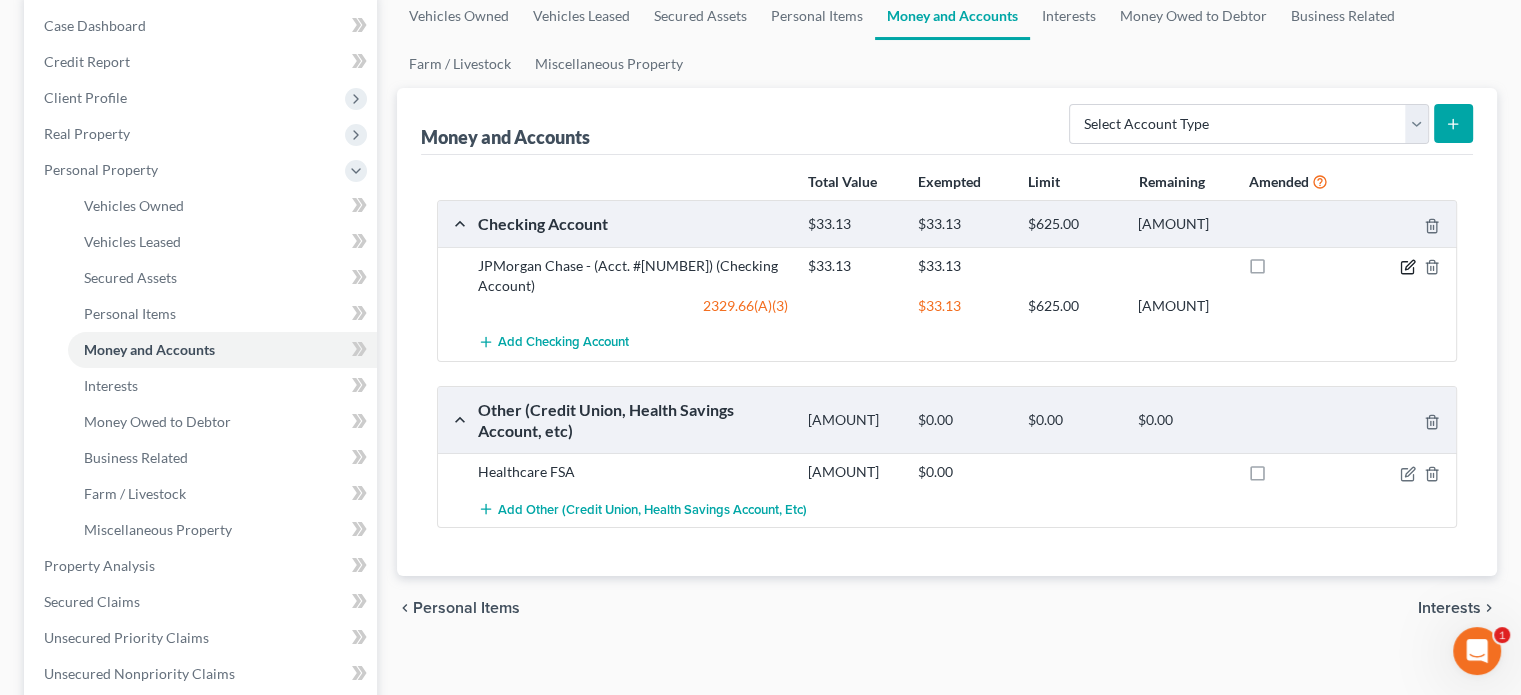 click 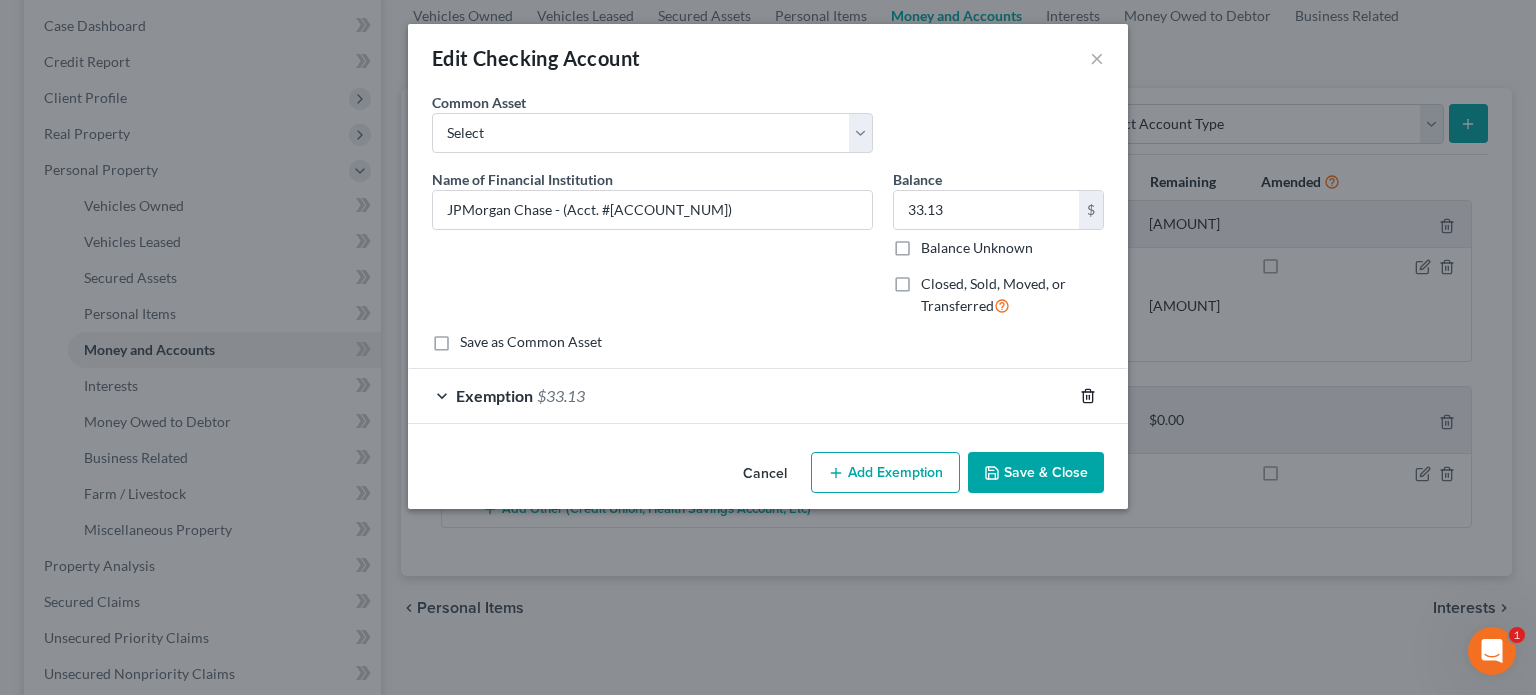 click 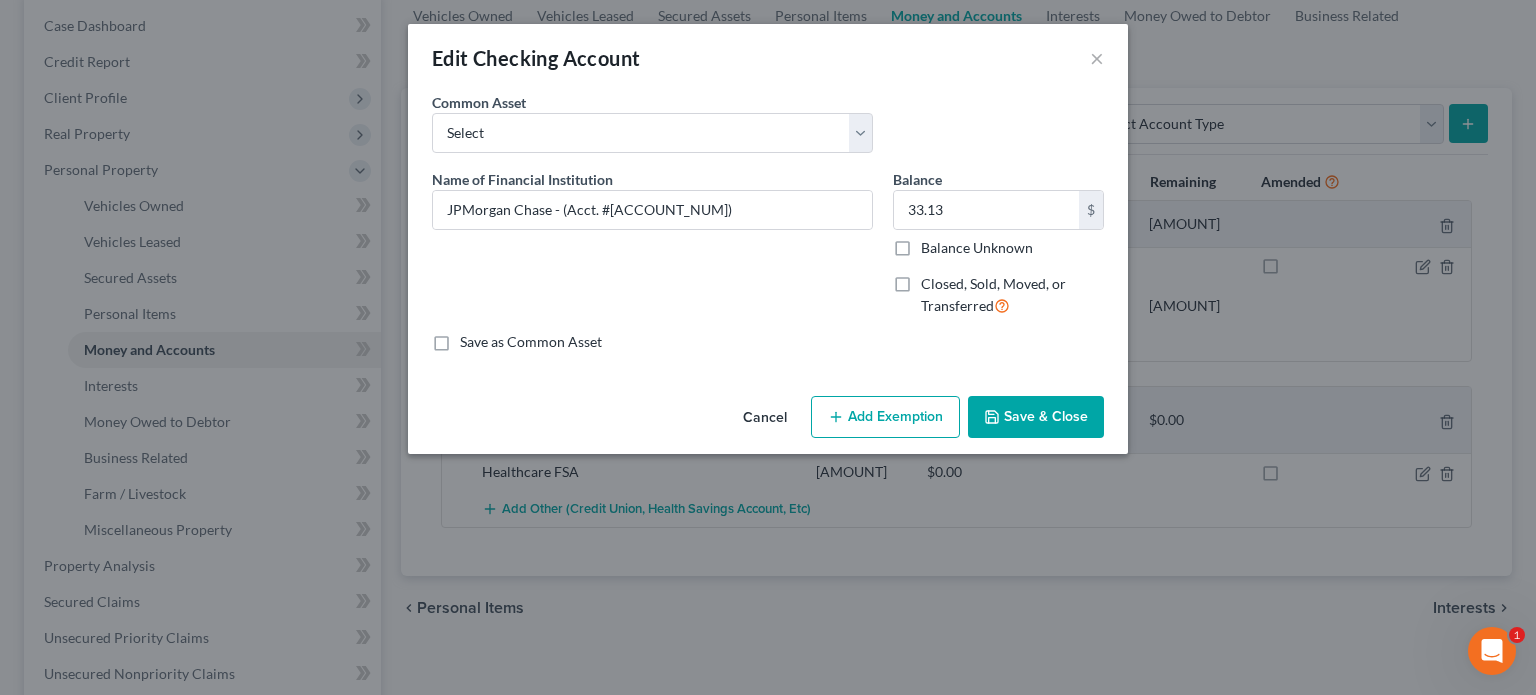 click on "Add Exemption" at bounding box center [885, 417] 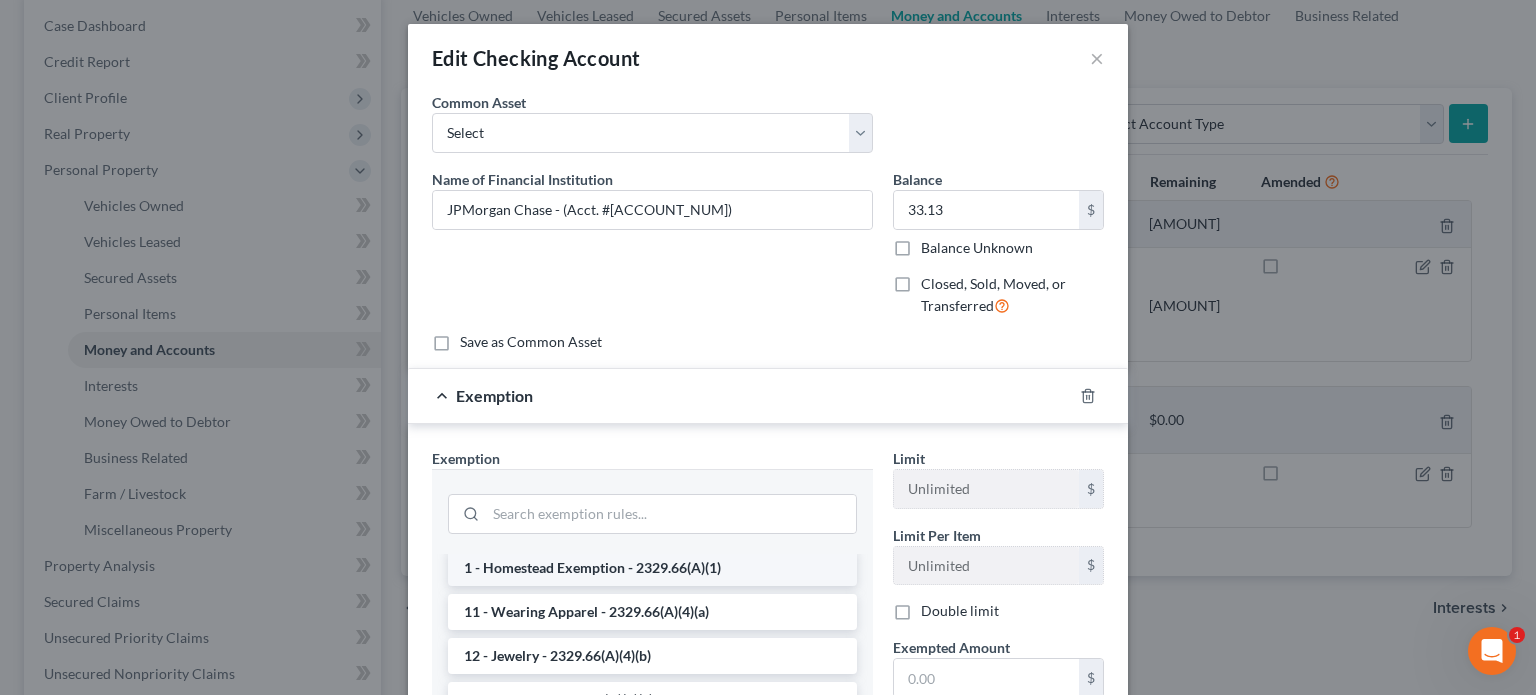 scroll, scrollTop: 0, scrollLeft: 0, axis: both 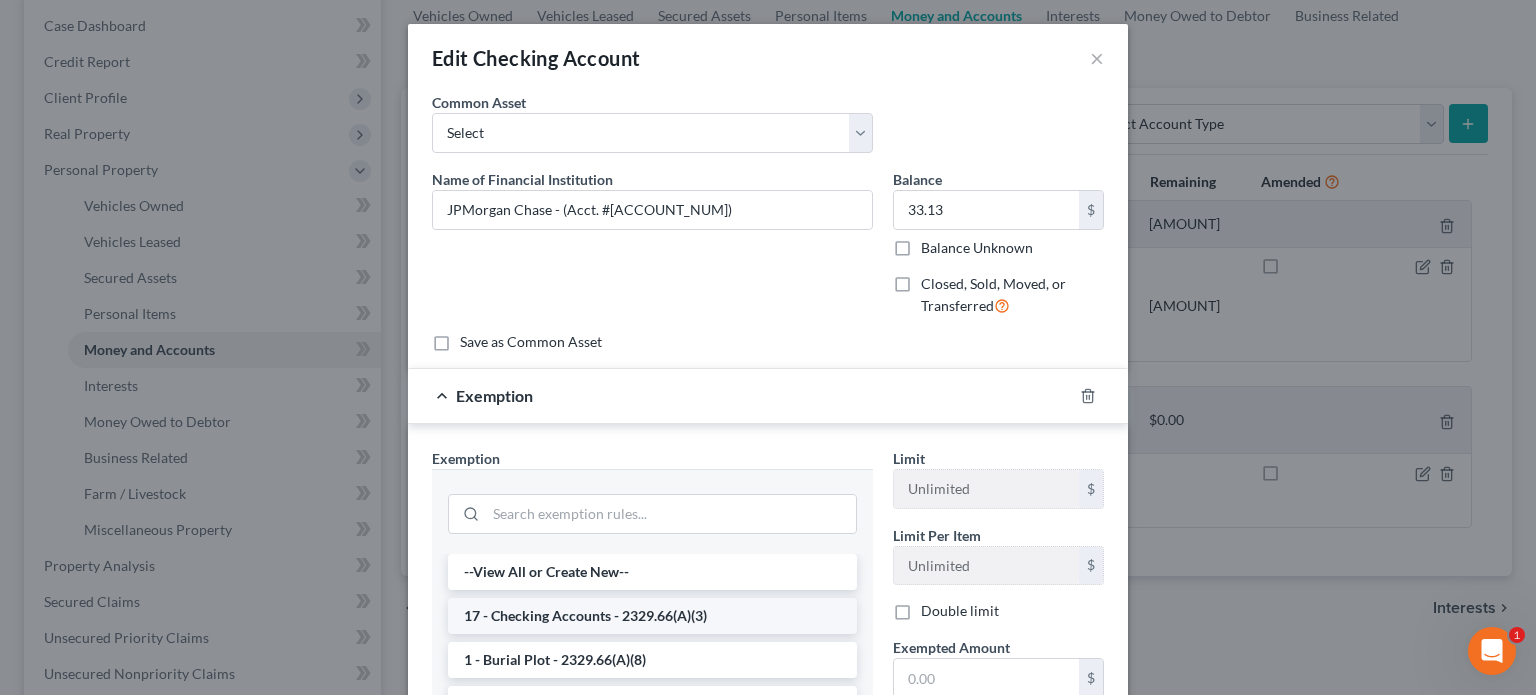 click on "17 - Checking Accounts - 2329.66(A)(3)" at bounding box center [652, 616] 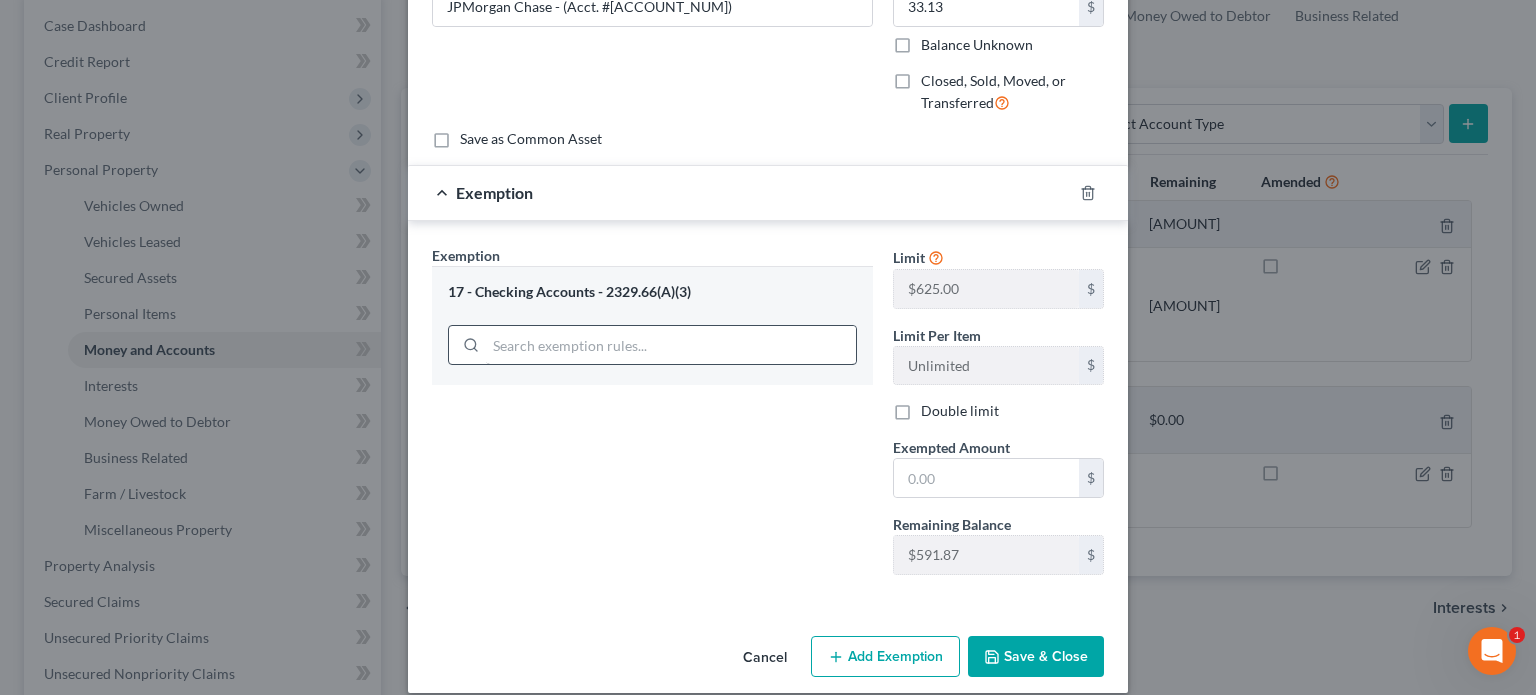 scroll, scrollTop: 222, scrollLeft: 0, axis: vertical 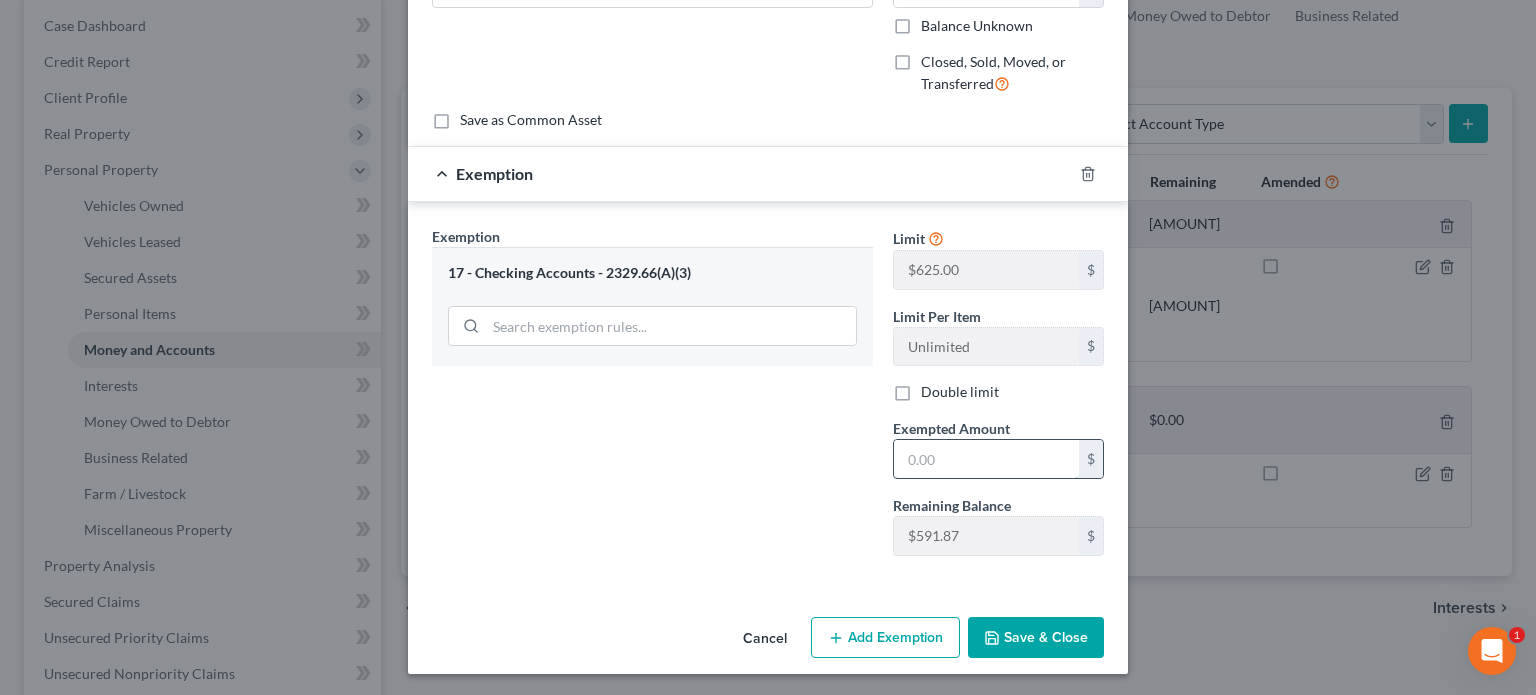 click at bounding box center [986, 459] 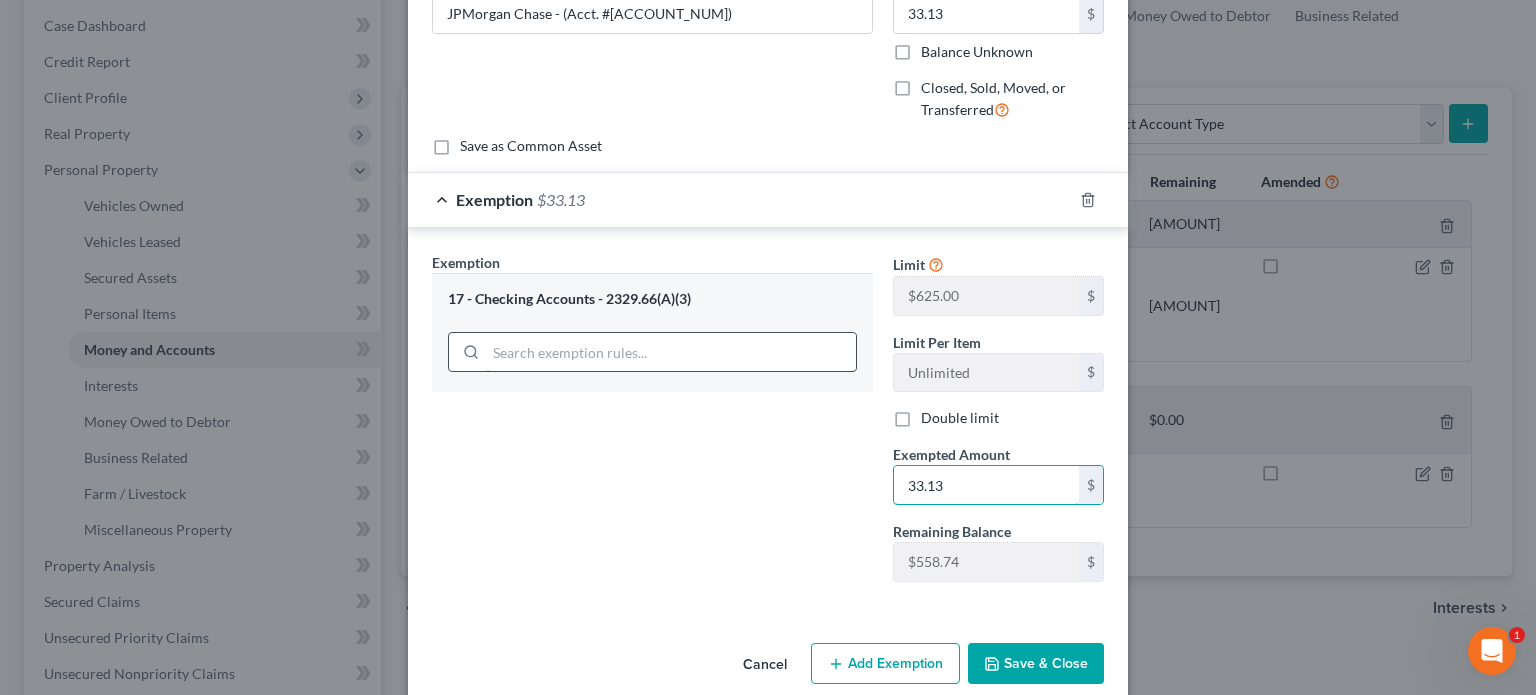 scroll, scrollTop: 200, scrollLeft: 0, axis: vertical 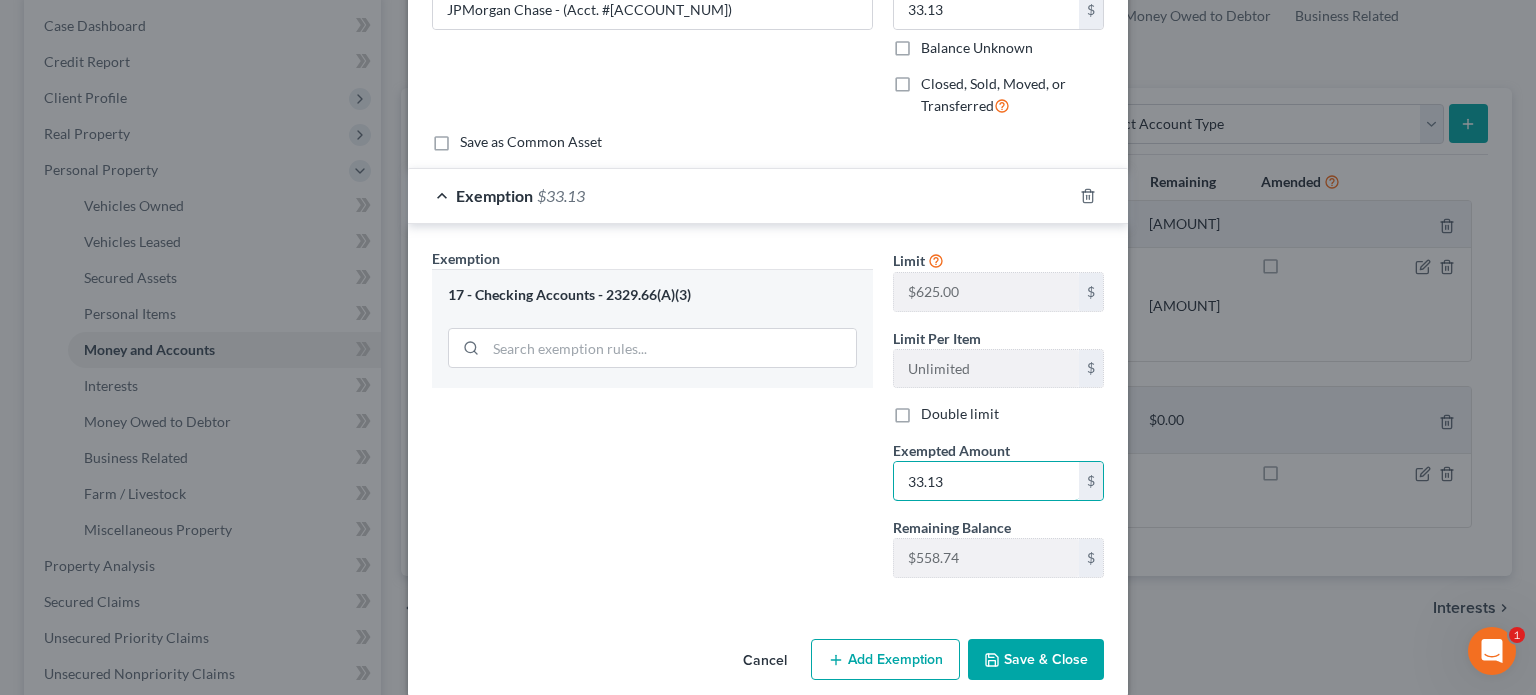 type on "33.13" 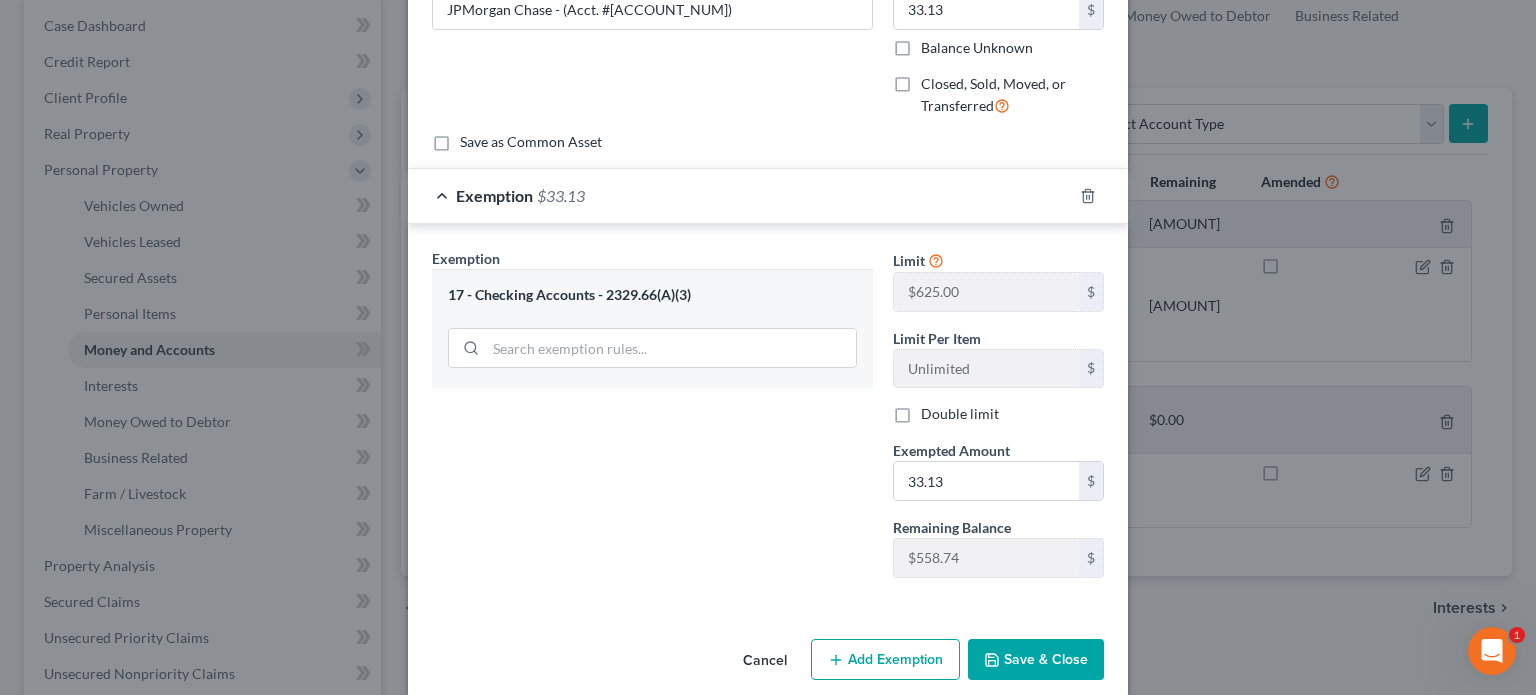 click 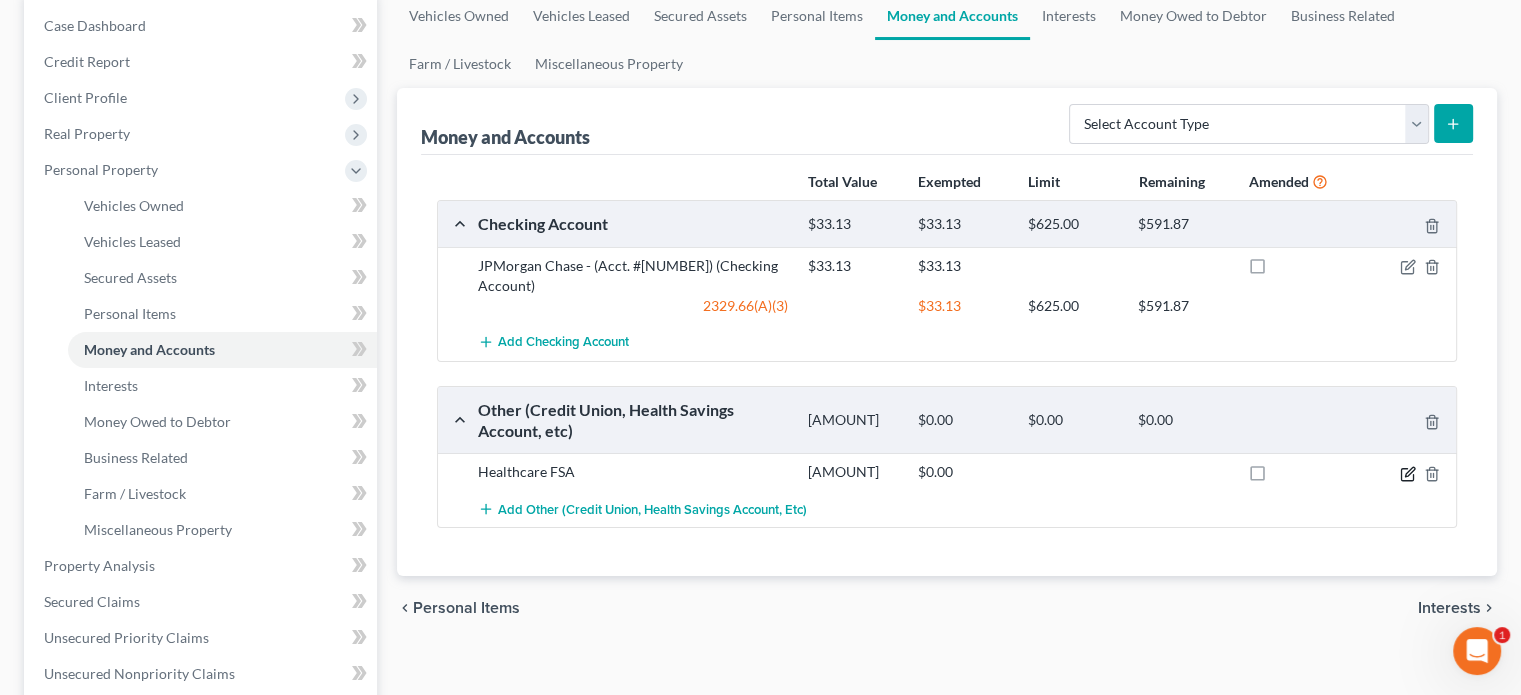 click 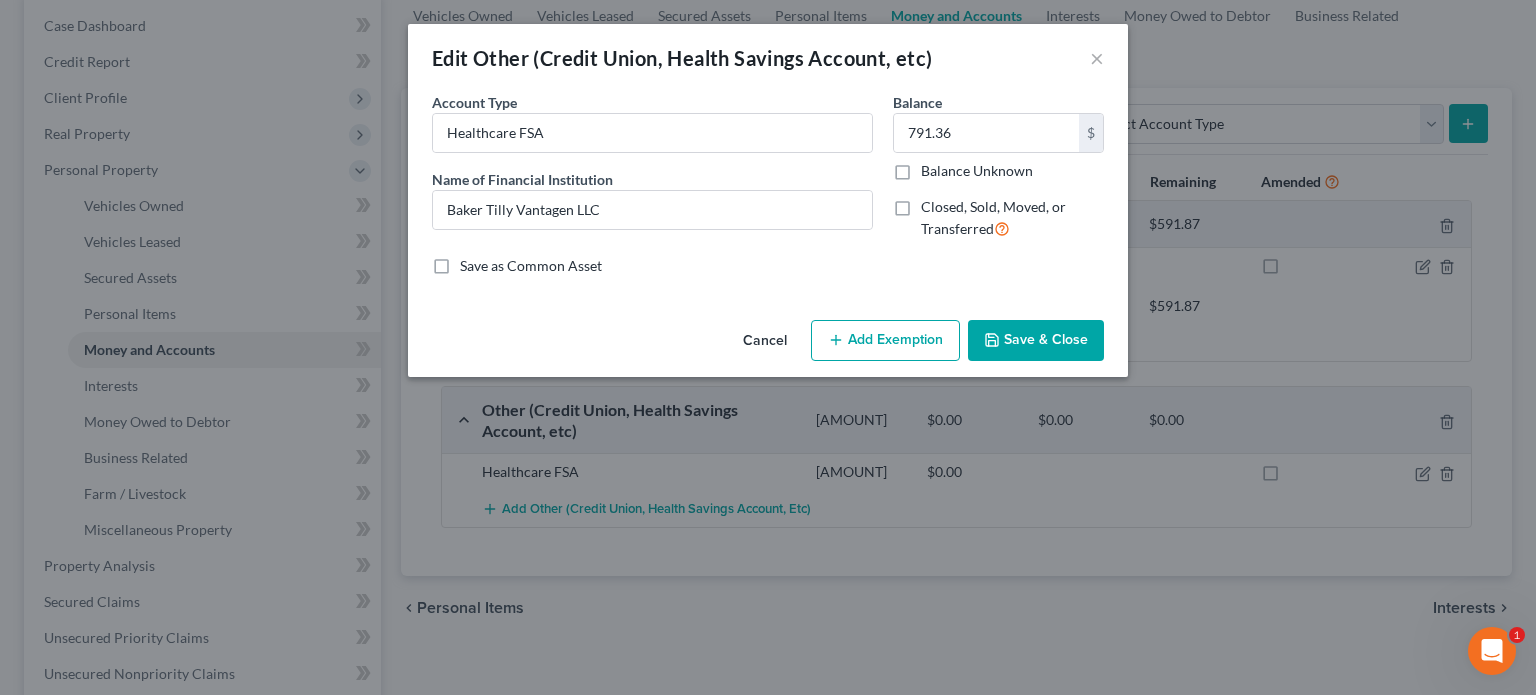 click on "Add Exemption" at bounding box center (885, 341) 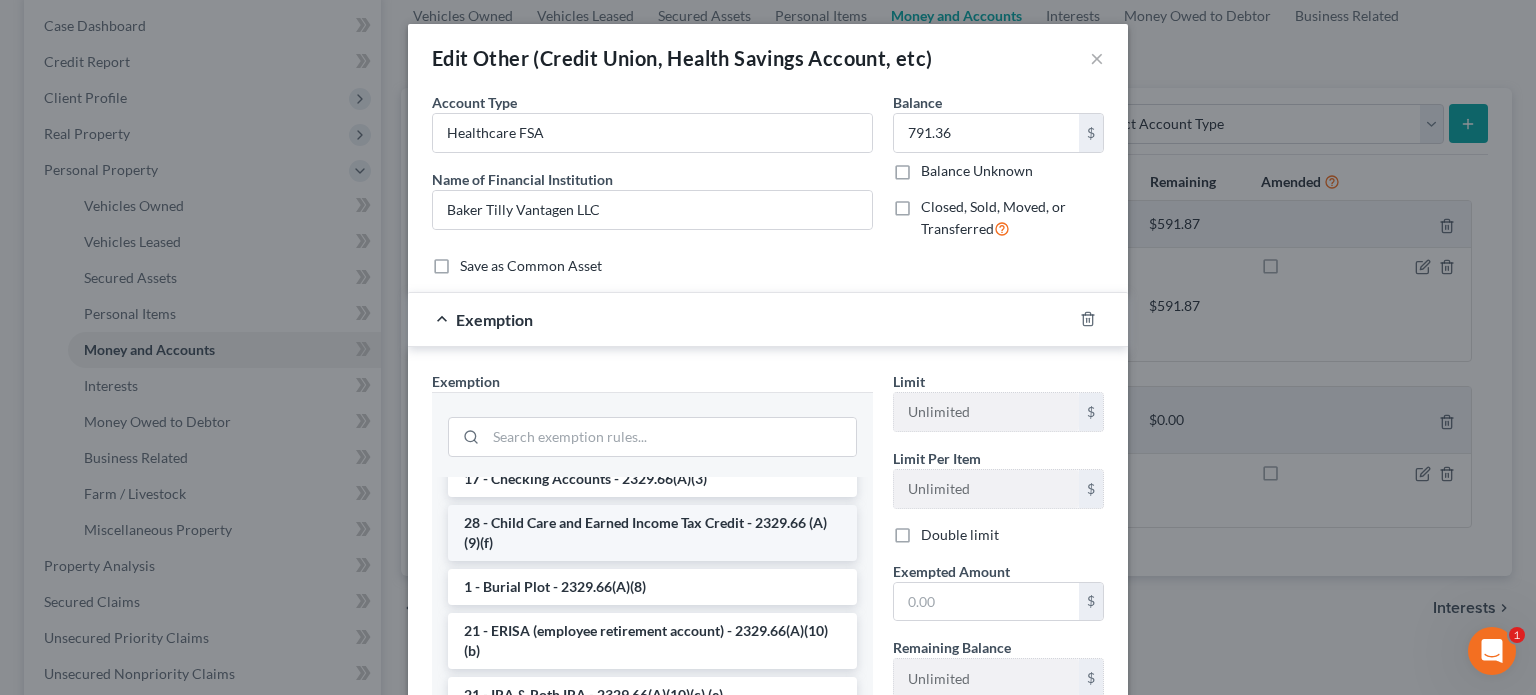 scroll, scrollTop: 2484, scrollLeft: 0, axis: vertical 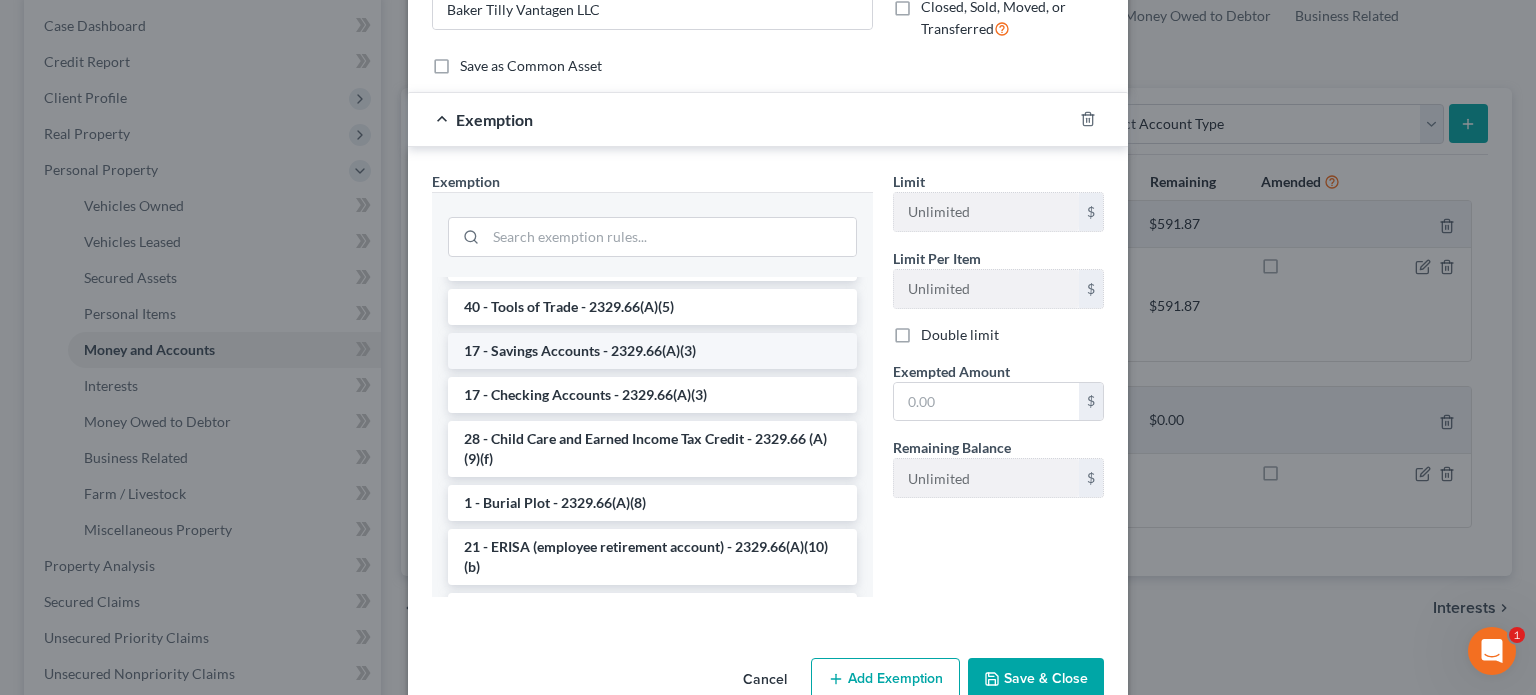 click on "17 - Savings Accounts  - 2329.66(A)(3)" at bounding box center (652, 351) 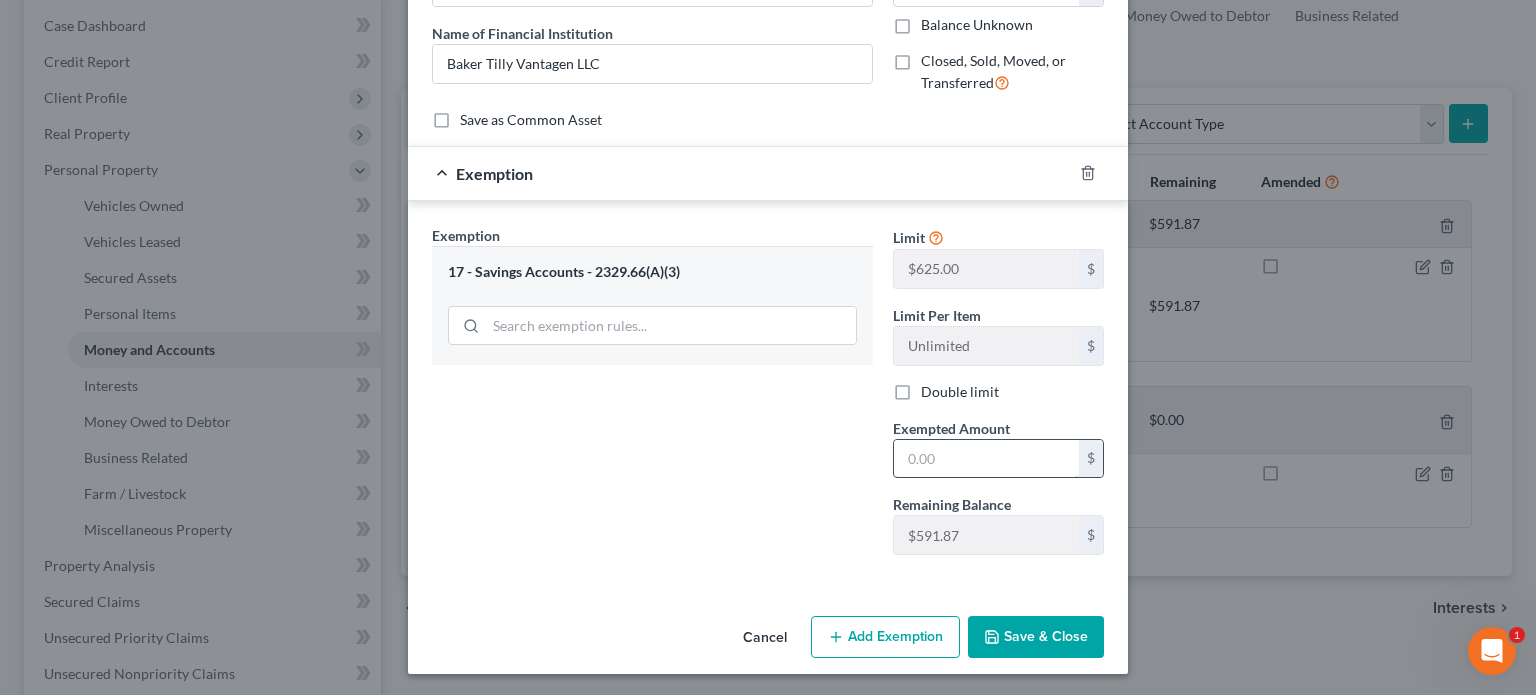 click at bounding box center [986, 459] 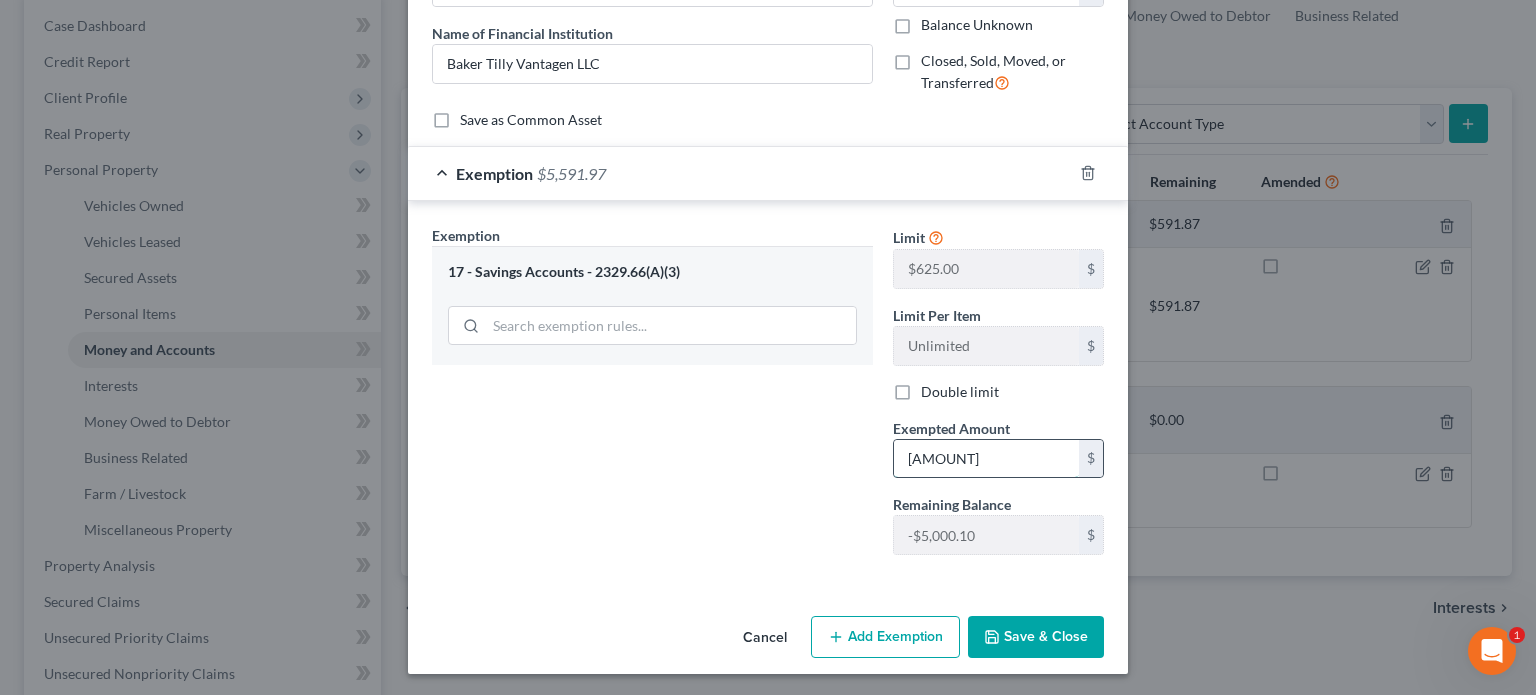 click on "[AMOUNT]" at bounding box center (986, 459) 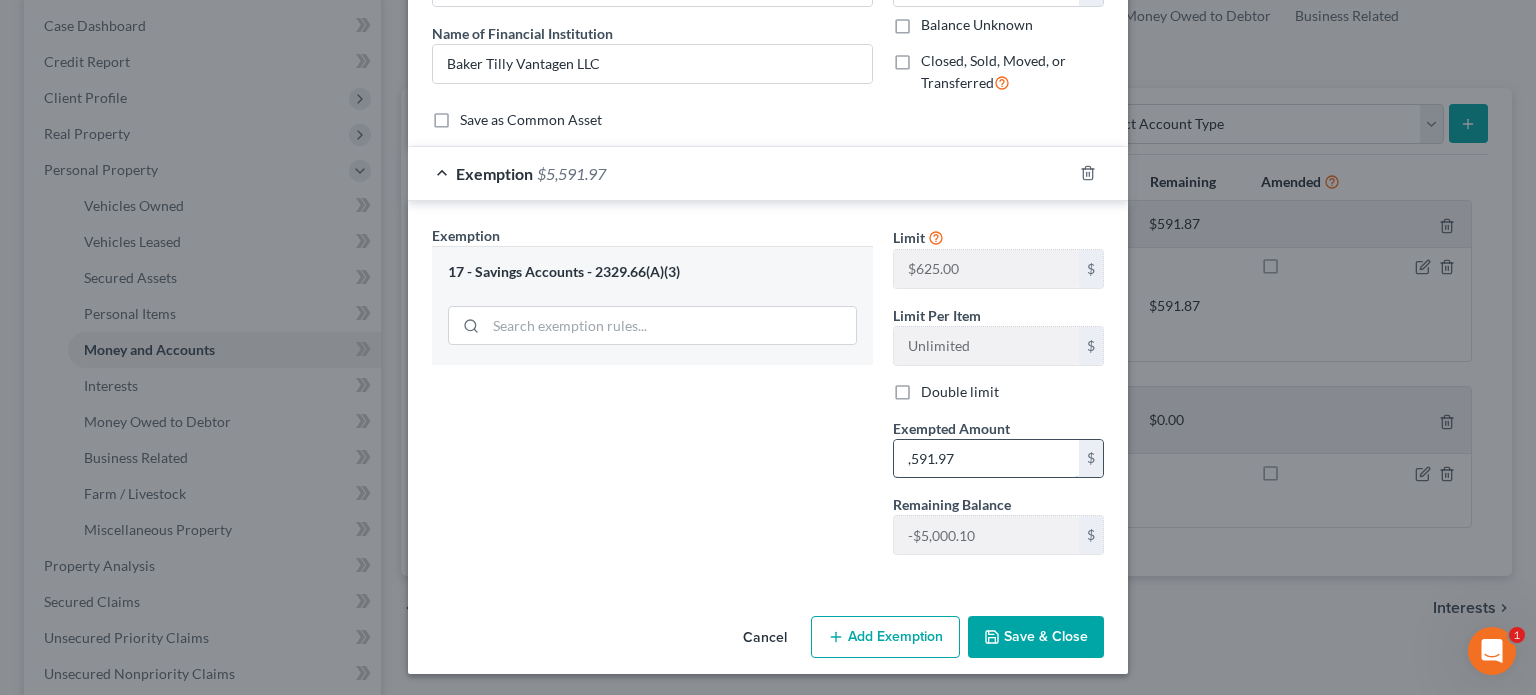 type on "591.97" 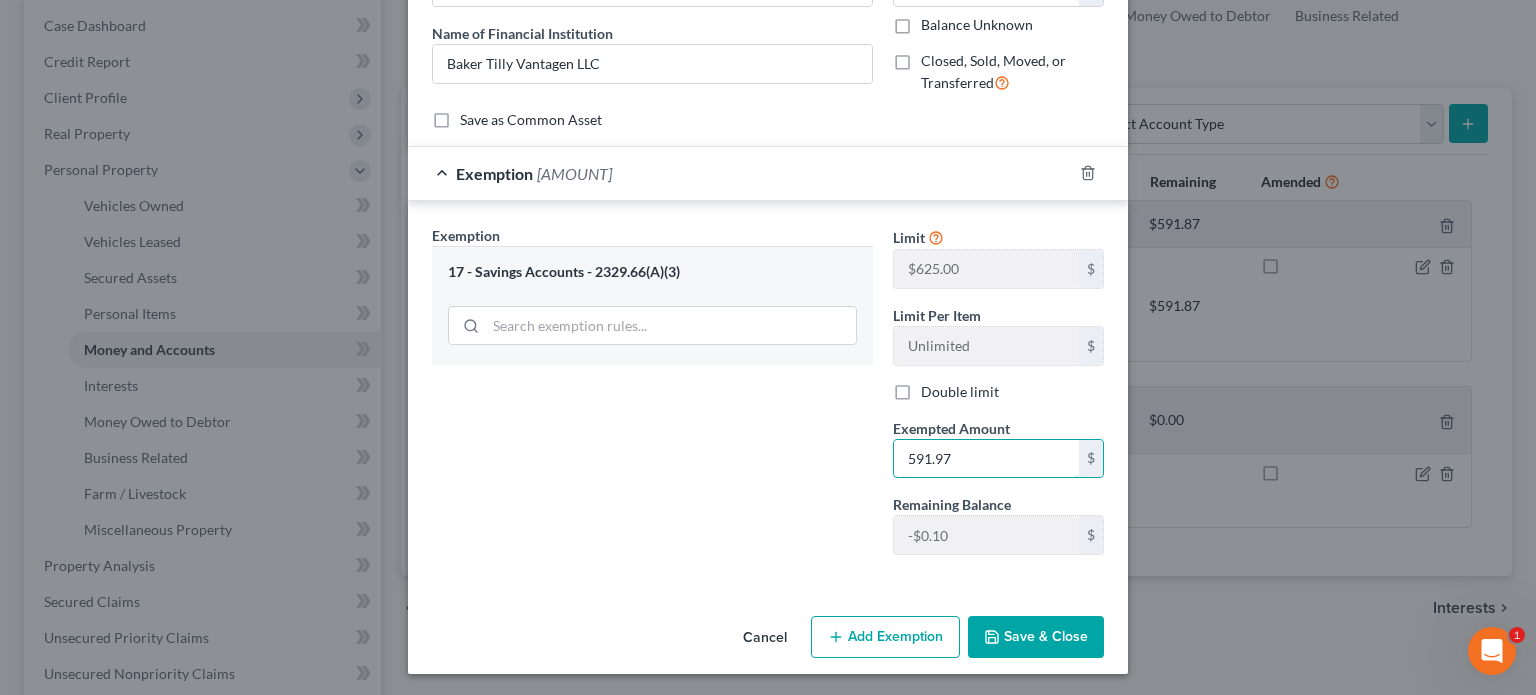 drag, startPoint x: 955, startPoint y: 456, endPoint x: 869, endPoint y: 459, distance: 86.05231 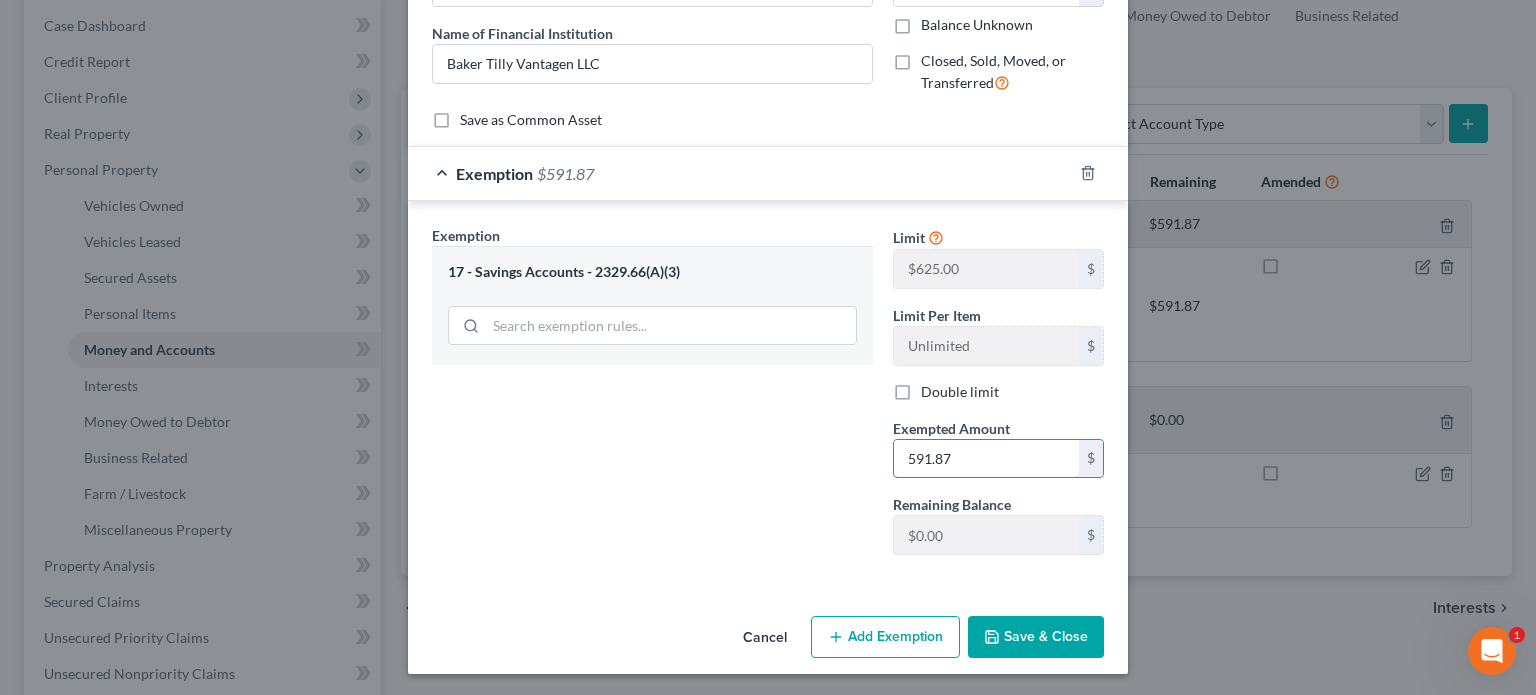 type on "591.87" 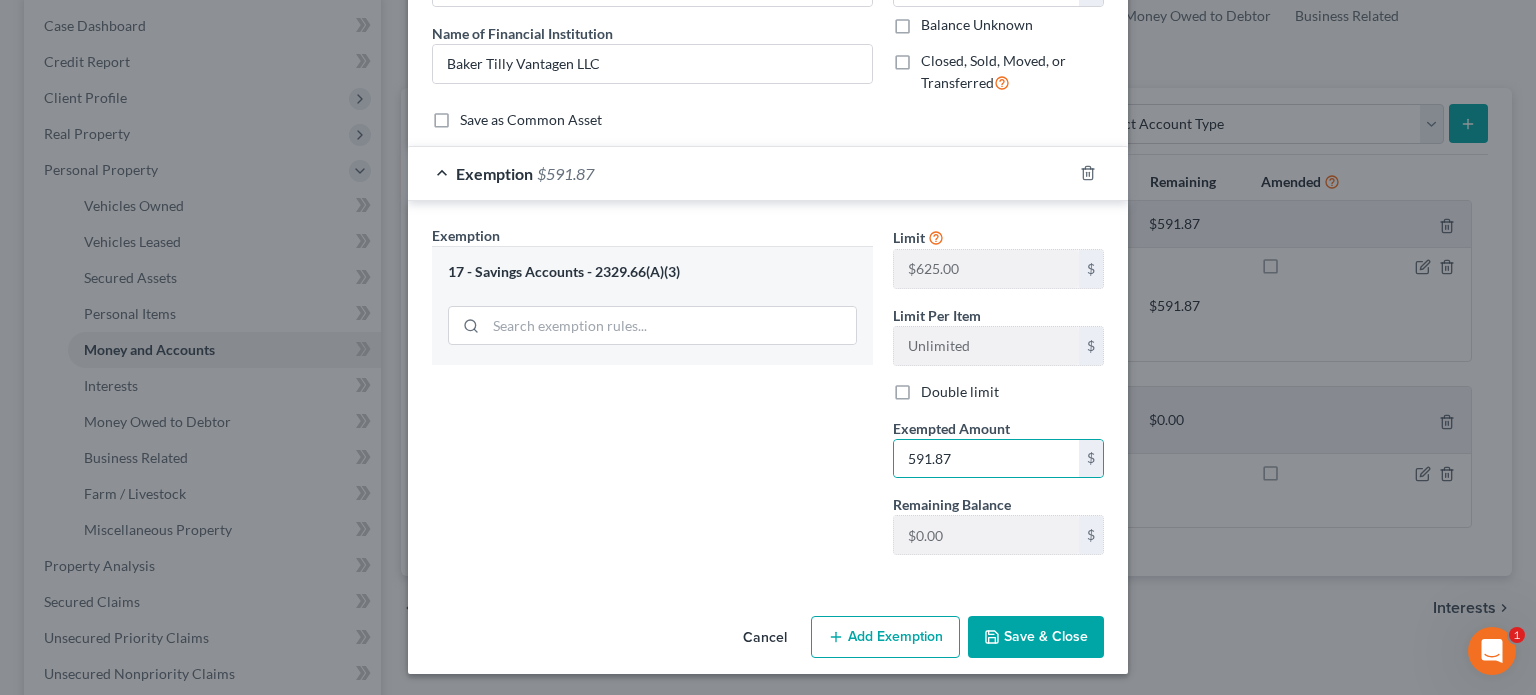 click on "Exemption Set must be selected for CA.
Exemption
*
17 - Savings Accounts  - 2329.66(A)(3)" at bounding box center (652, 398) 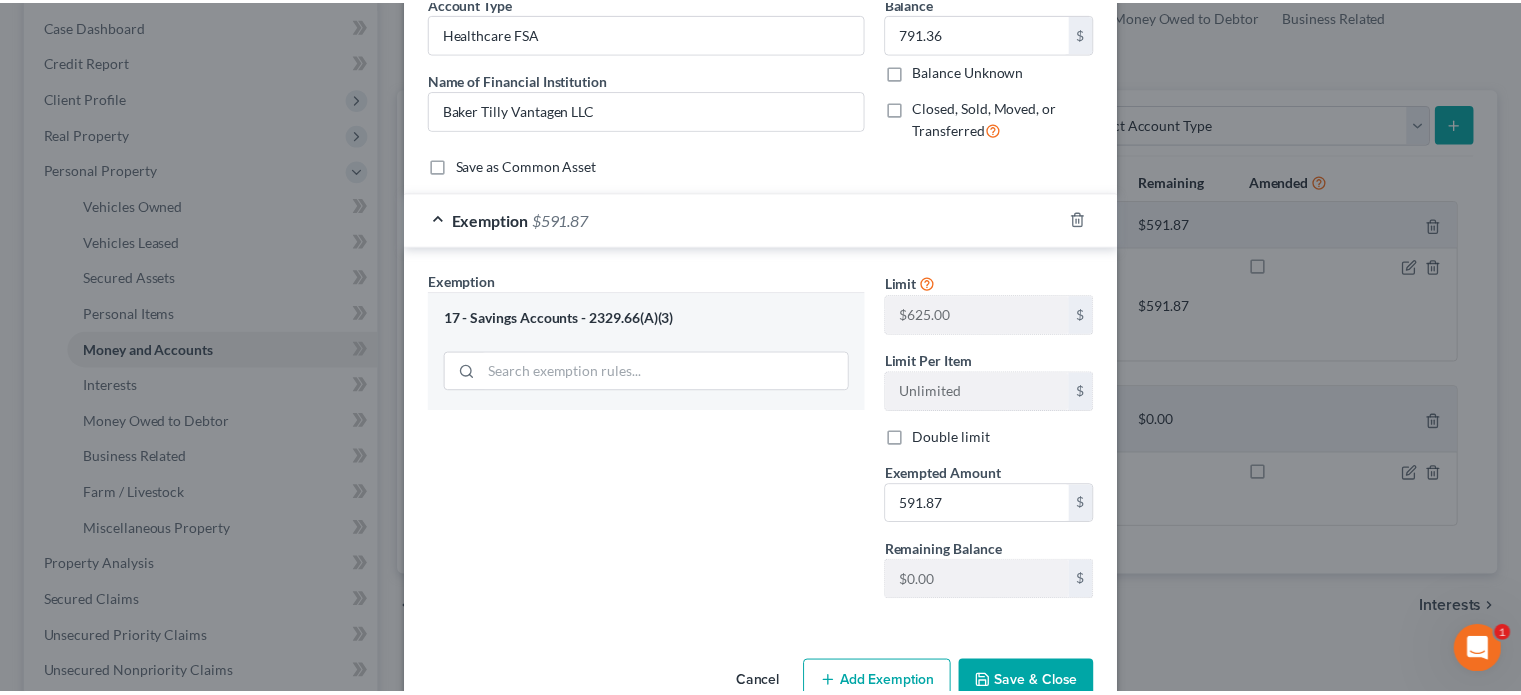 scroll, scrollTop: 146, scrollLeft: 0, axis: vertical 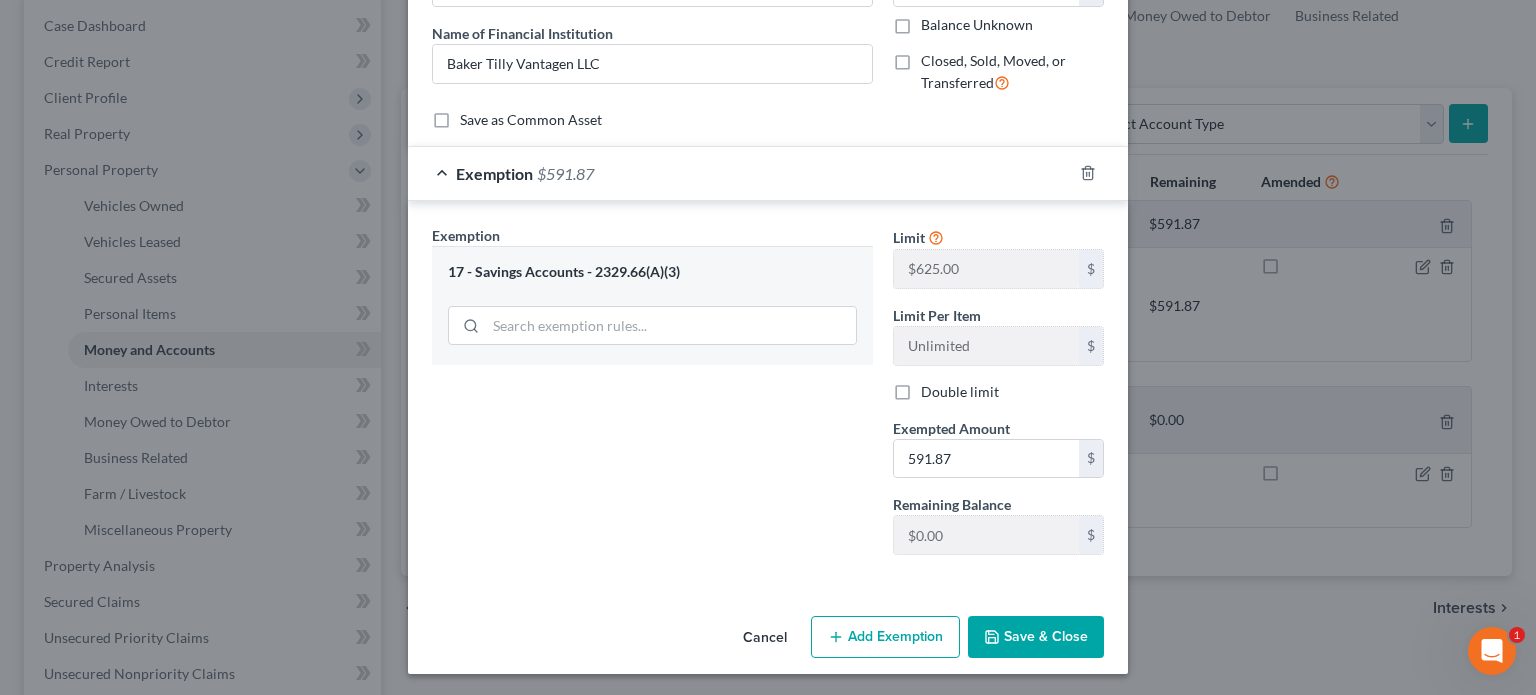 click on "Save & Close" at bounding box center [1036, 637] 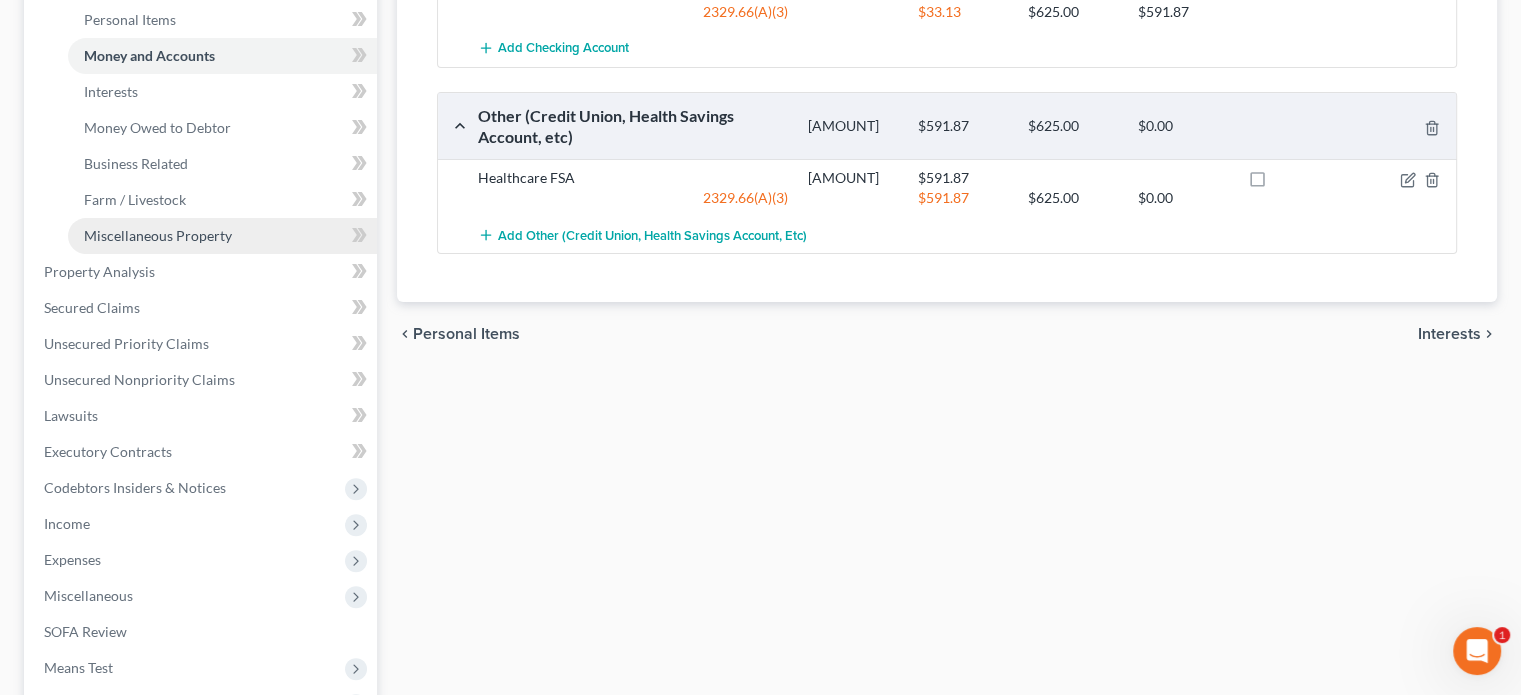 scroll, scrollTop: 500, scrollLeft: 0, axis: vertical 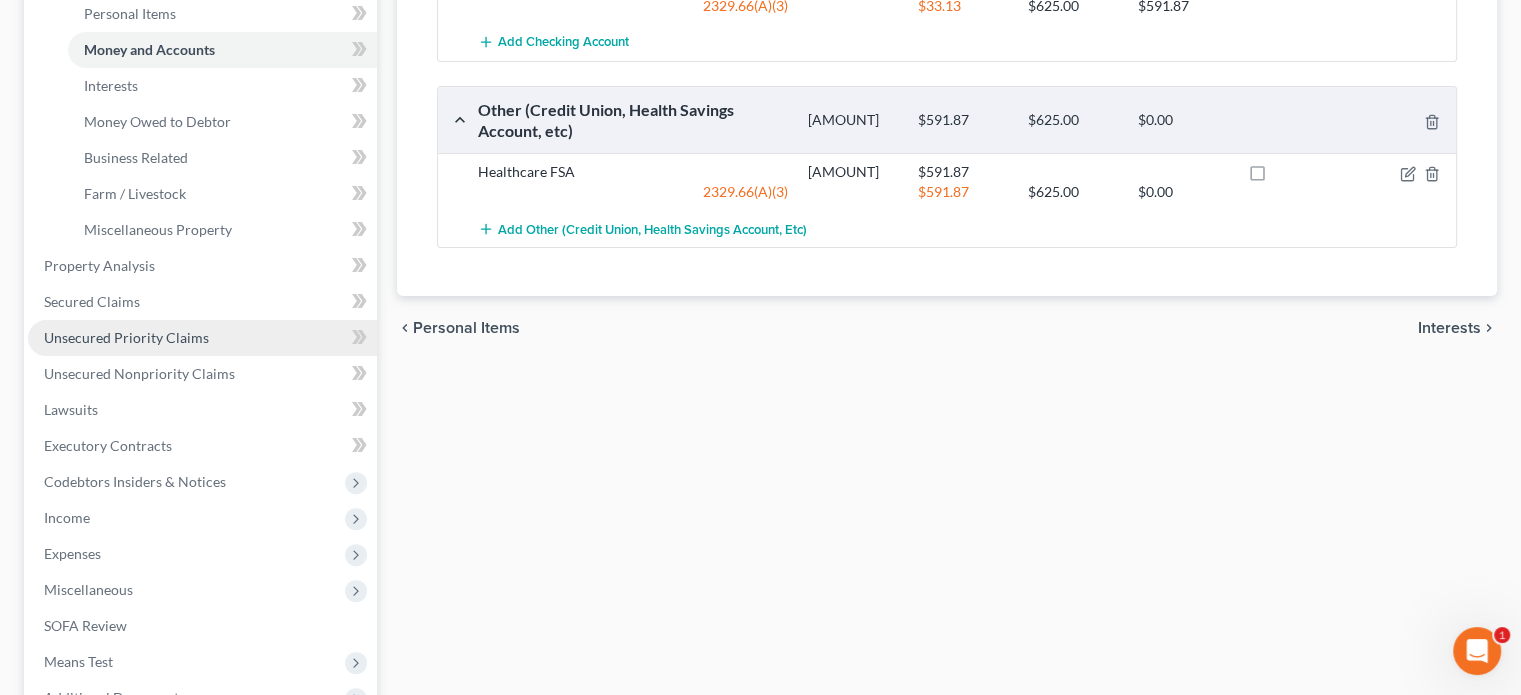 click on "Unsecured Priority Claims" at bounding box center (126, 337) 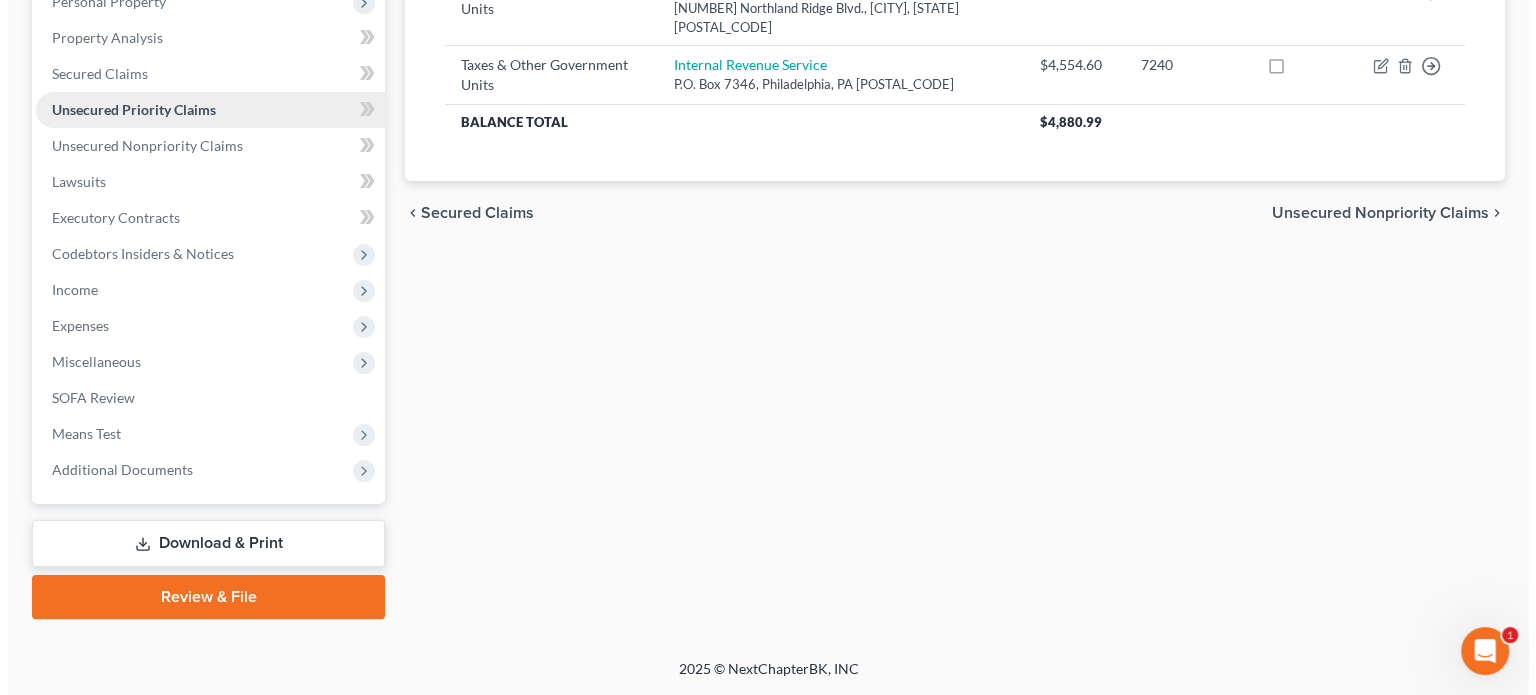 scroll, scrollTop: 0, scrollLeft: 0, axis: both 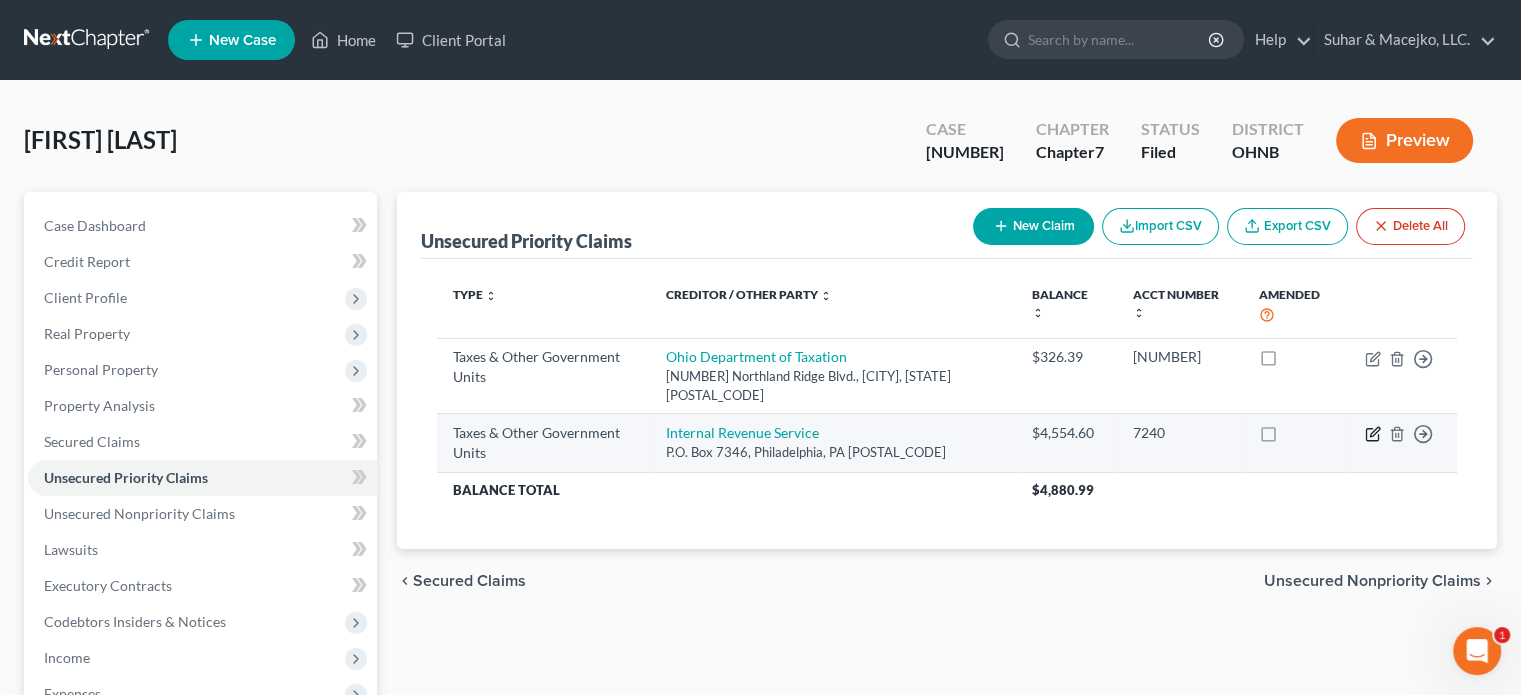 click 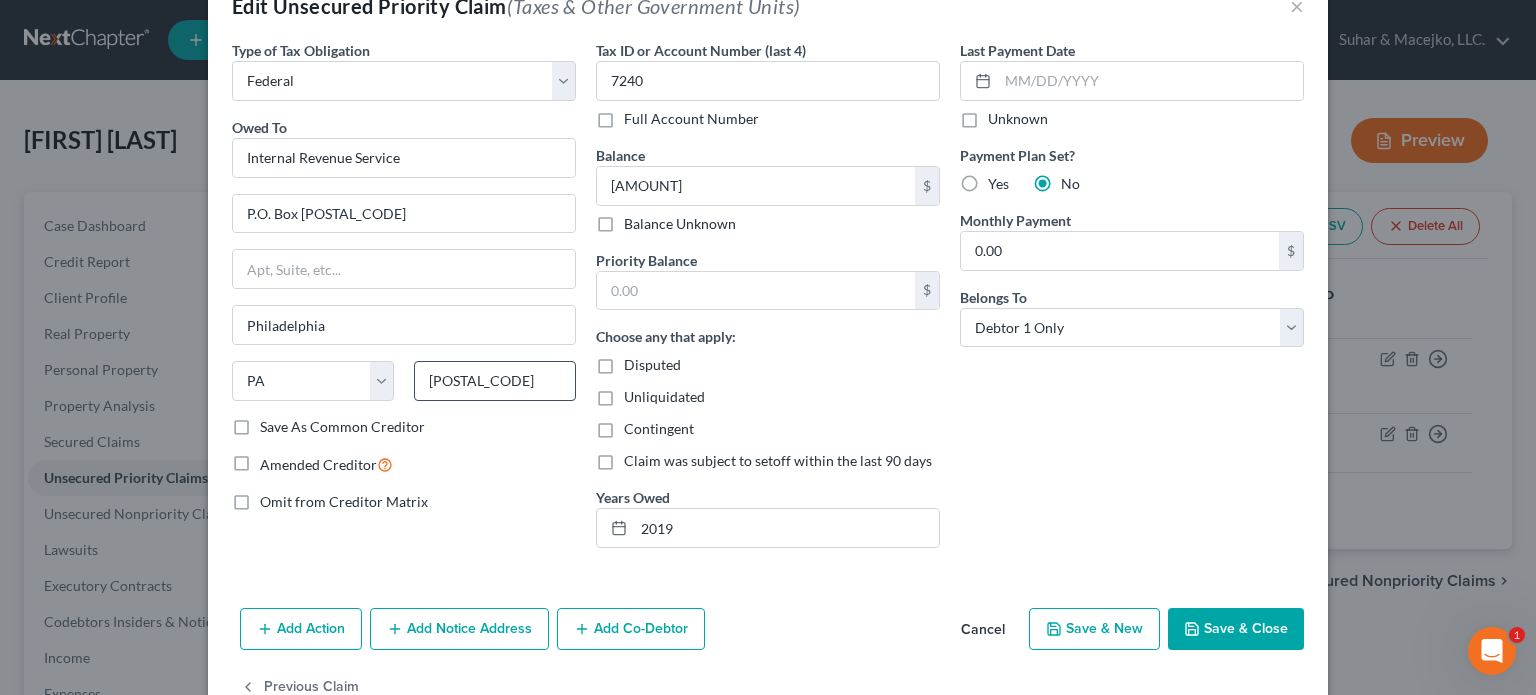 scroll, scrollTop: 102, scrollLeft: 0, axis: vertical 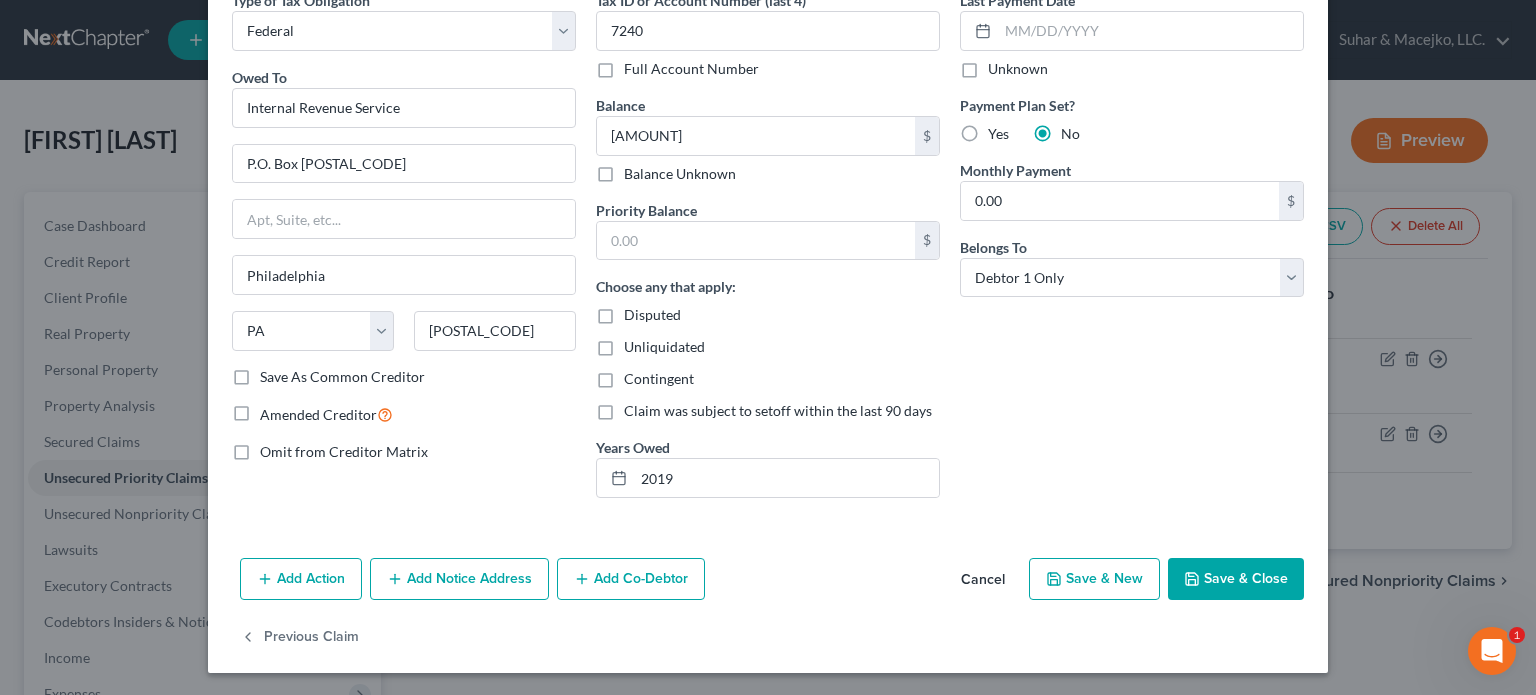 click on "Save & Close" at bounding box center [1236, 579] 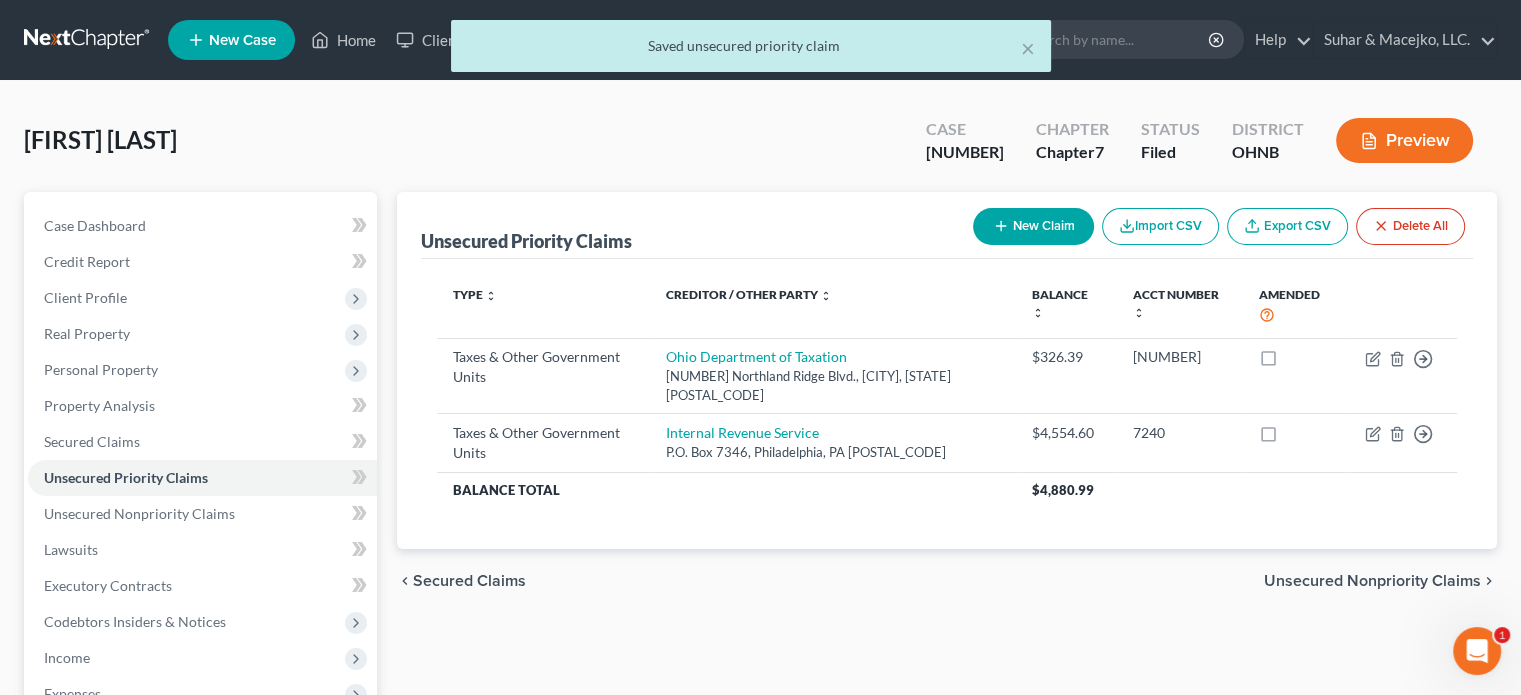 click on "New Claim" at bounding box center (1033, 226) 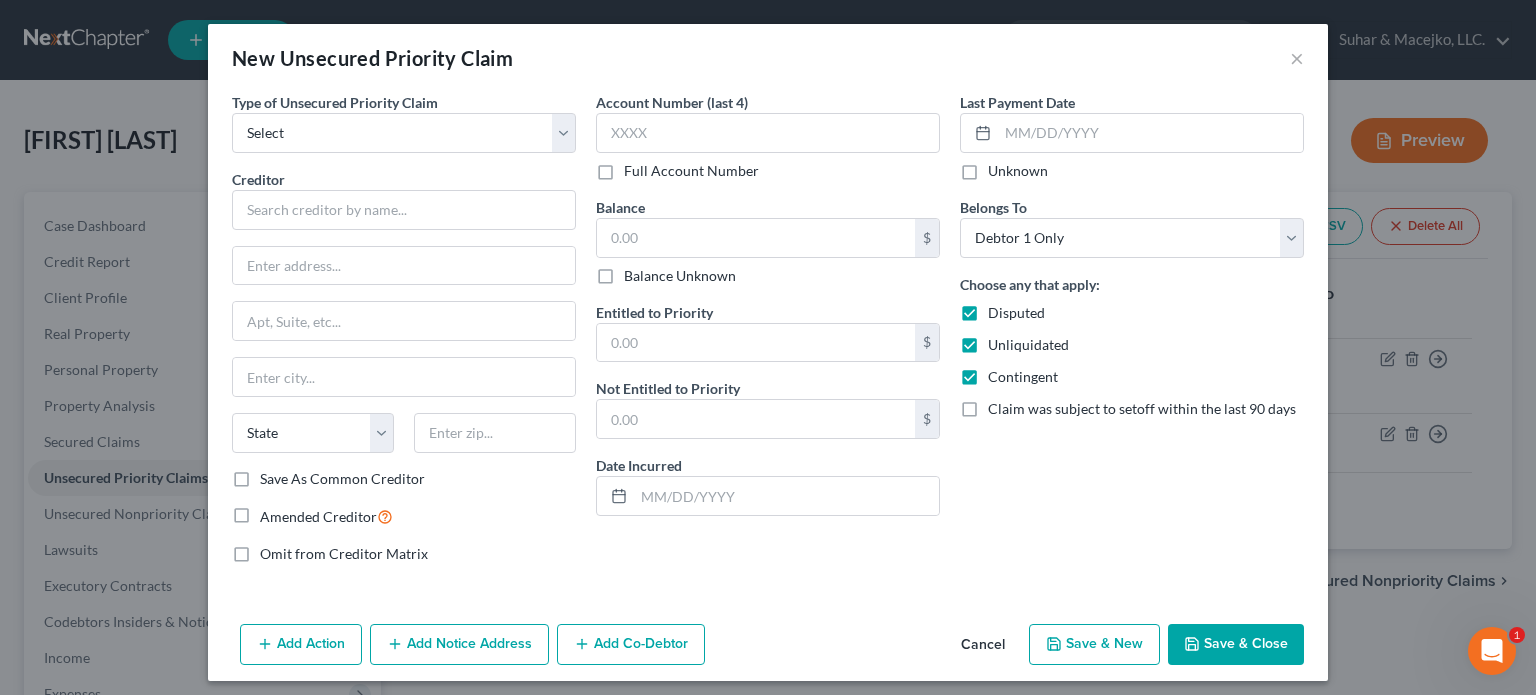 click on "Type of Unsecured Priority Claim
*" at bounding box center (335, 102) 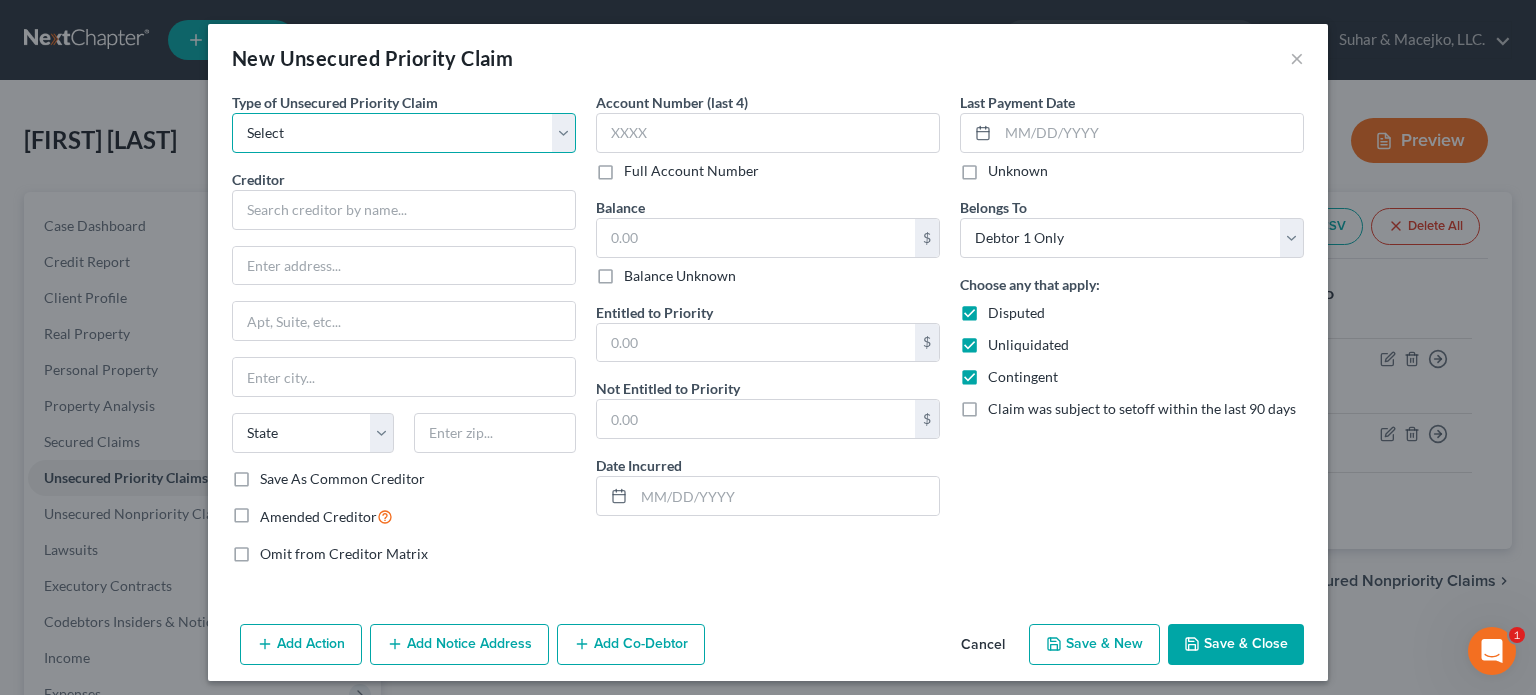 click on "Select Taxes & Other Government Units Domestic Support Obligations Extensions of credit in an involuntary case Wages, Salaries, Commissions Contributions to employee benefits Certain farmers and fisherman Deposits by individuals Commitments to maintain capitals Claims for death or injury while intoxicated Other" at bounding box center [404, 133] 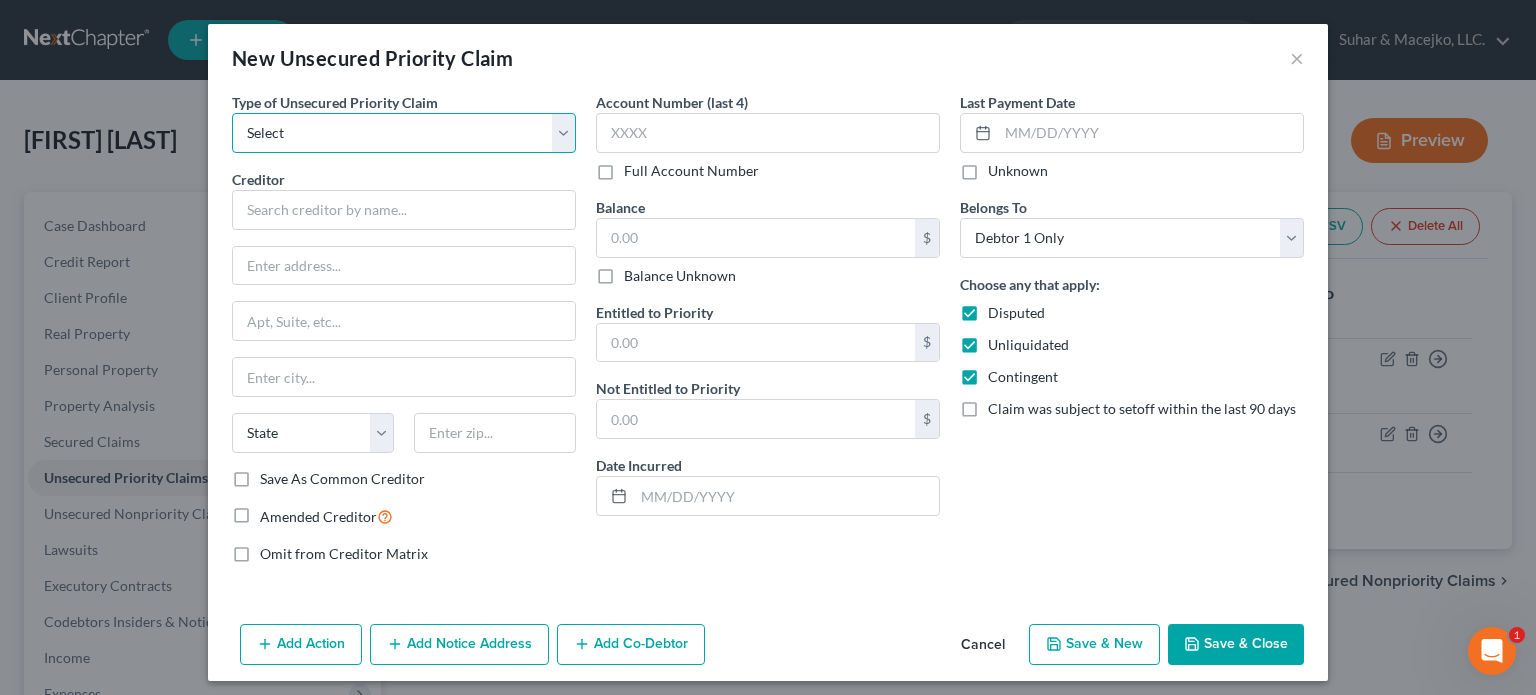 select on "0" 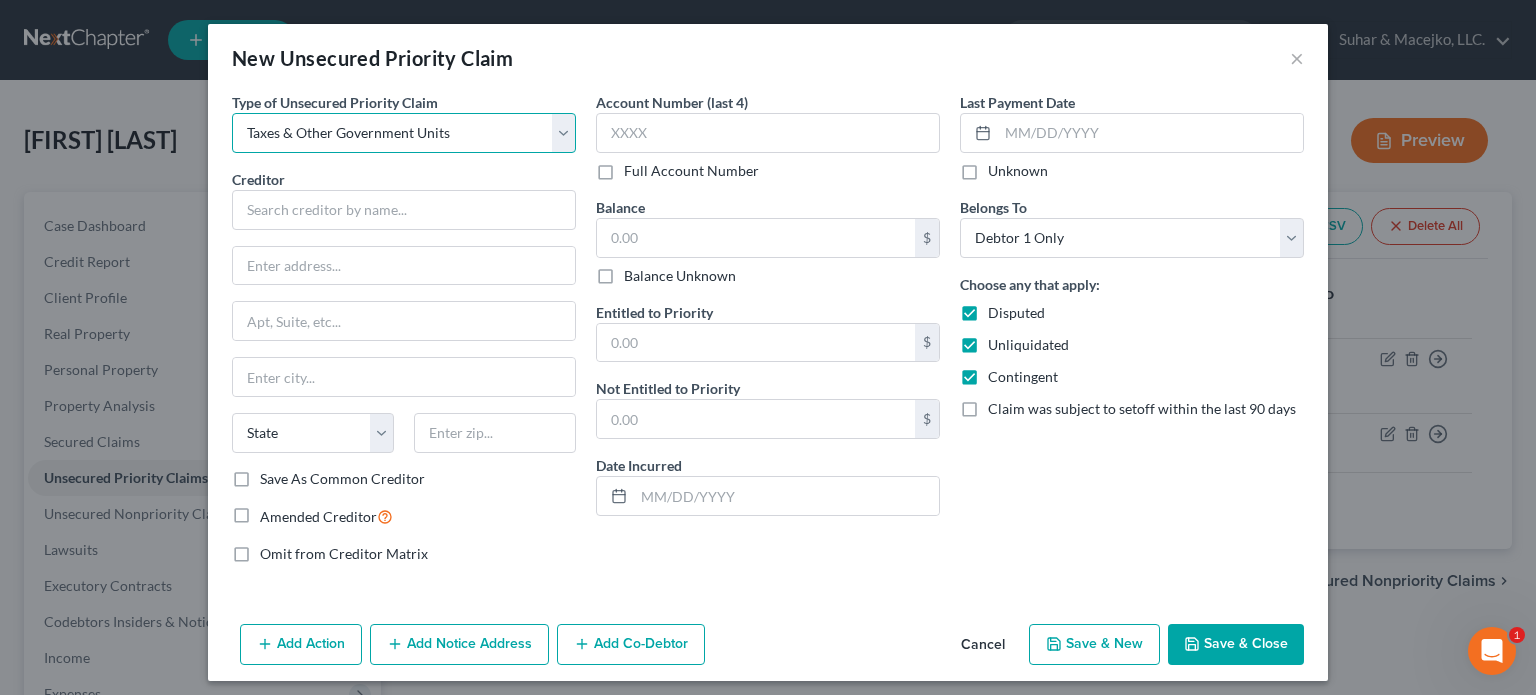 click on "Select Taxes & Other Government Units Domestic Support Obligations Extensions of credit in an involuntary case Wages, Salaries, Commissions Contributions to employee benefits Certain farmers and fisherman Deposits by individuals Commitments to maintain capitals Claims for death or injury while intoxicated Other" at bounding box center [404, 133] 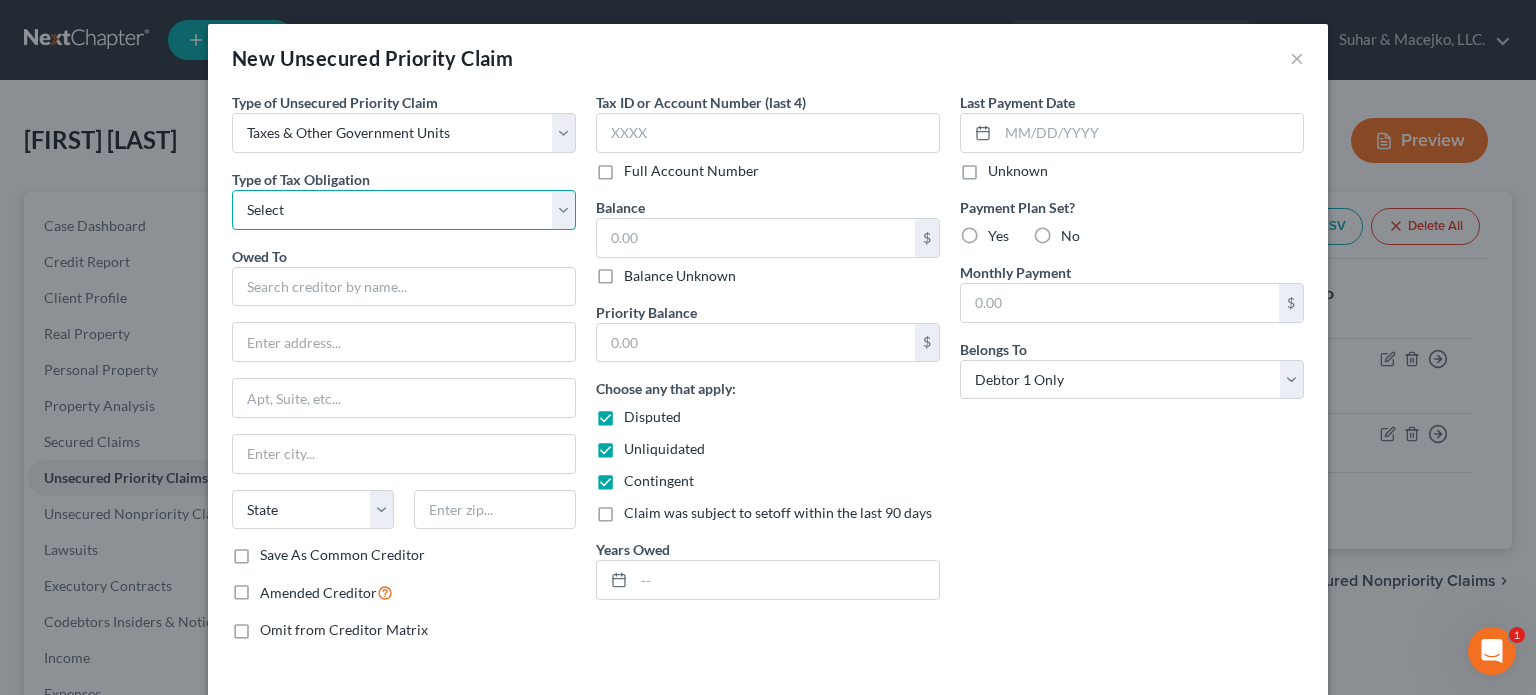 click on "Select Federal City State Franchise Tax Board Other" at bounding box center (404, 210) 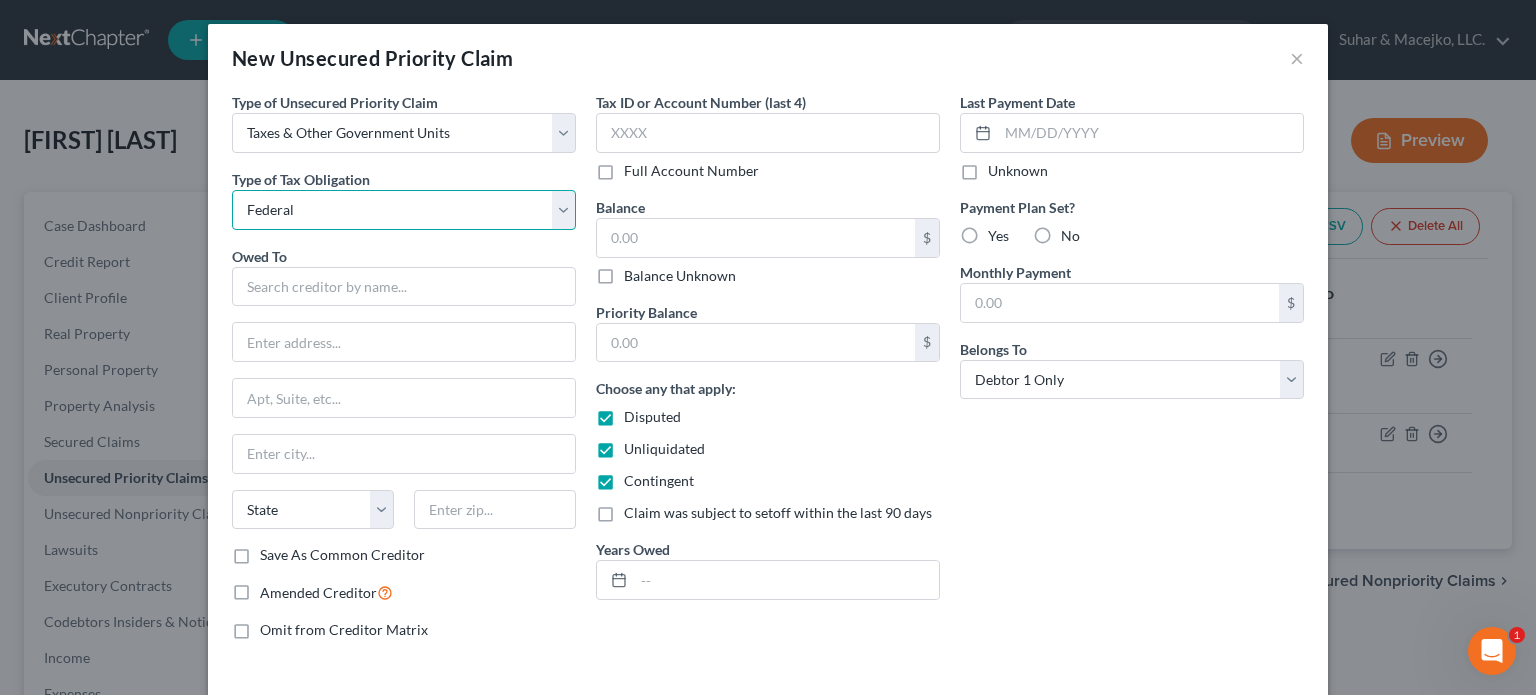 click on "Select Federal City State Franchise Tax Board Other" at bounding box center [404, 210] 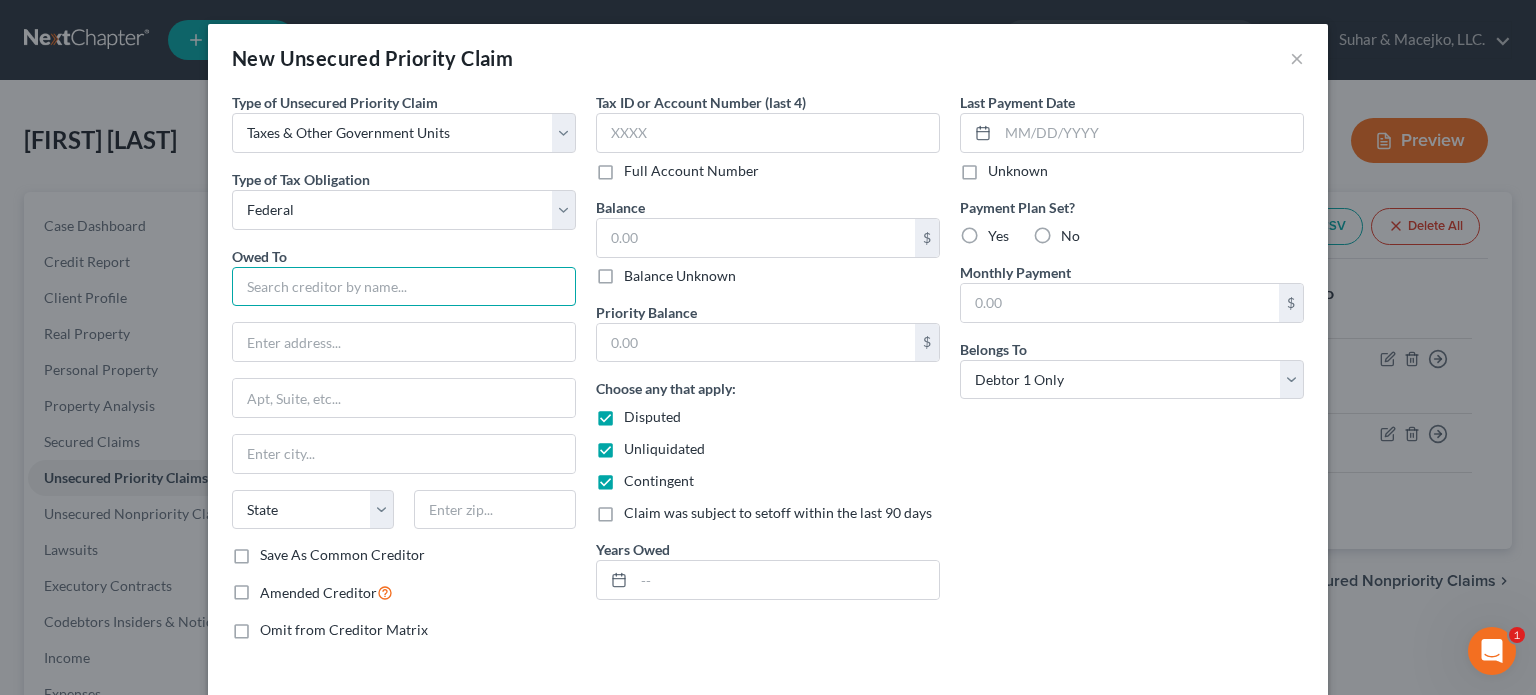 click at bounding box center (404, 287) 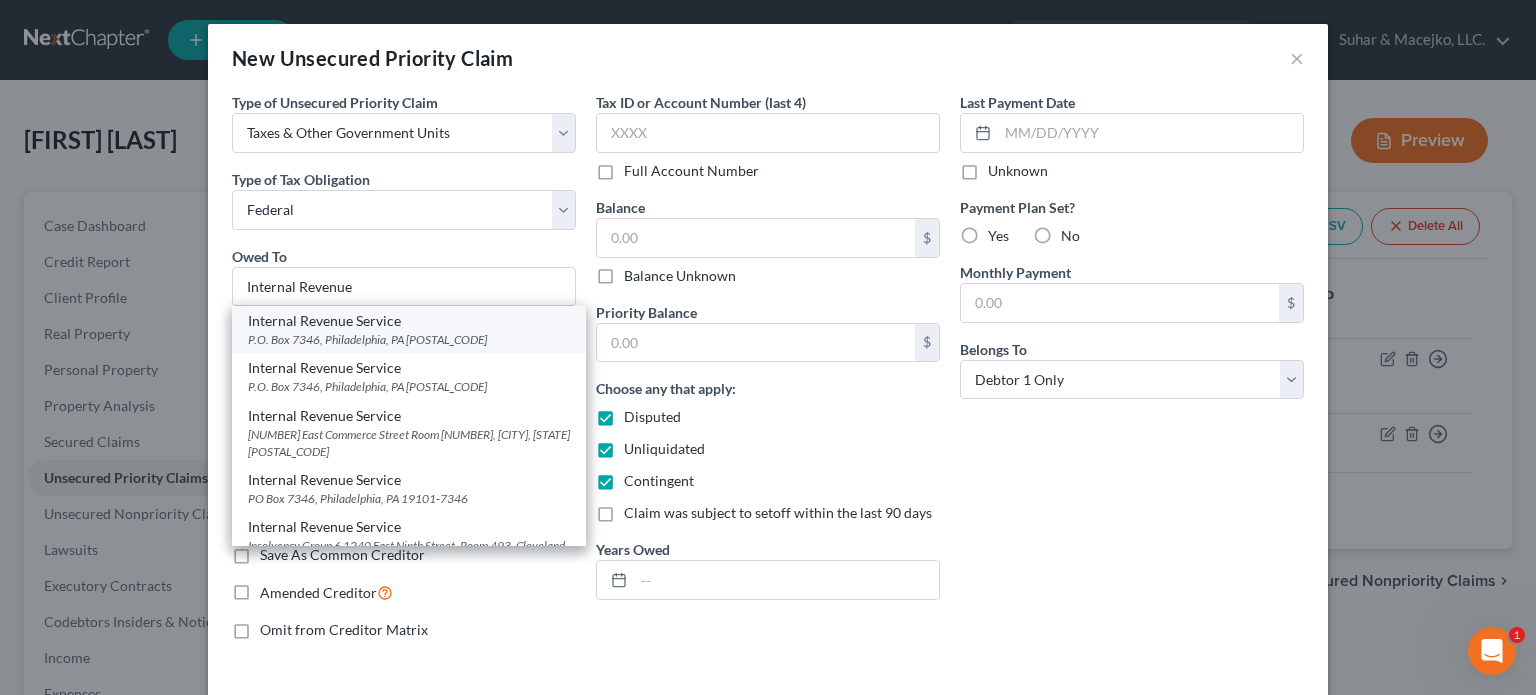 click on "Internal Revenue Service" at bounding box center [409, 321] 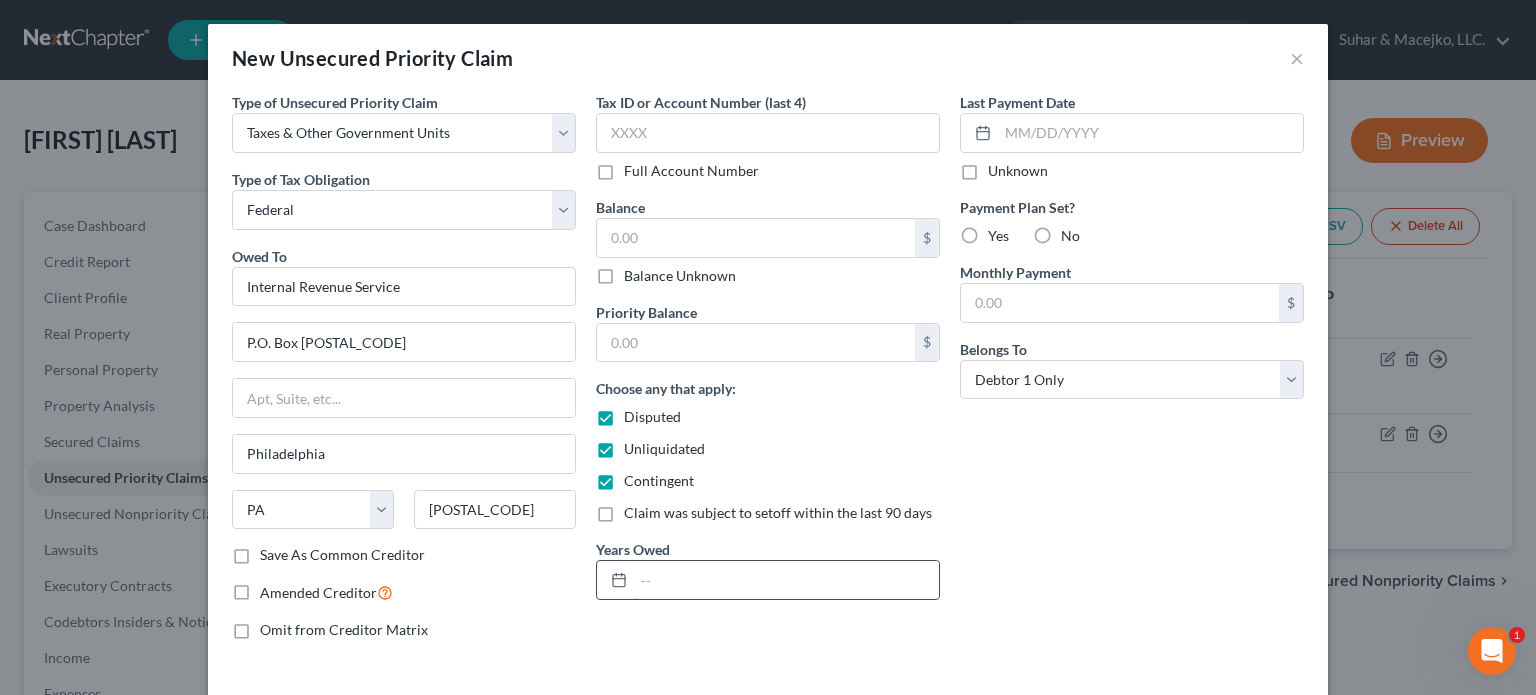 click at bounding box center (786, 580) 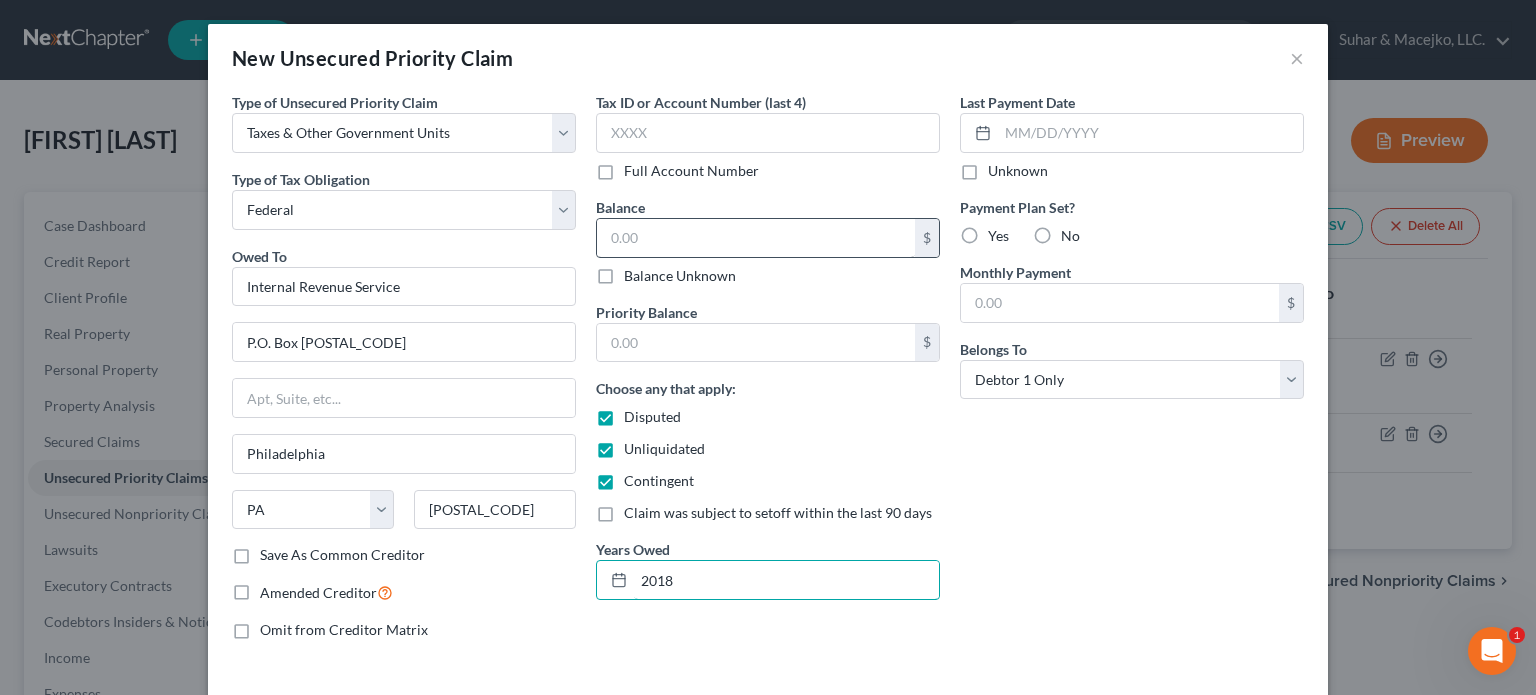 type on "2018" 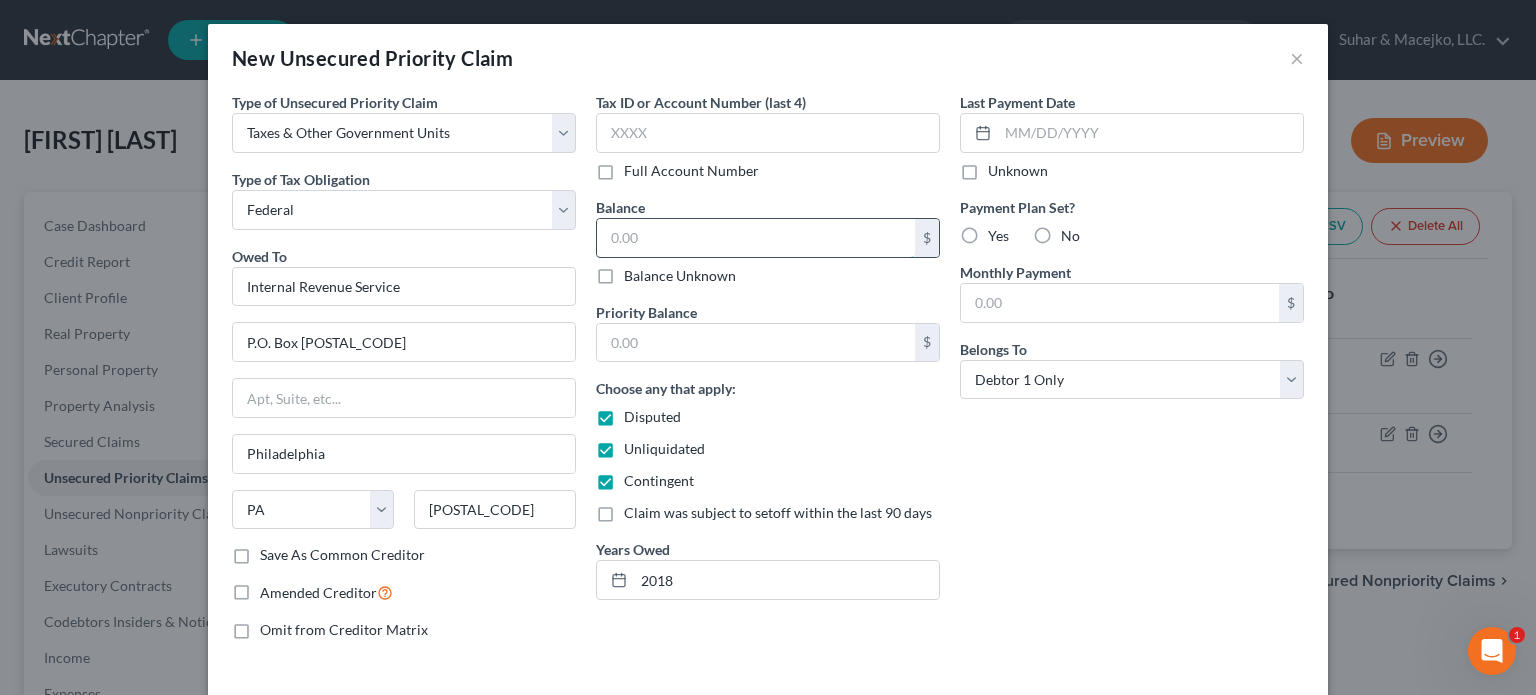 click at bounding box center [756, 238] 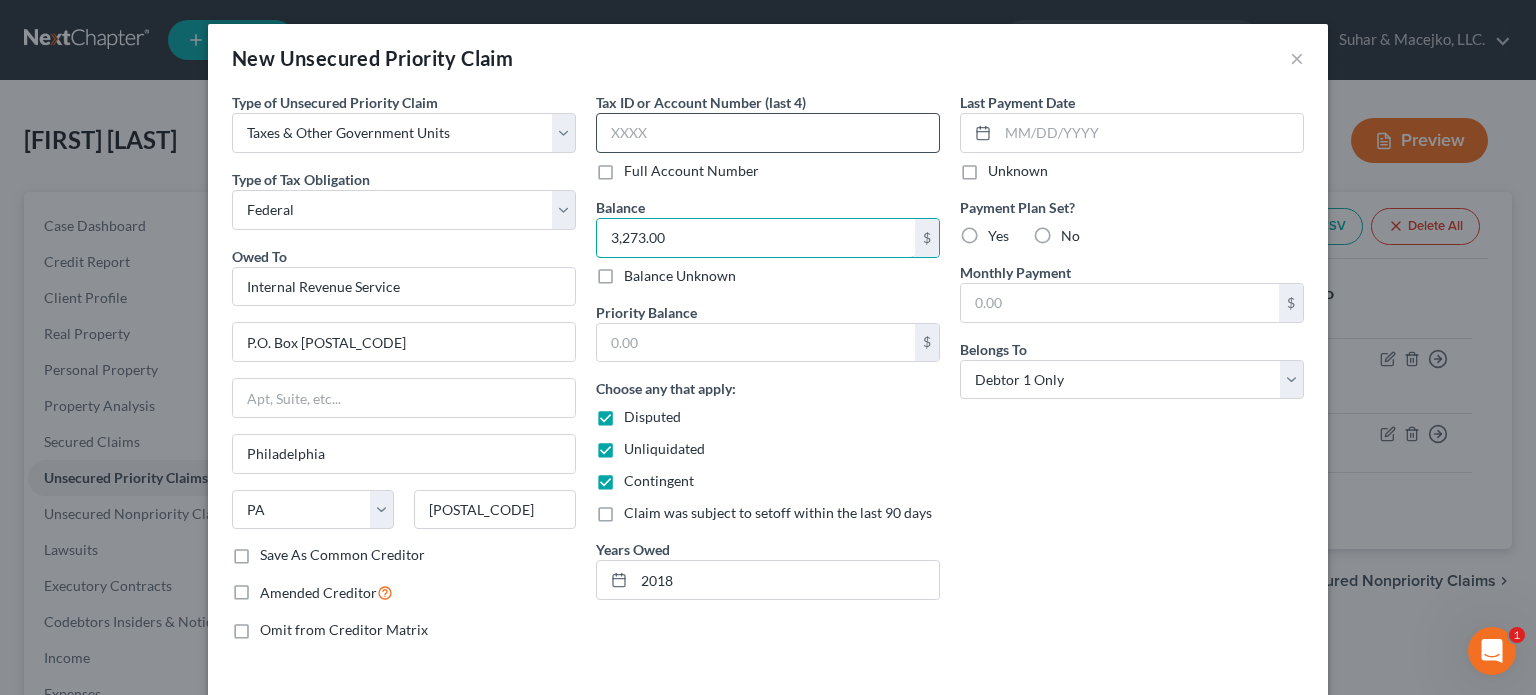 type on "3,273.00" 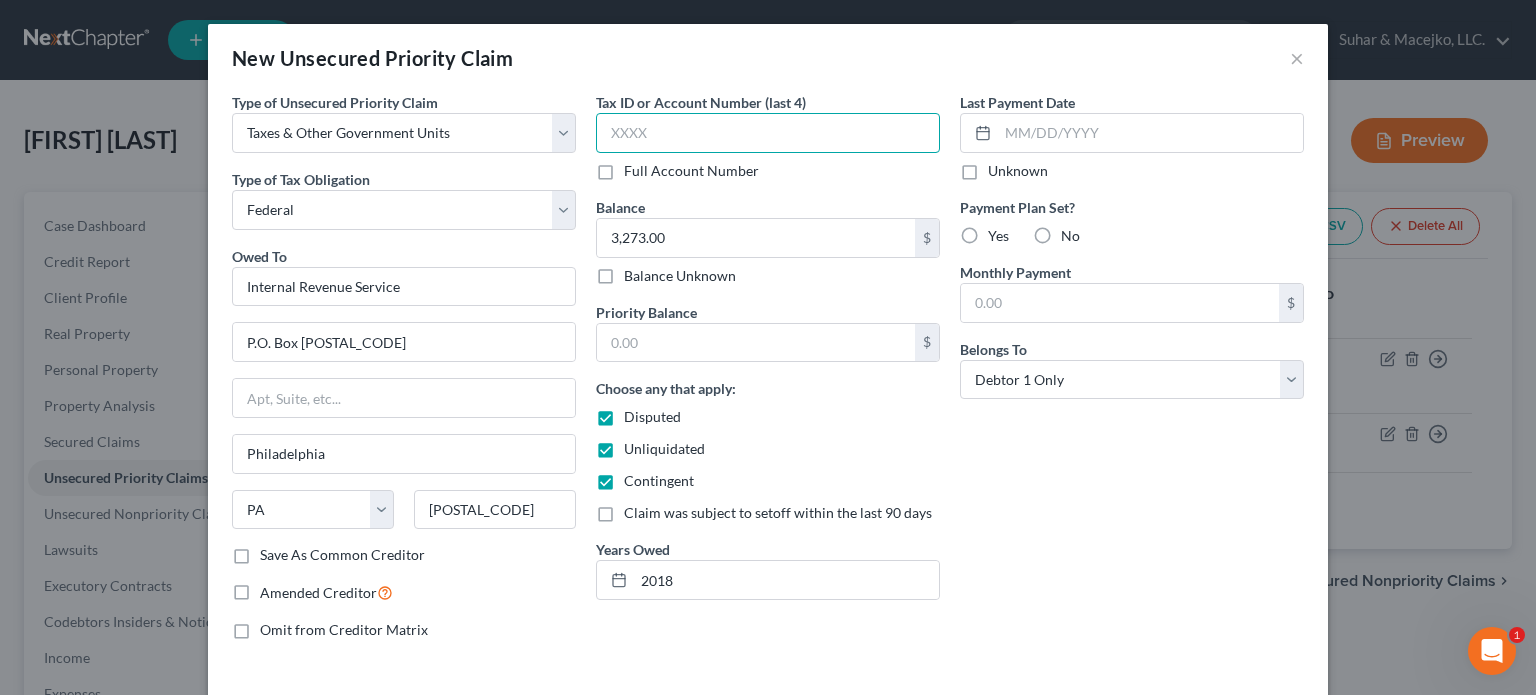 click at bounding box center (768, 133) 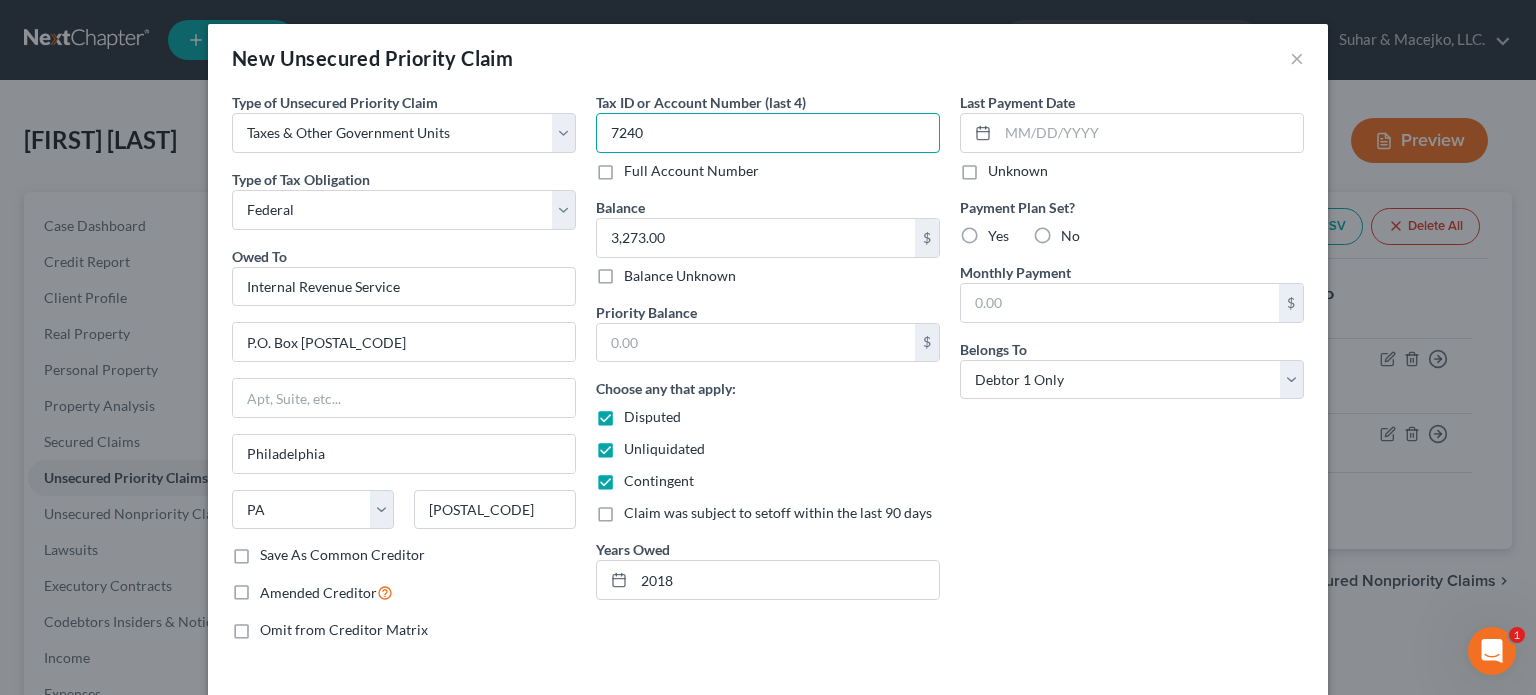 type on "7240" 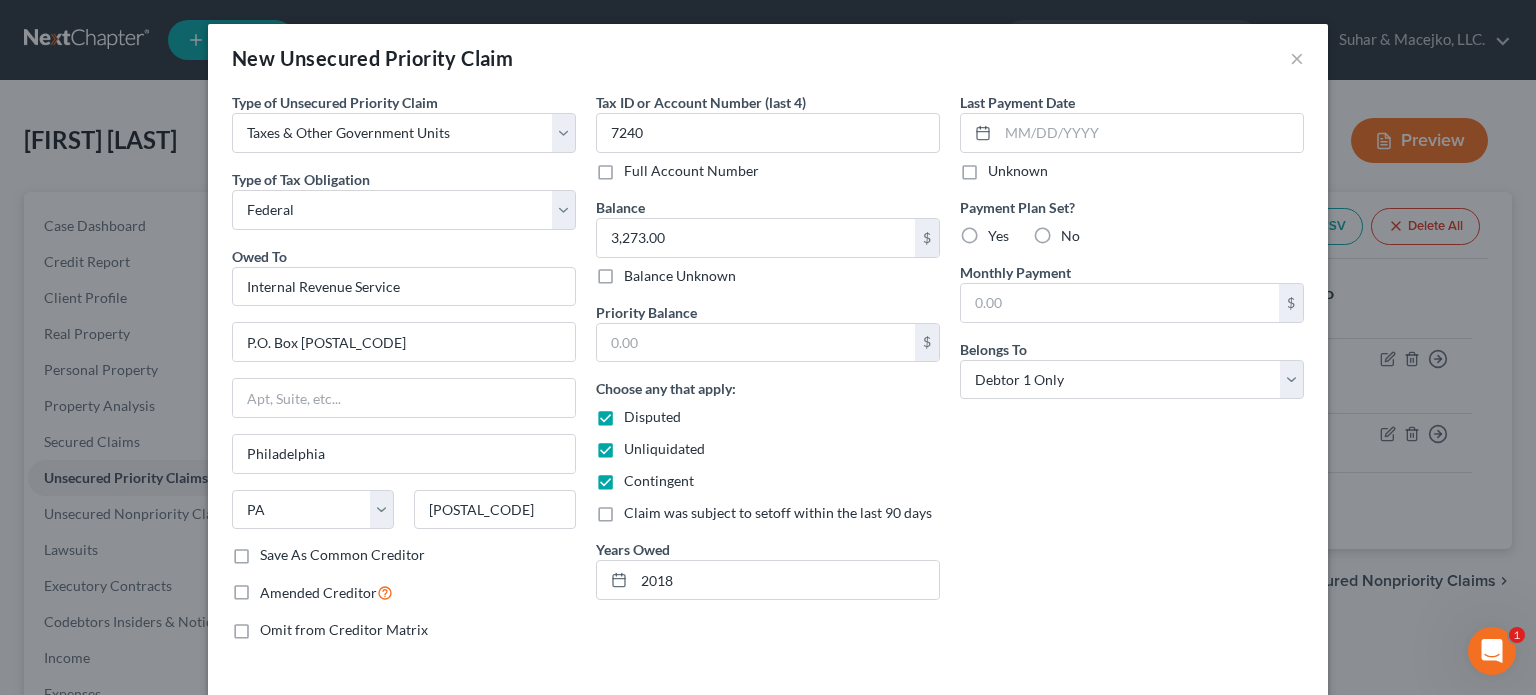 click on "Last Payment Date         Unknown Payment Plan Set? Yes No Monthly Payment $
Belongs To
*
Select Debtor 1 Only Debtor 2 Only Debtor 1 And Debtor 2 Only At Least One Of The Debtors And Another Community Property" at bounding box center [1132, 374] 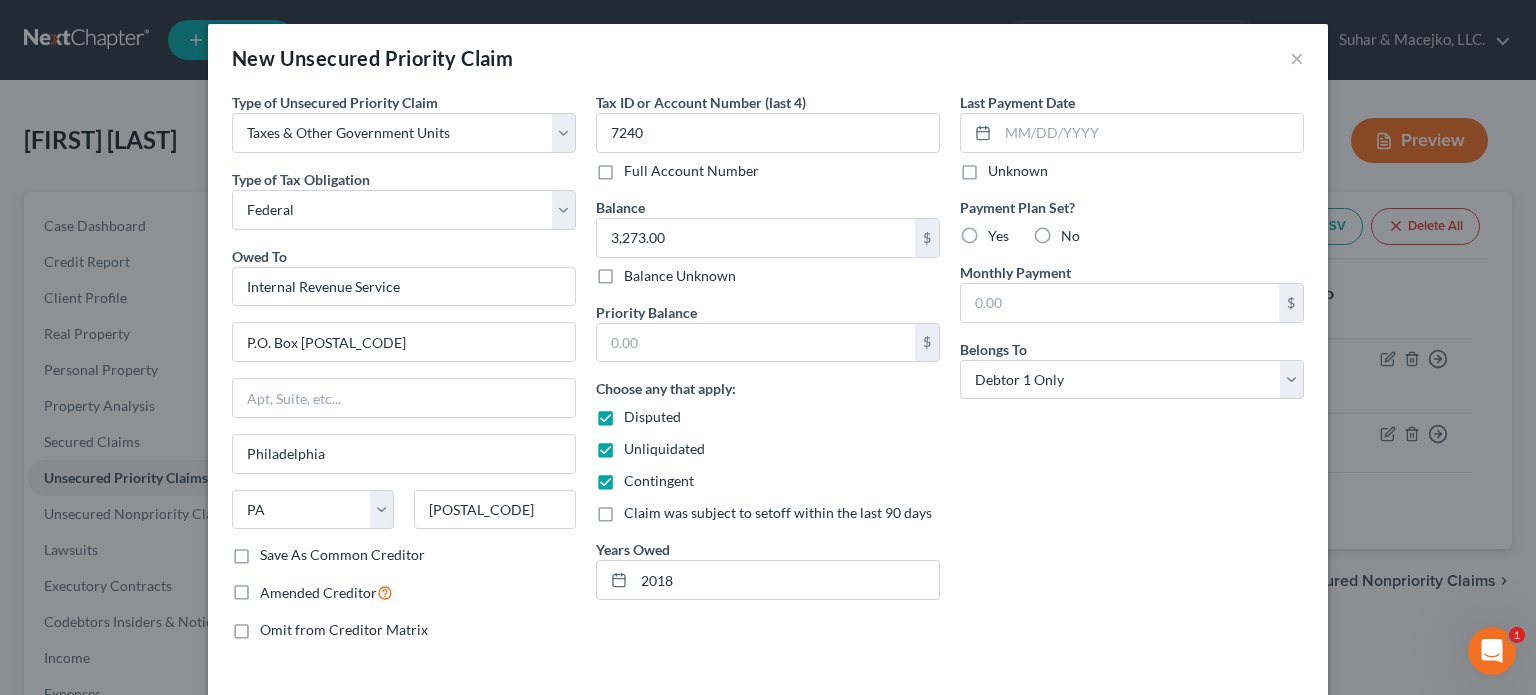 drag, startPoint x: 593, startPoint y: 414, endPoint x: 598, endPoint y: 431, distance: 17.720045 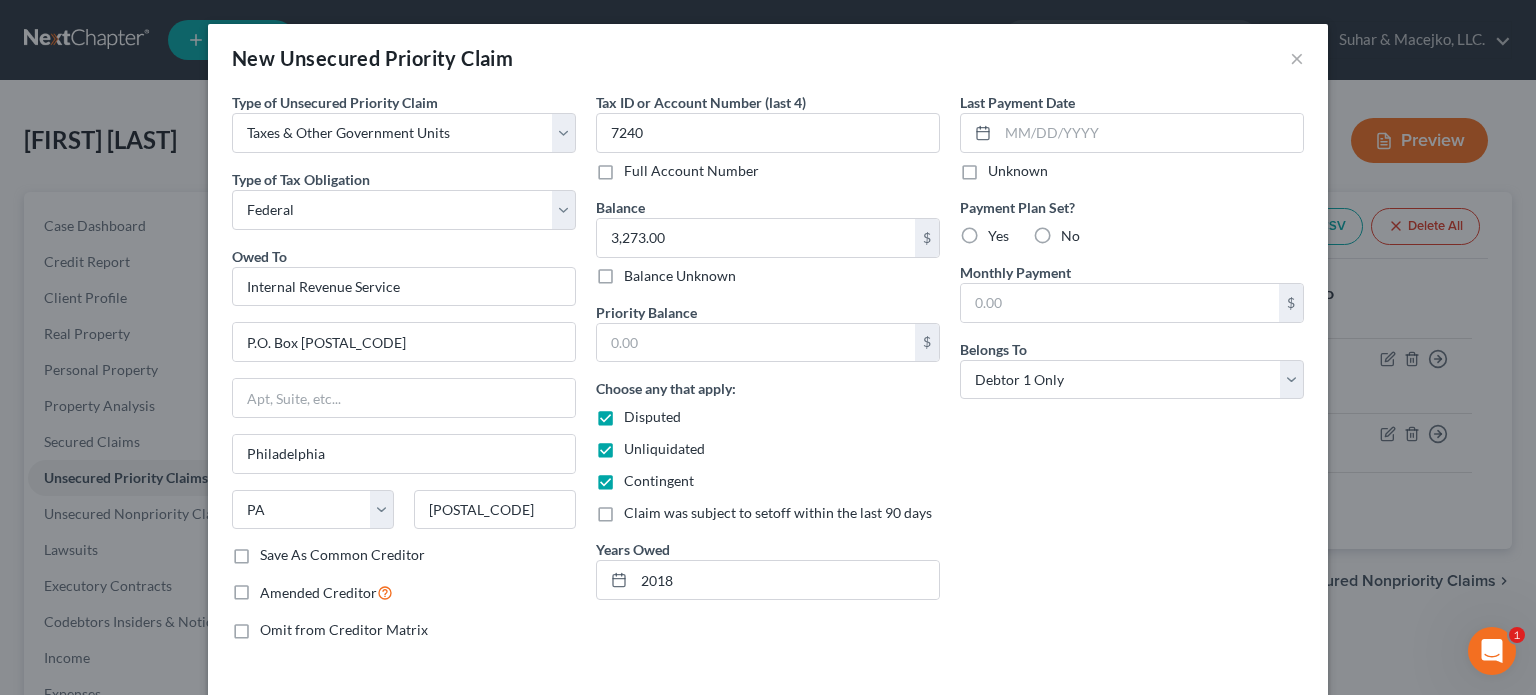 click on "Disputed" at bounding box center (638, 413) 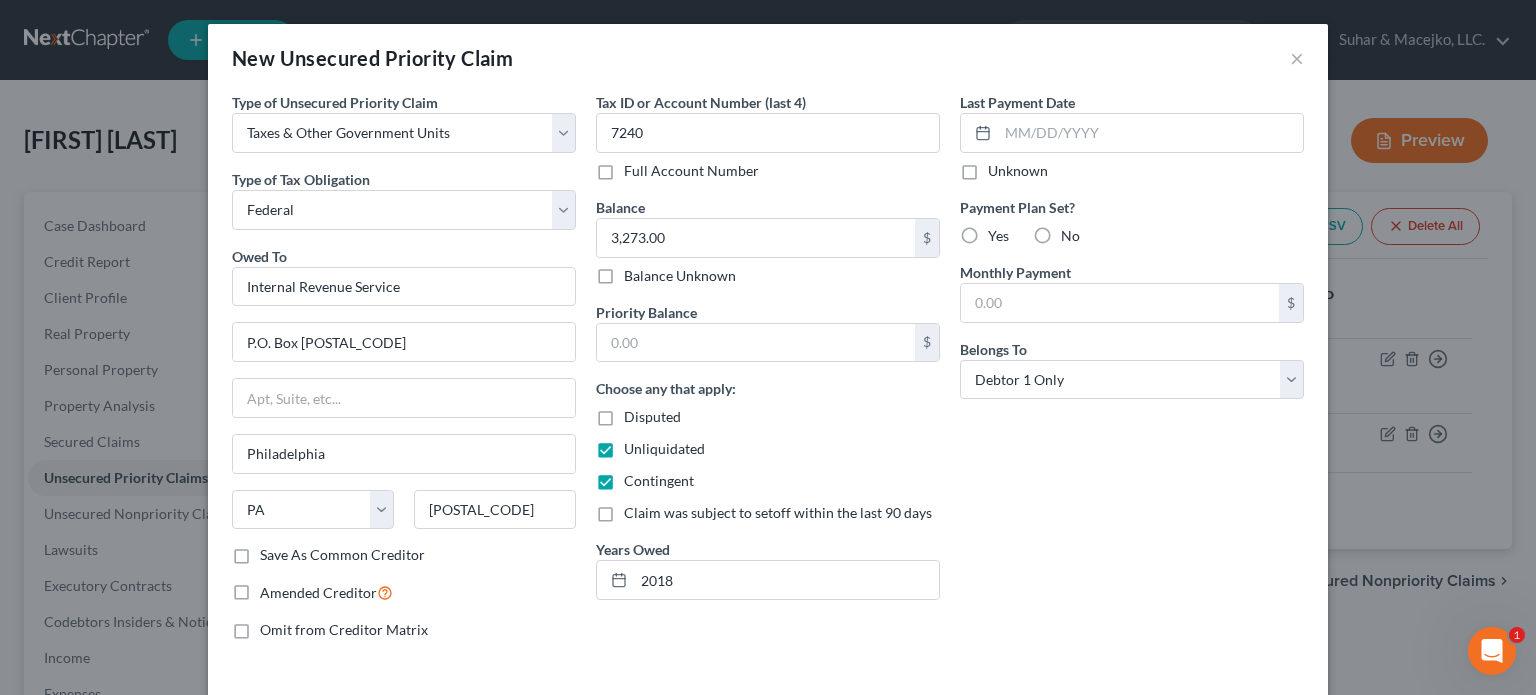 click on "Unliquidated" at bounding box center [664, 449] 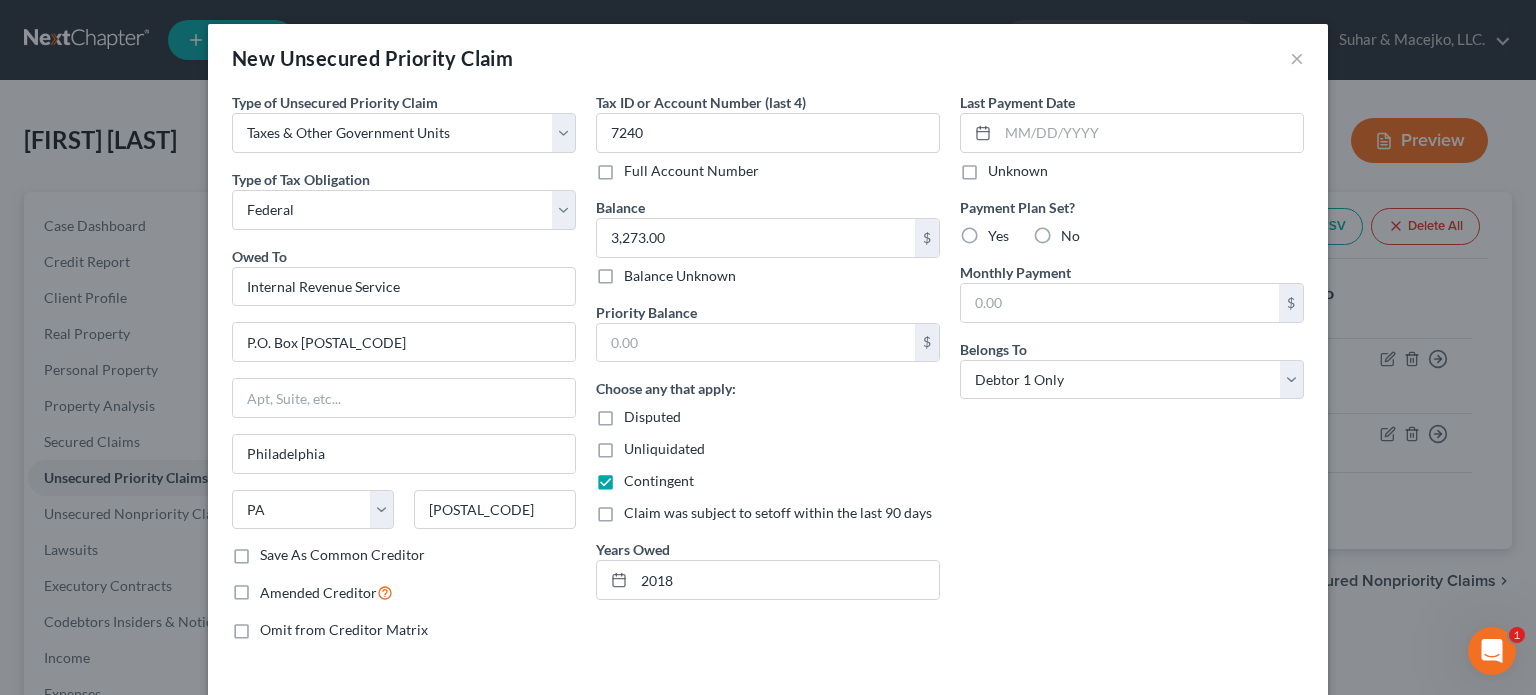 click on "Contingent" at bounding box center (659, 481) 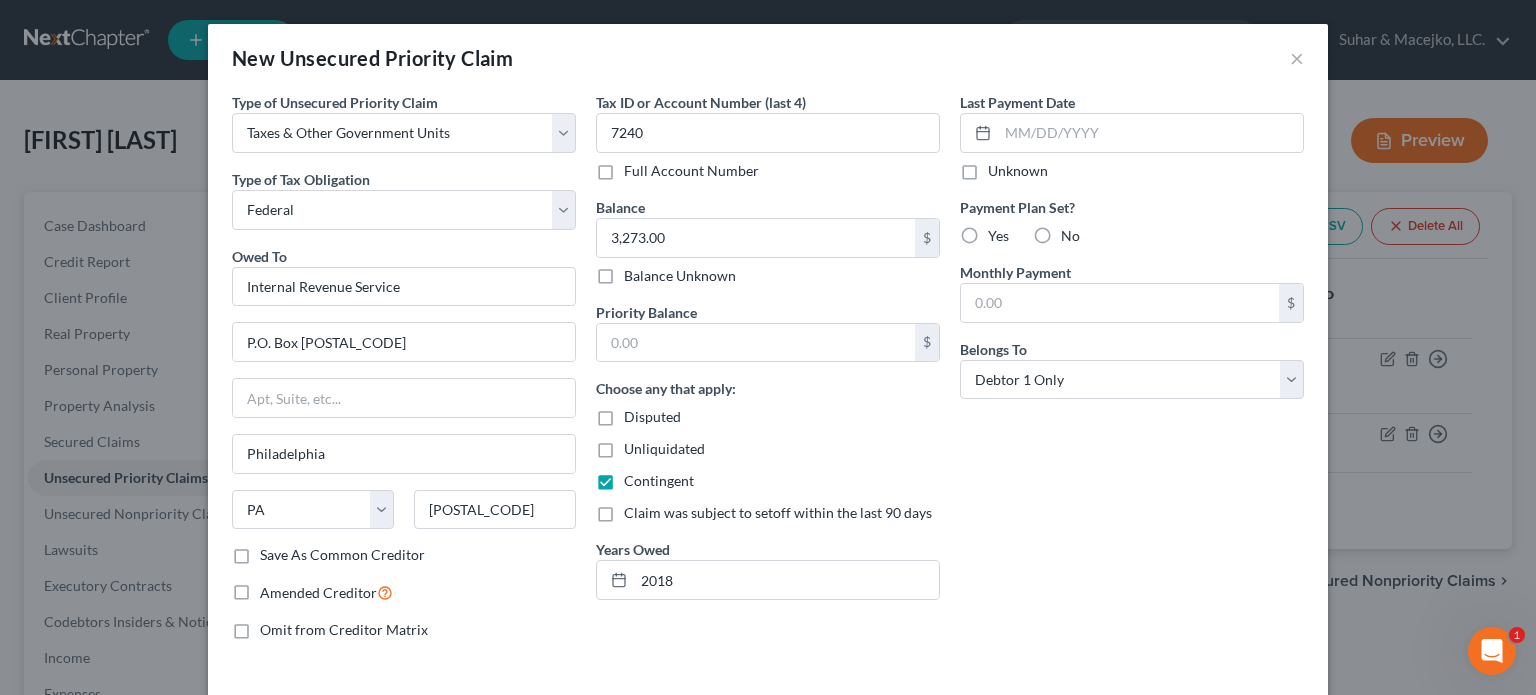 click on "Contingent" at bounding box center (638, 477) 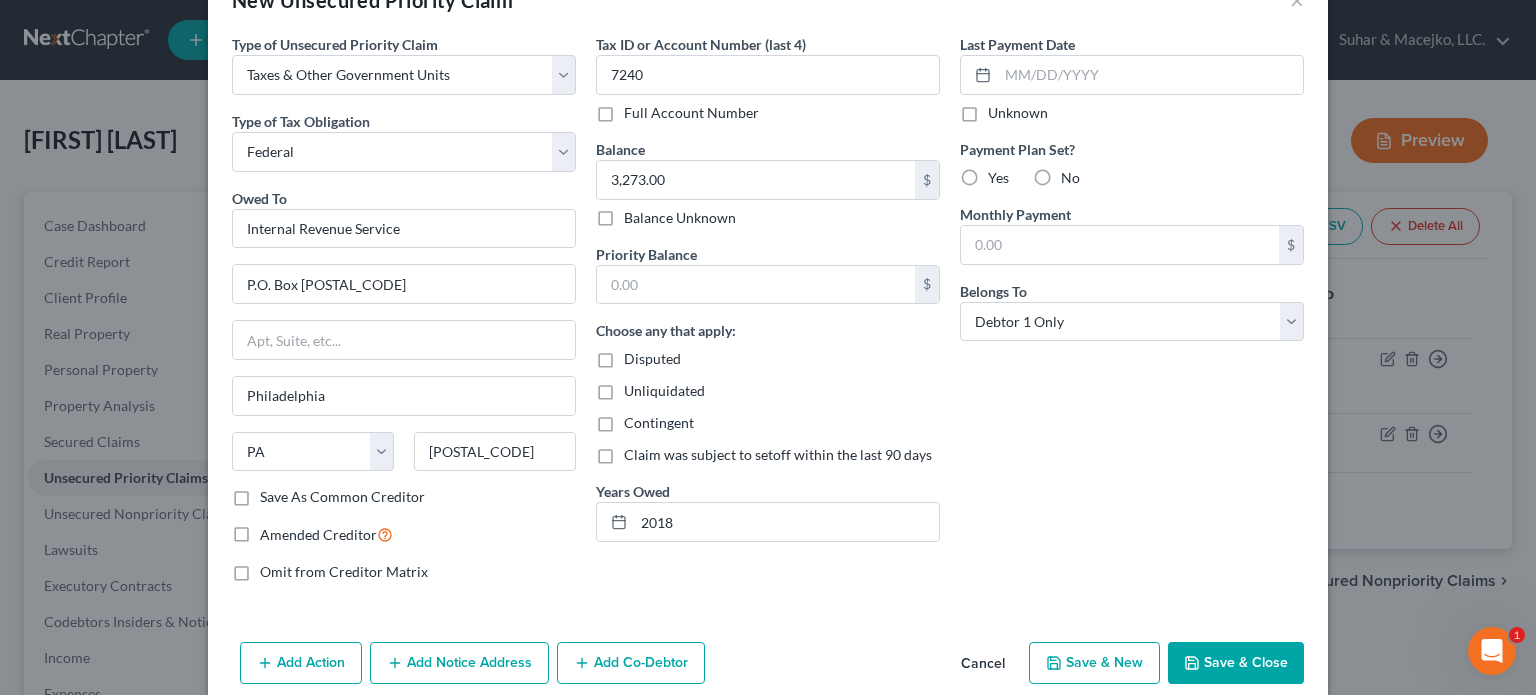 scroll, scrollTop: 84, scrollLeft: 0, axis: vertical 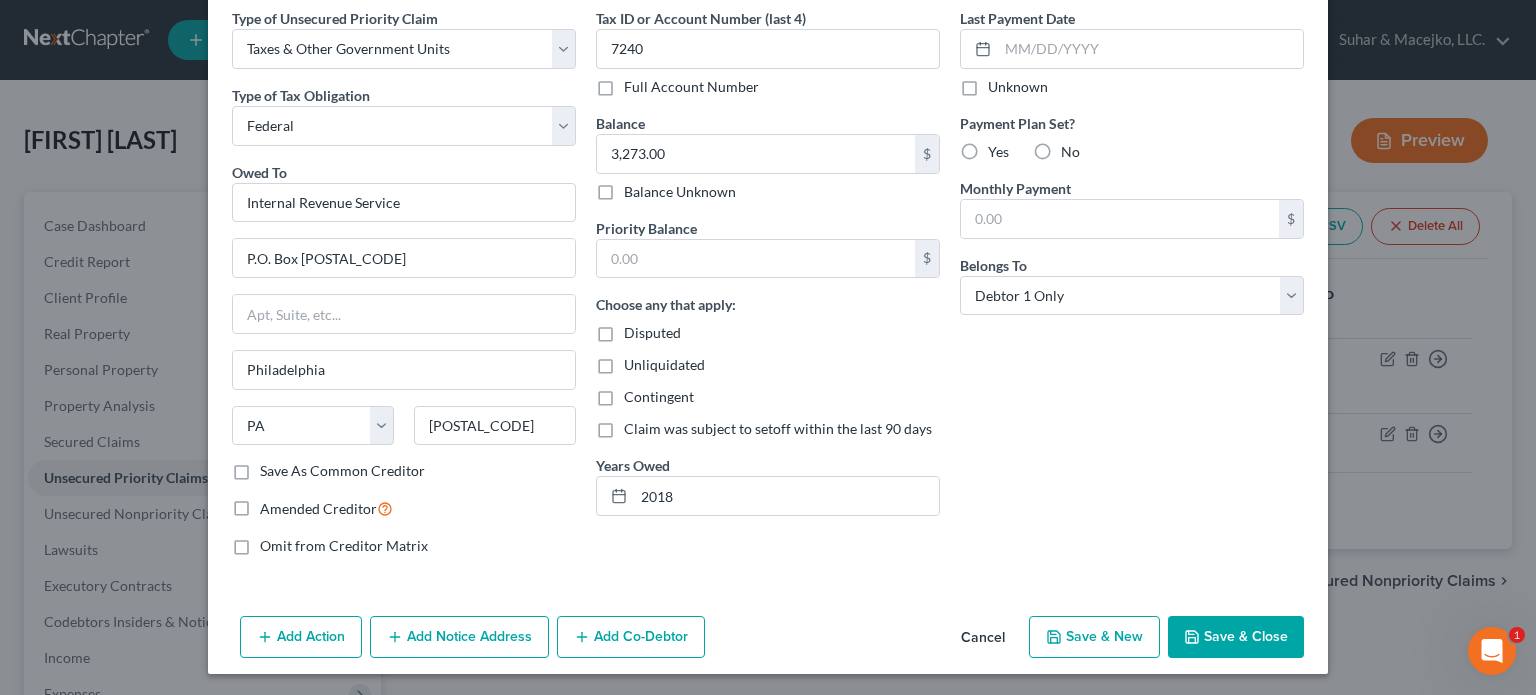 click on "Save & Close" at bounding box center [1236, 637] 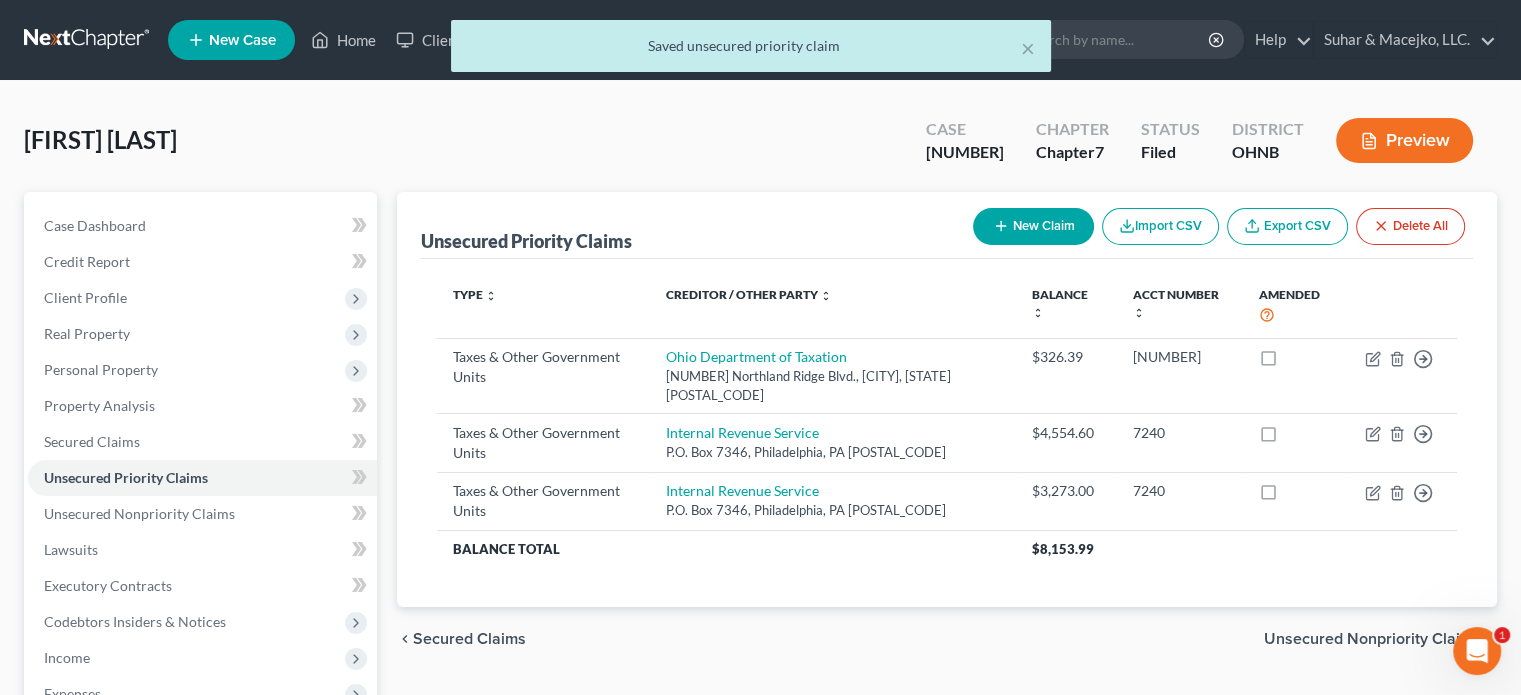 click on "New Claim" at bounding box center [1033, 226] 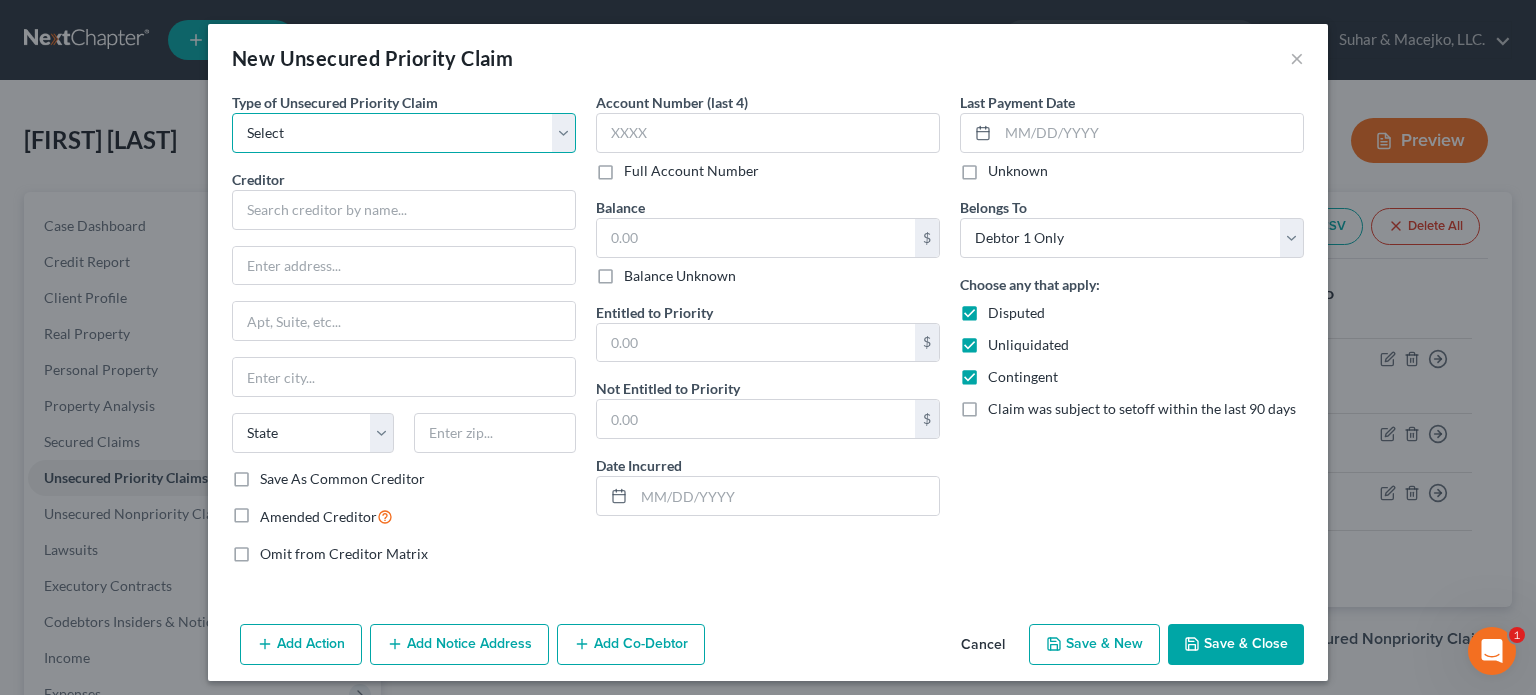 click on "Select Taxes & Other Government Units Domestic Support Obligations Extensions of credit in an involuntary case Wages, Salaries, Commissions Contributions to employee benefits Certain farmers and fisherman Deposits by individuals Commitments to maintain capitals Claims for death or injury while intoxicated Other" at bounding box center (404, 133) 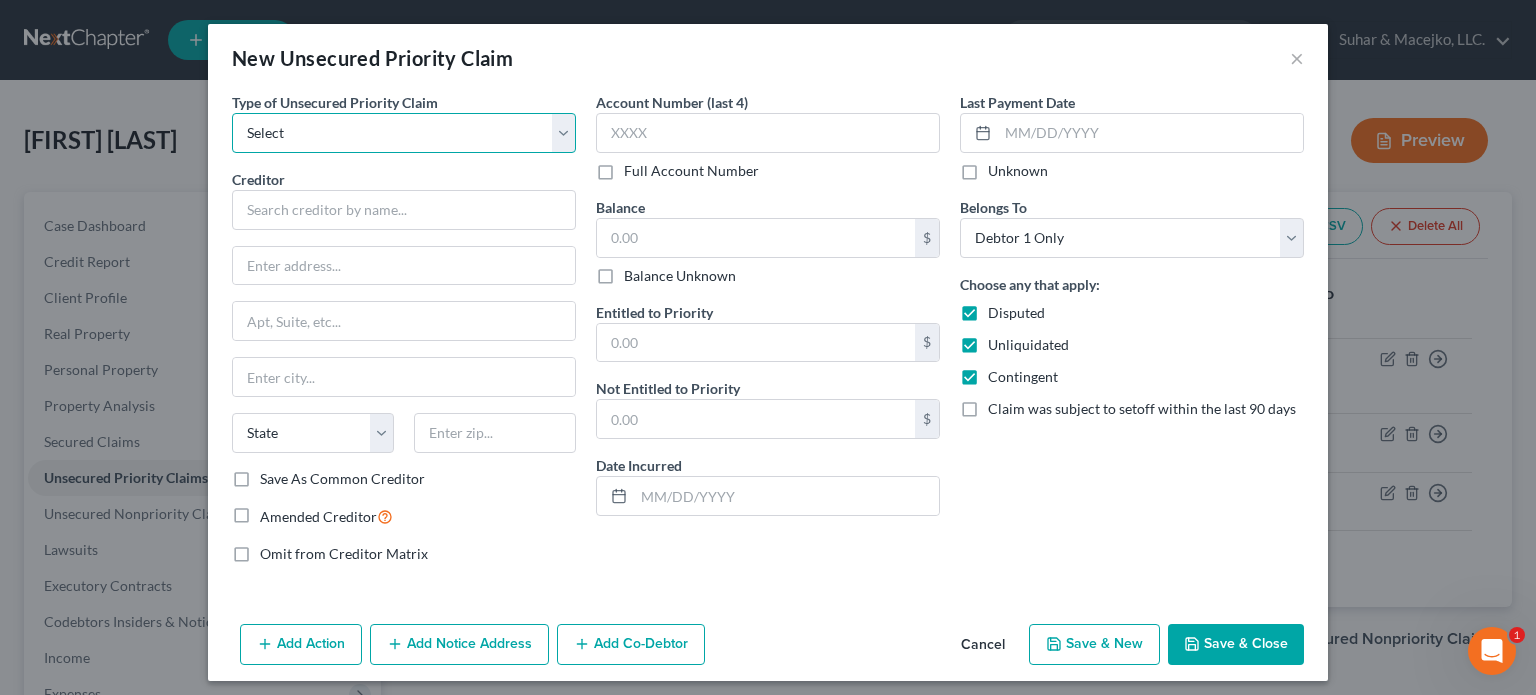 select on "0" 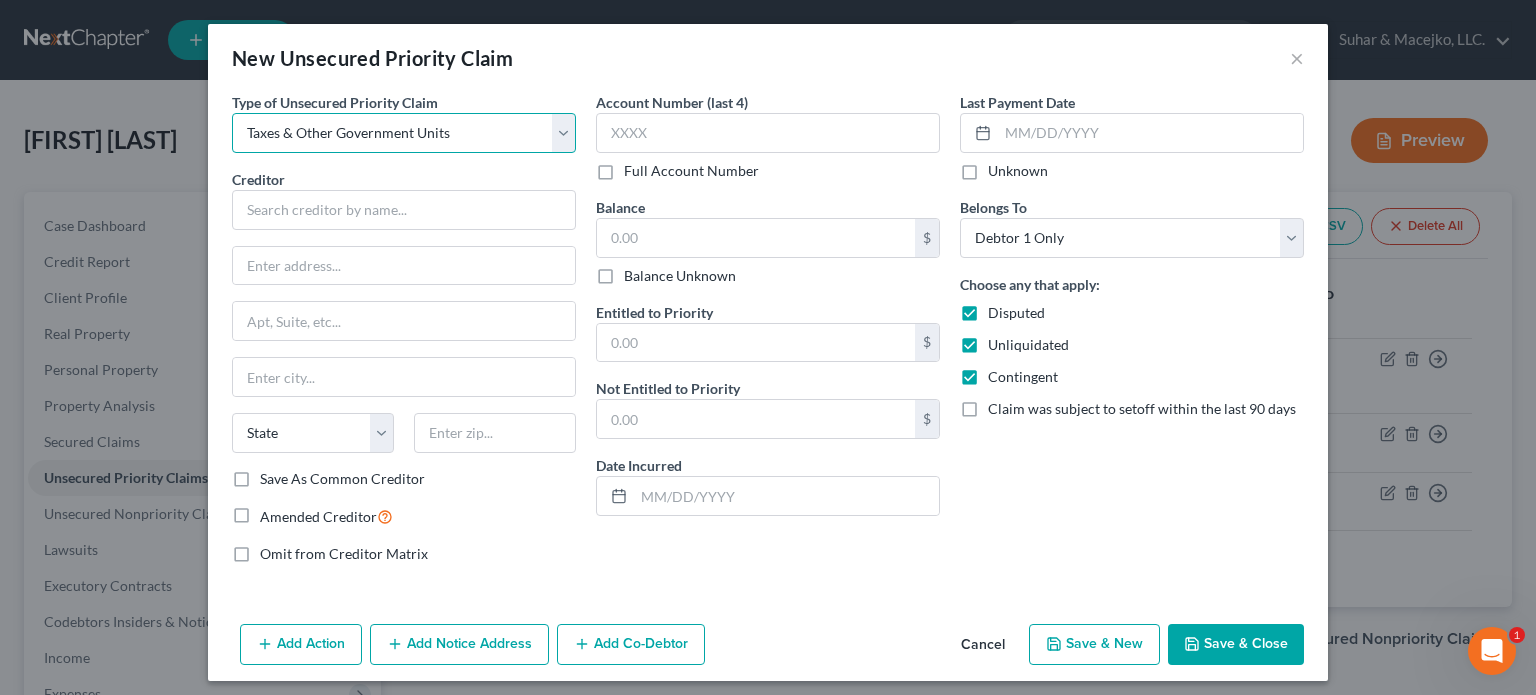 click on "Select Taxes & Other Government Units Domestic Support Obligations Extensions of credit in an involuntary case Wages, Salaries, Commissions Contributions to employee benefits Certain farmers and fisherman Deposits by individuals Commitments to maintain capitals Claims for death or injury while intoxicated Other" at bounding box center [404, 133] 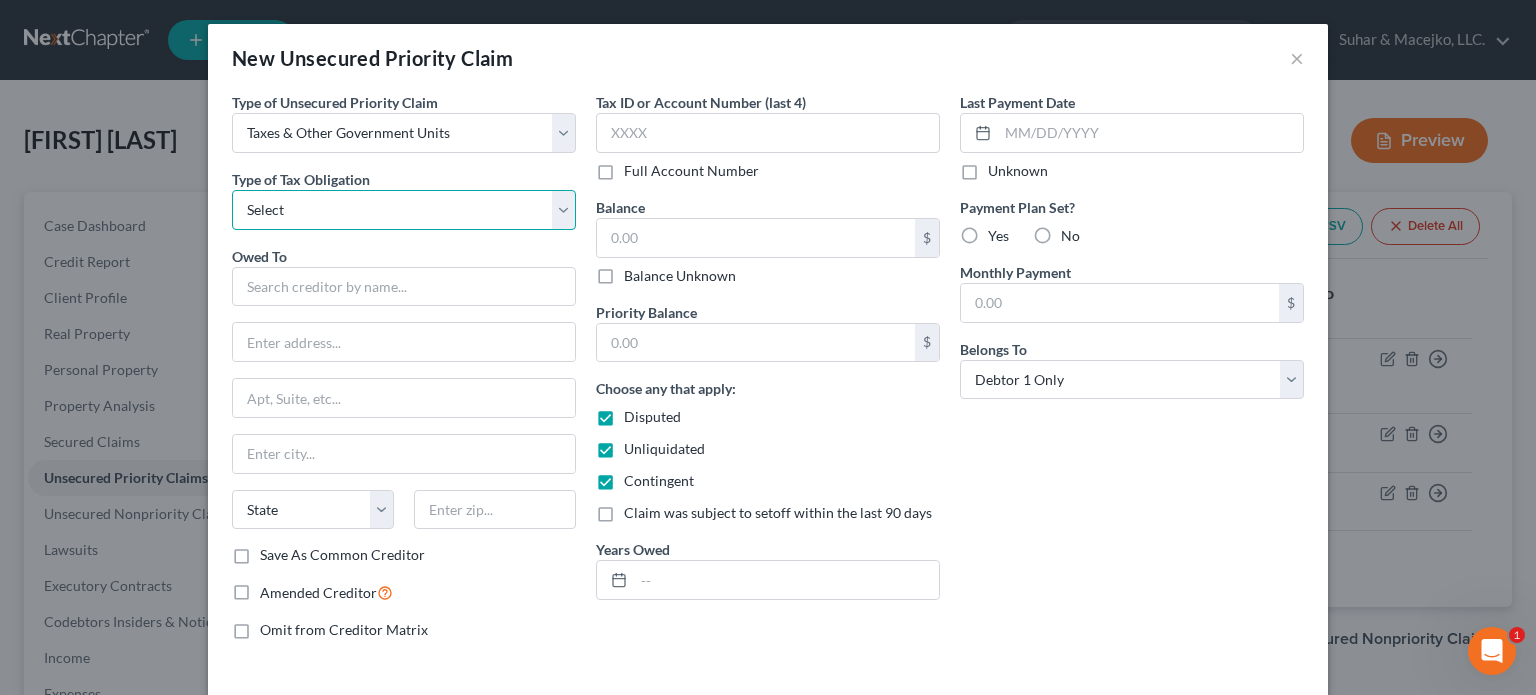 click on "Select Federal City State Franchise Tax Board Other" at bounding box center [404, 210] 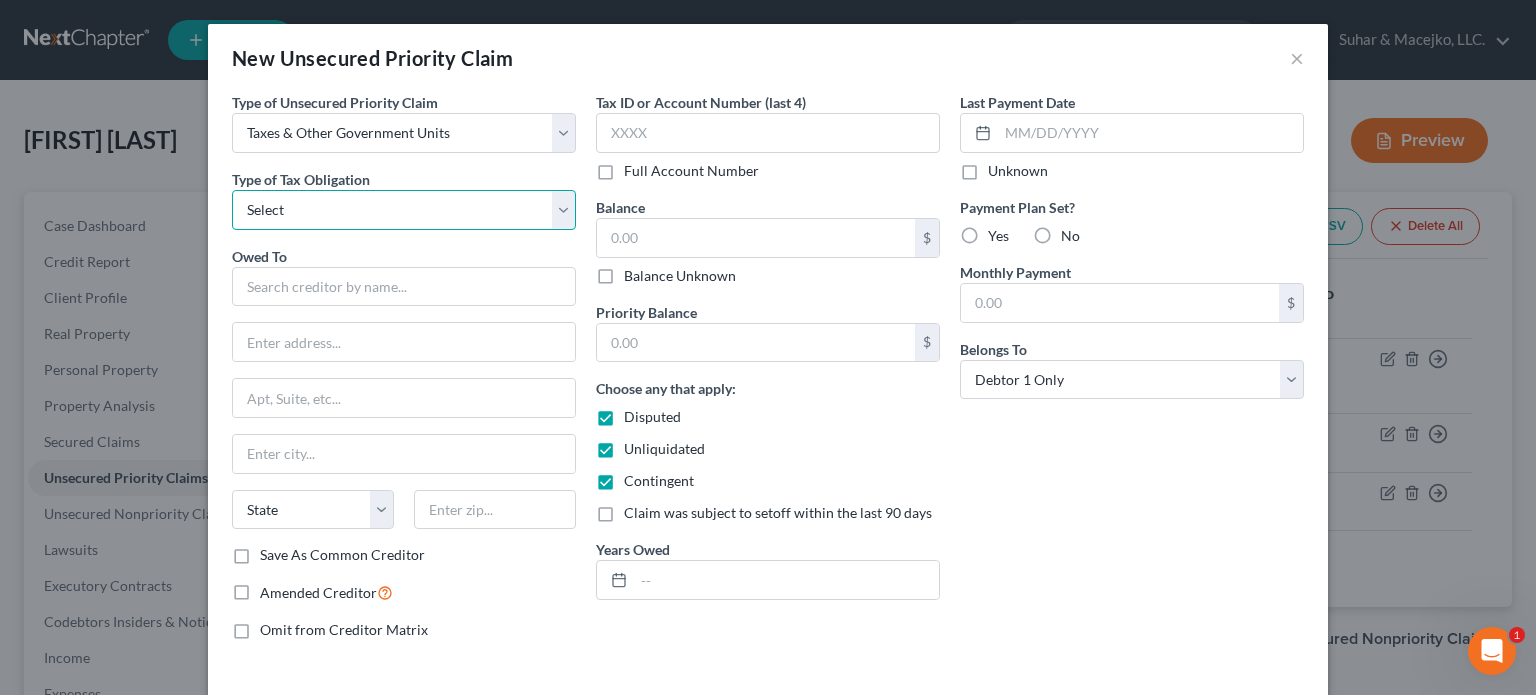 select on "0" 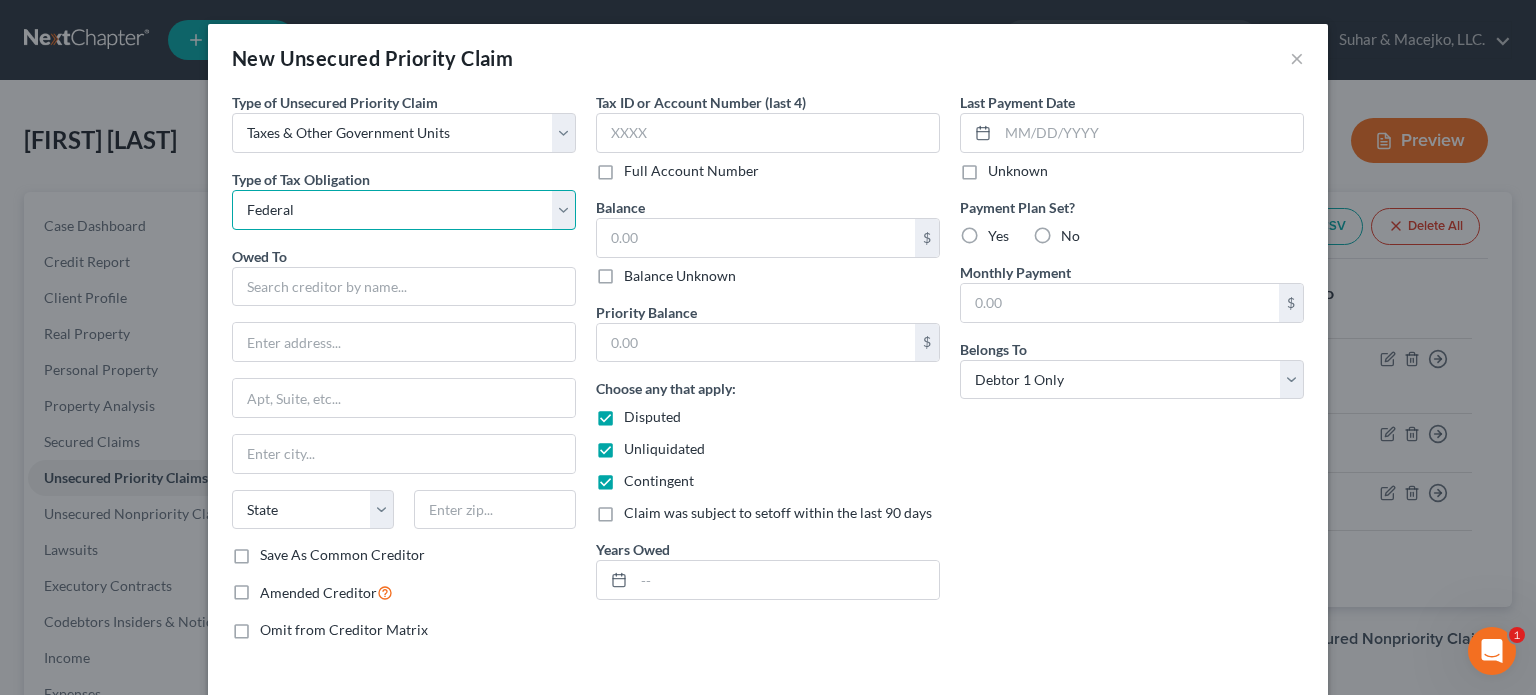 click on "Select Federal City State Franchise Tax Board Other" at bounding box center [404, 210] 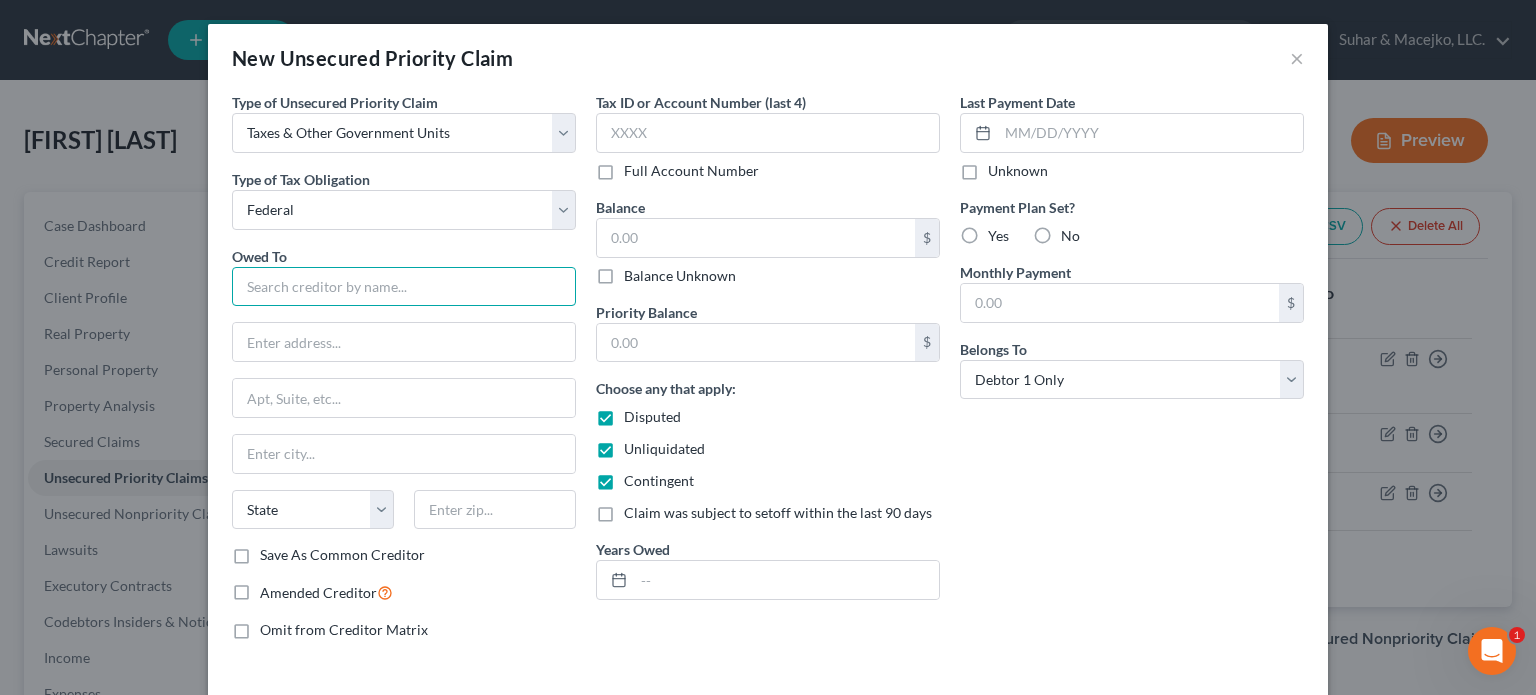 click at bounding box center (404, 287) 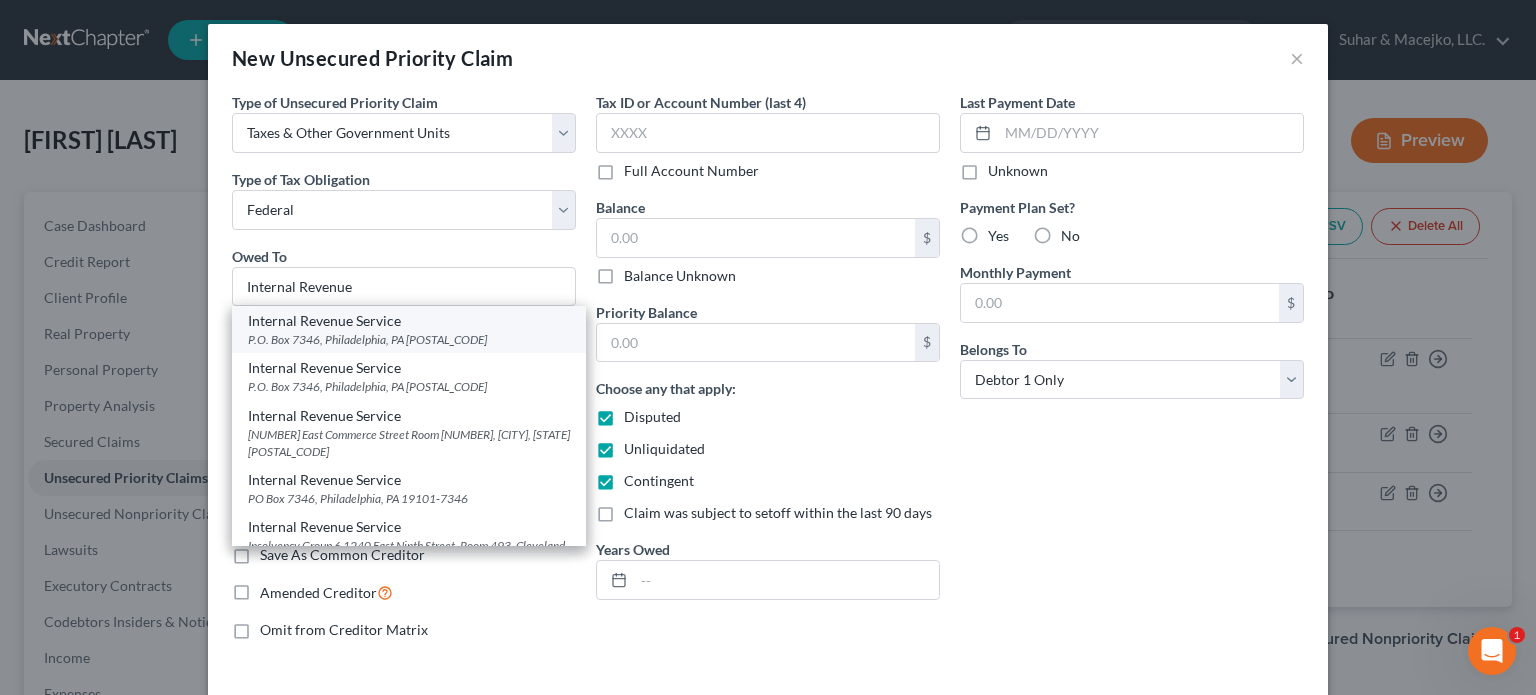 click on "Internal Revenue Service" at bounding box center [409, 321] 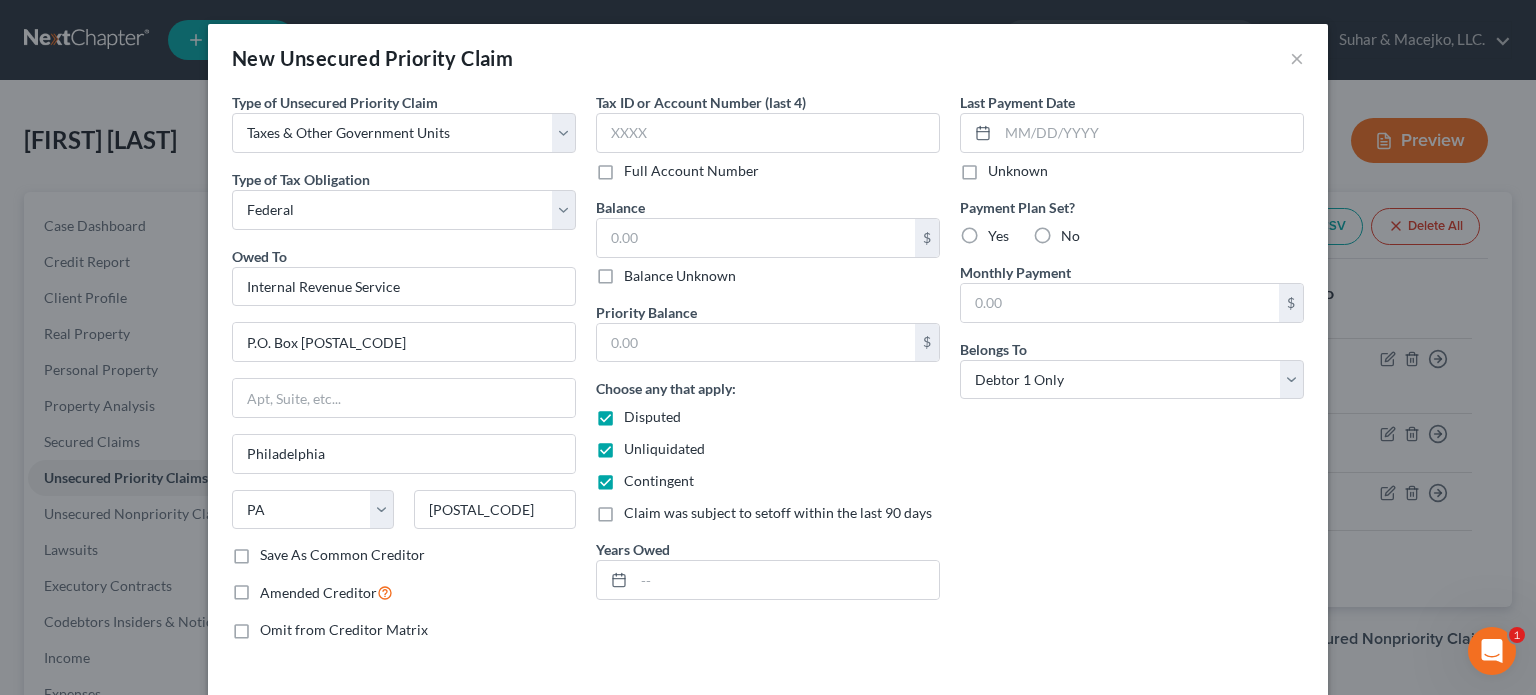 click on "Disputed" at bounding box center [652, 417] 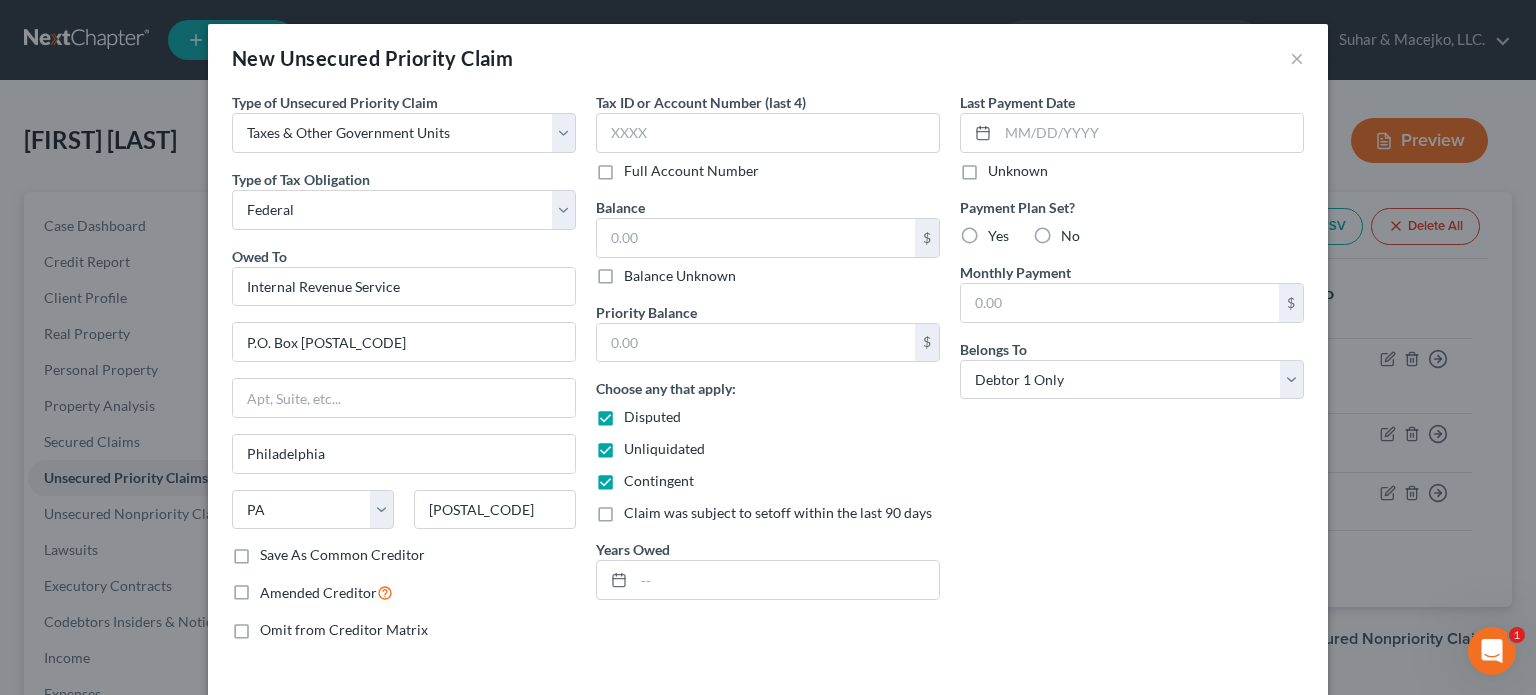 click on "Disputed" at bounding box center (638, 413) 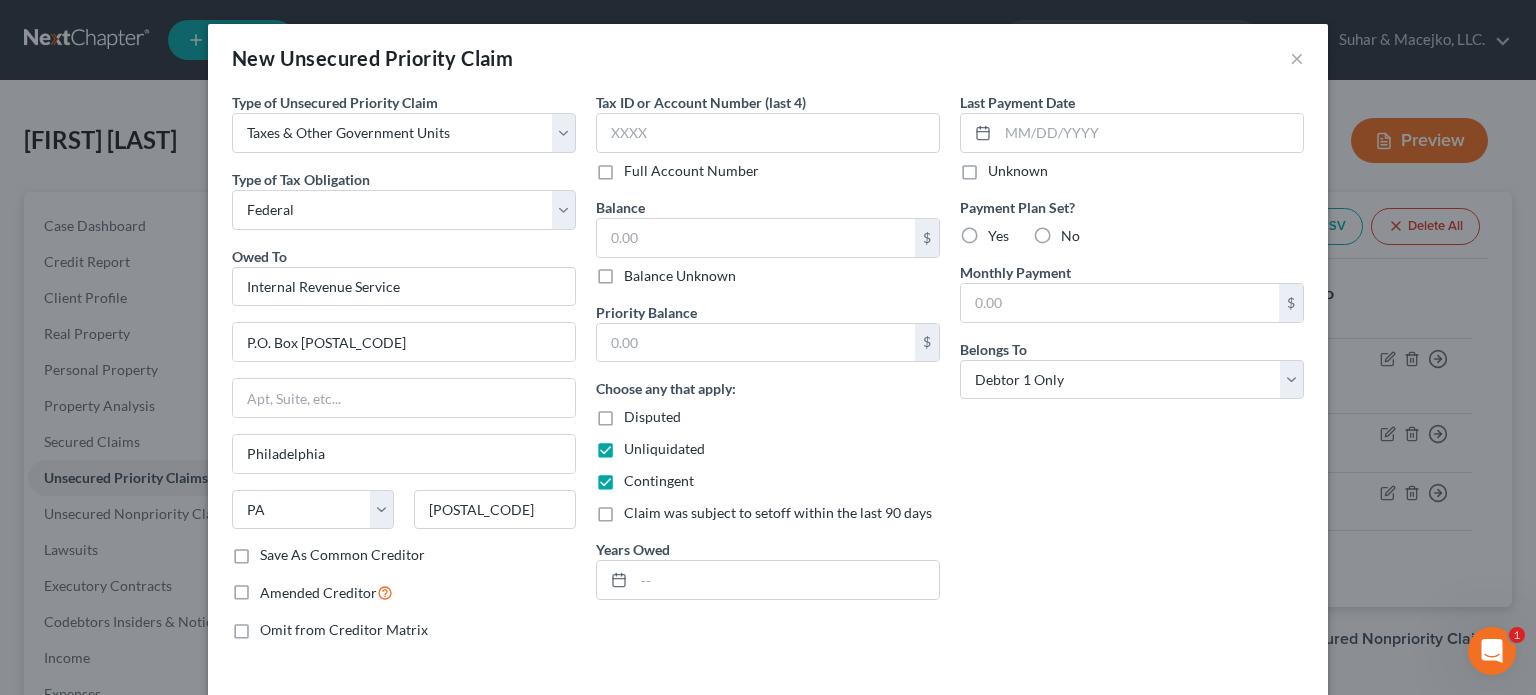 click on "Unliquidated" at bounding box center [664, 449] 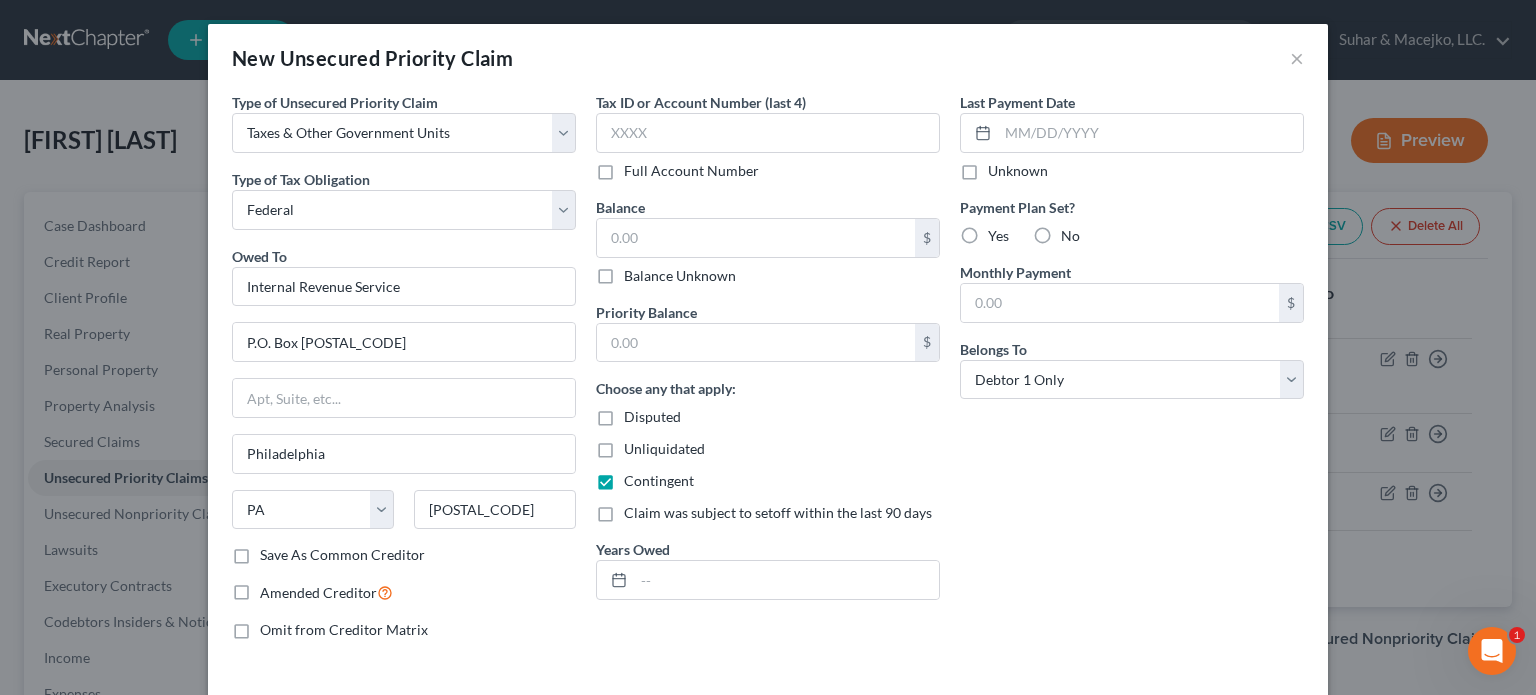 click on "Contingent" at bounding box center [659, 481] 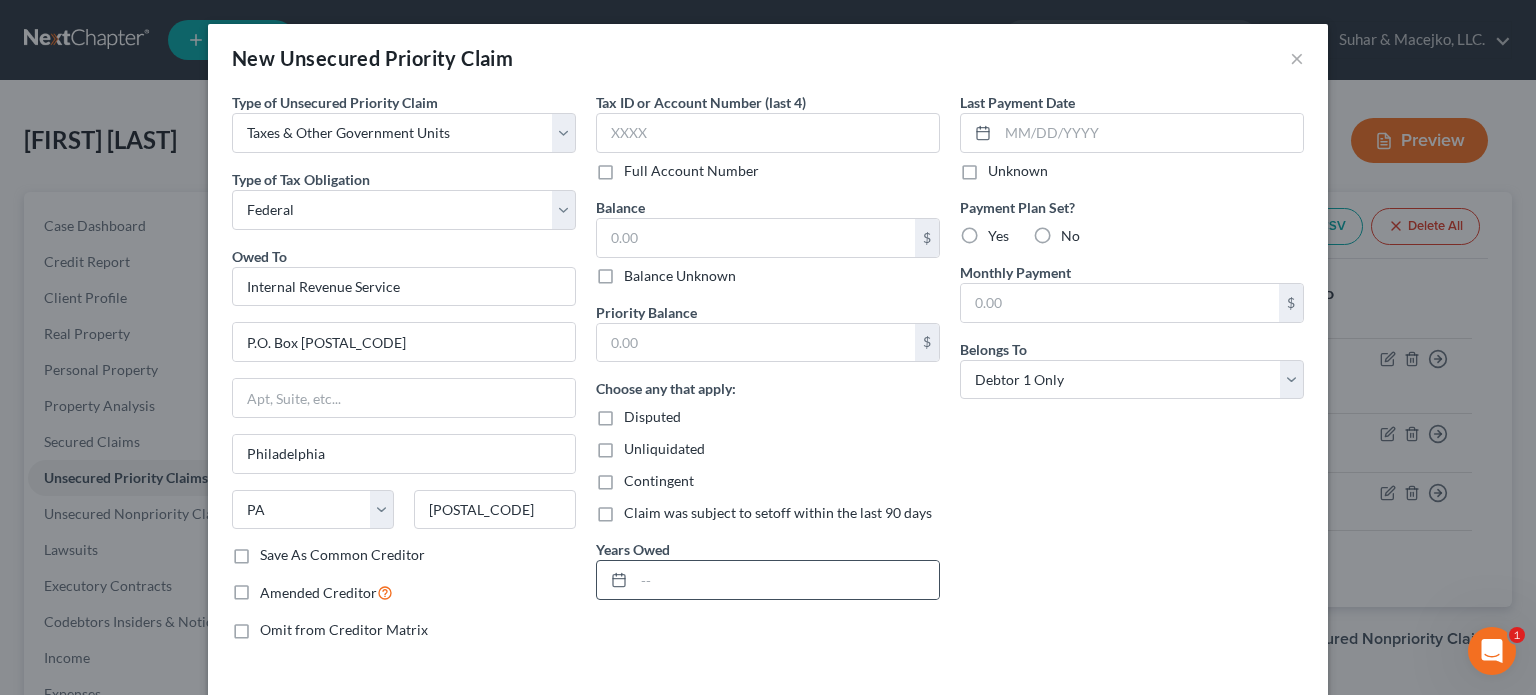 click at bounding box center [615, 580] 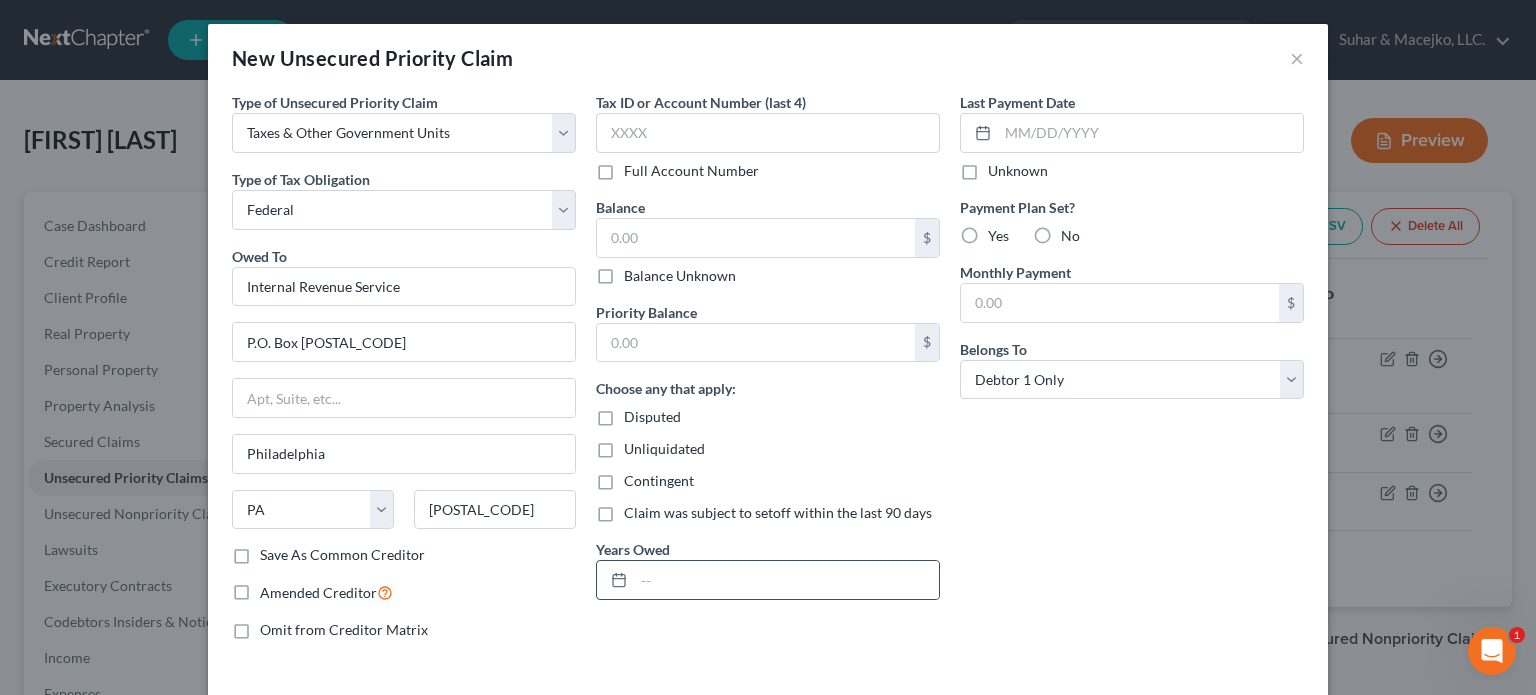 click at bounding box center [615, 580] 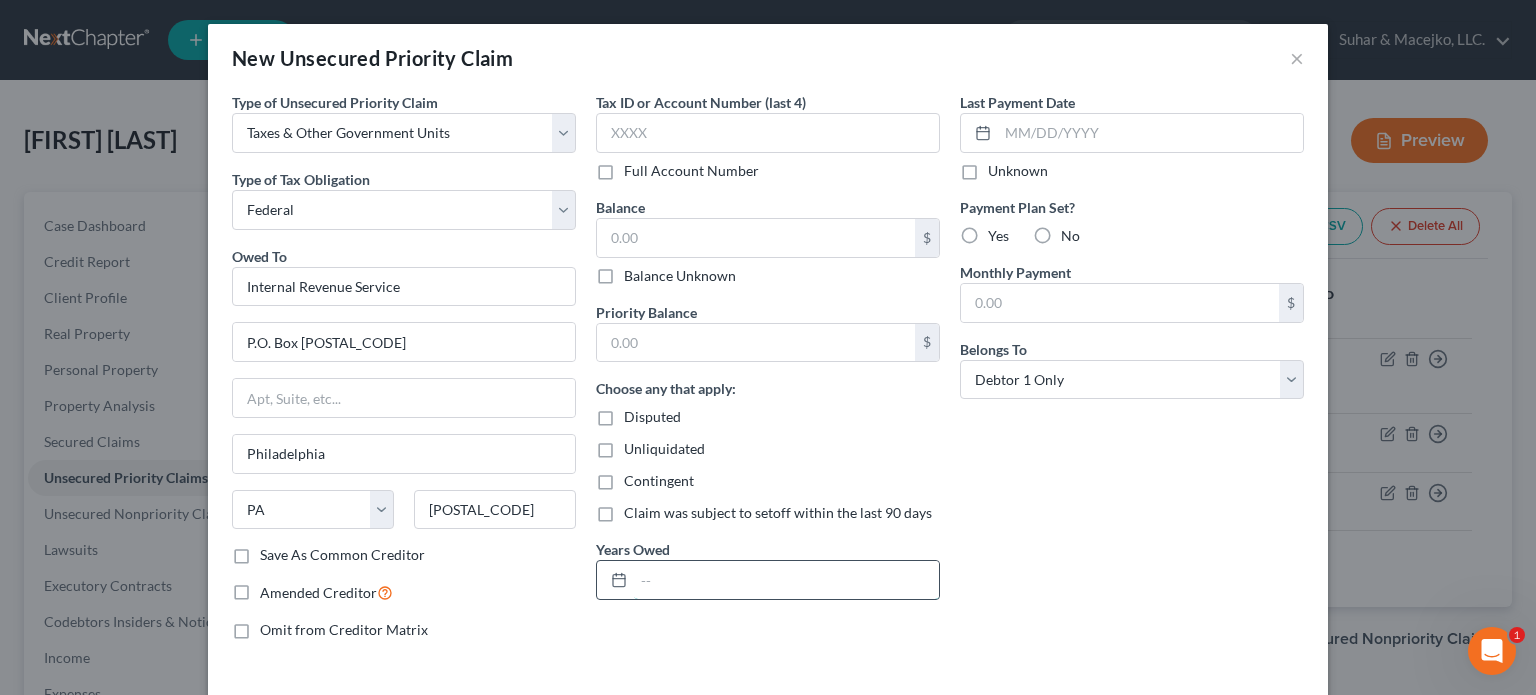 click at bounding box center (786, 580) 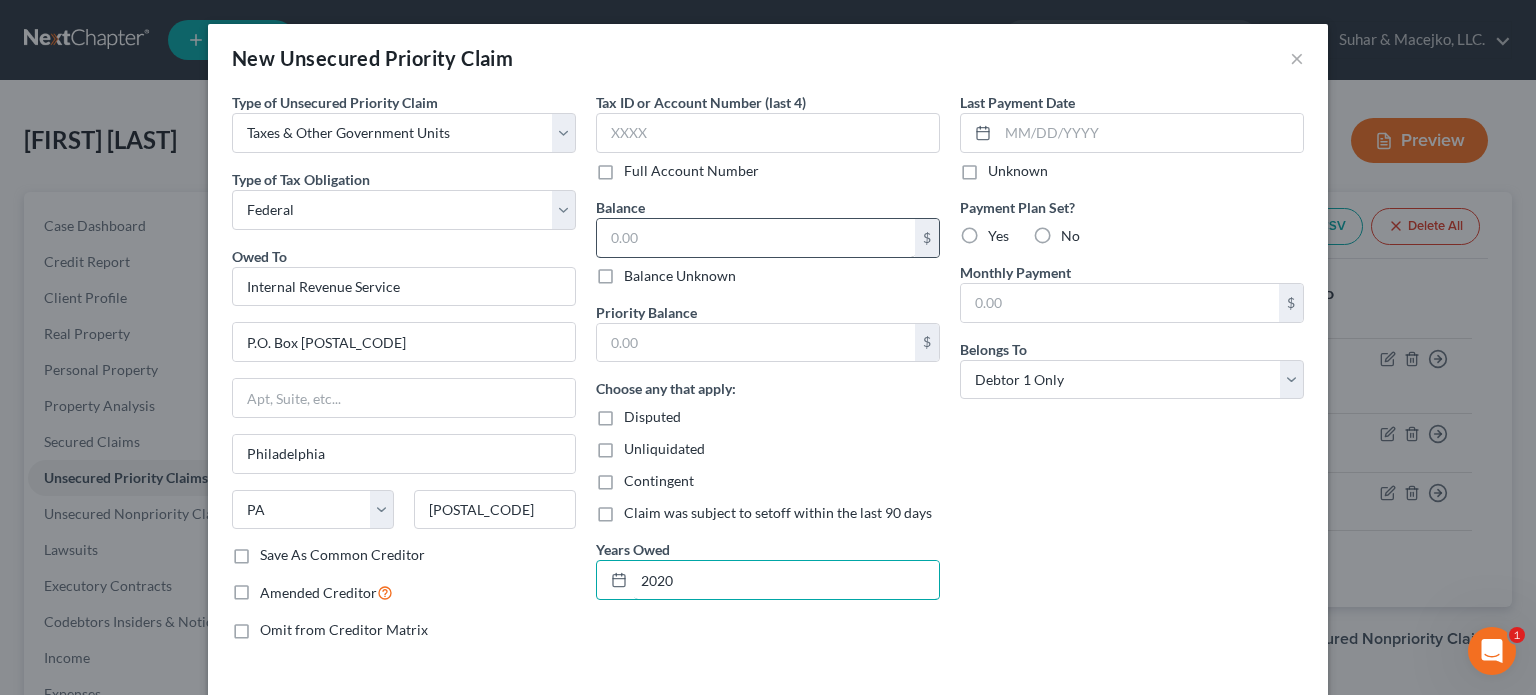 type on "2020" 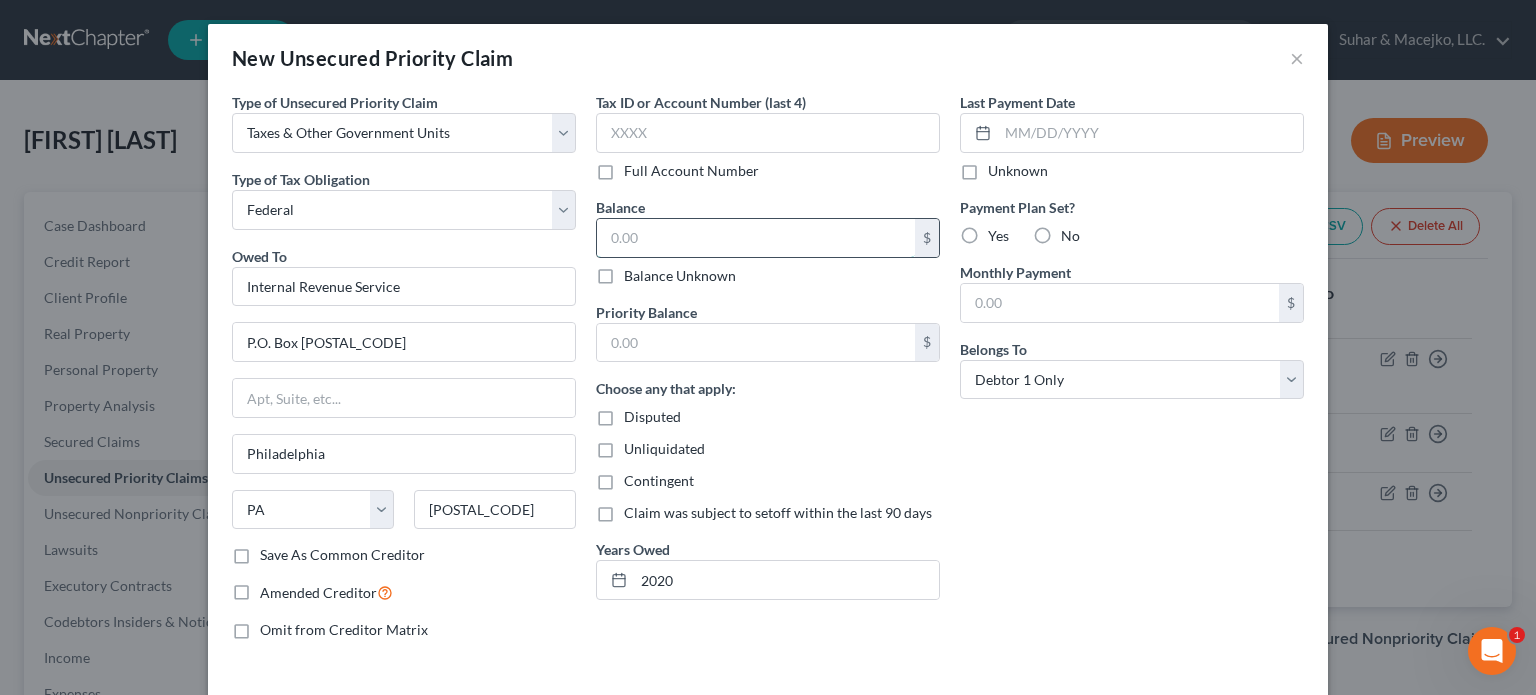 click at bounding box center [756, 238] 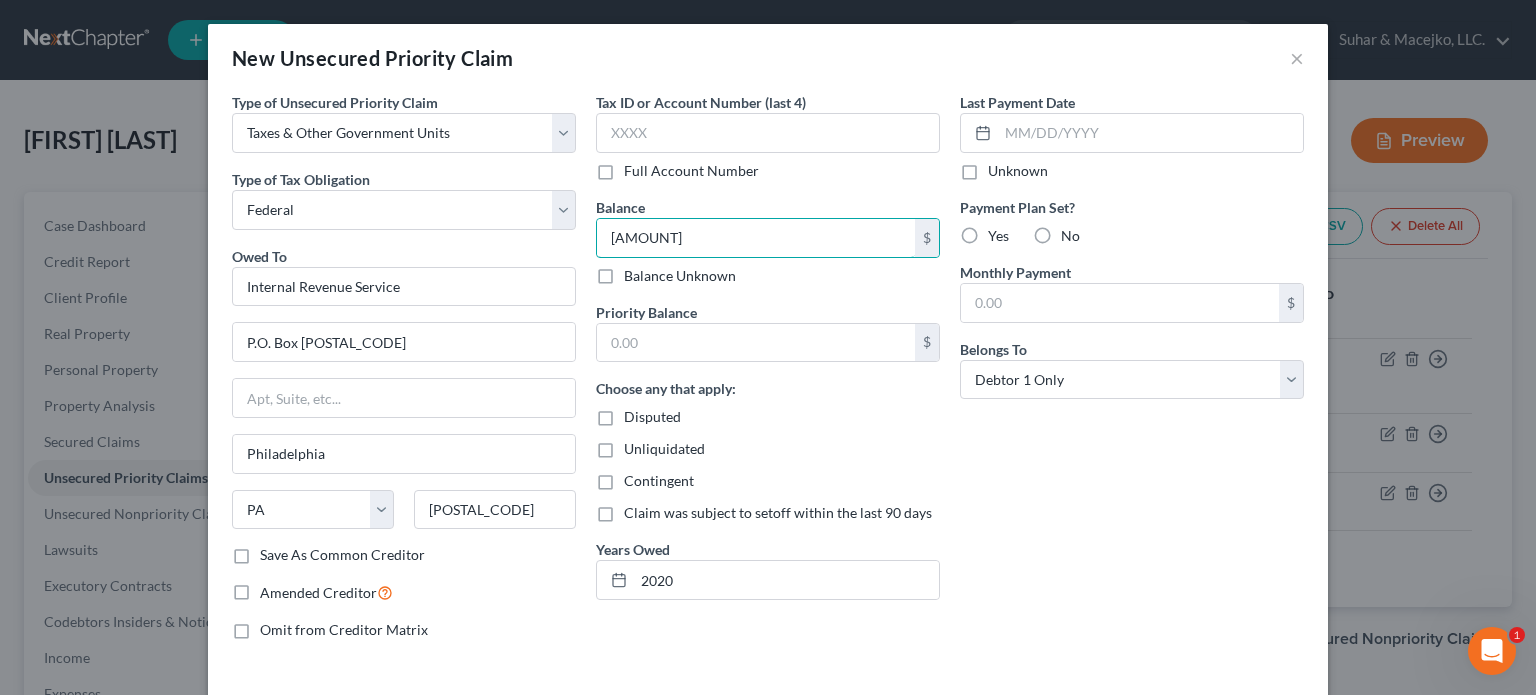 type on "[AMOUNT]" 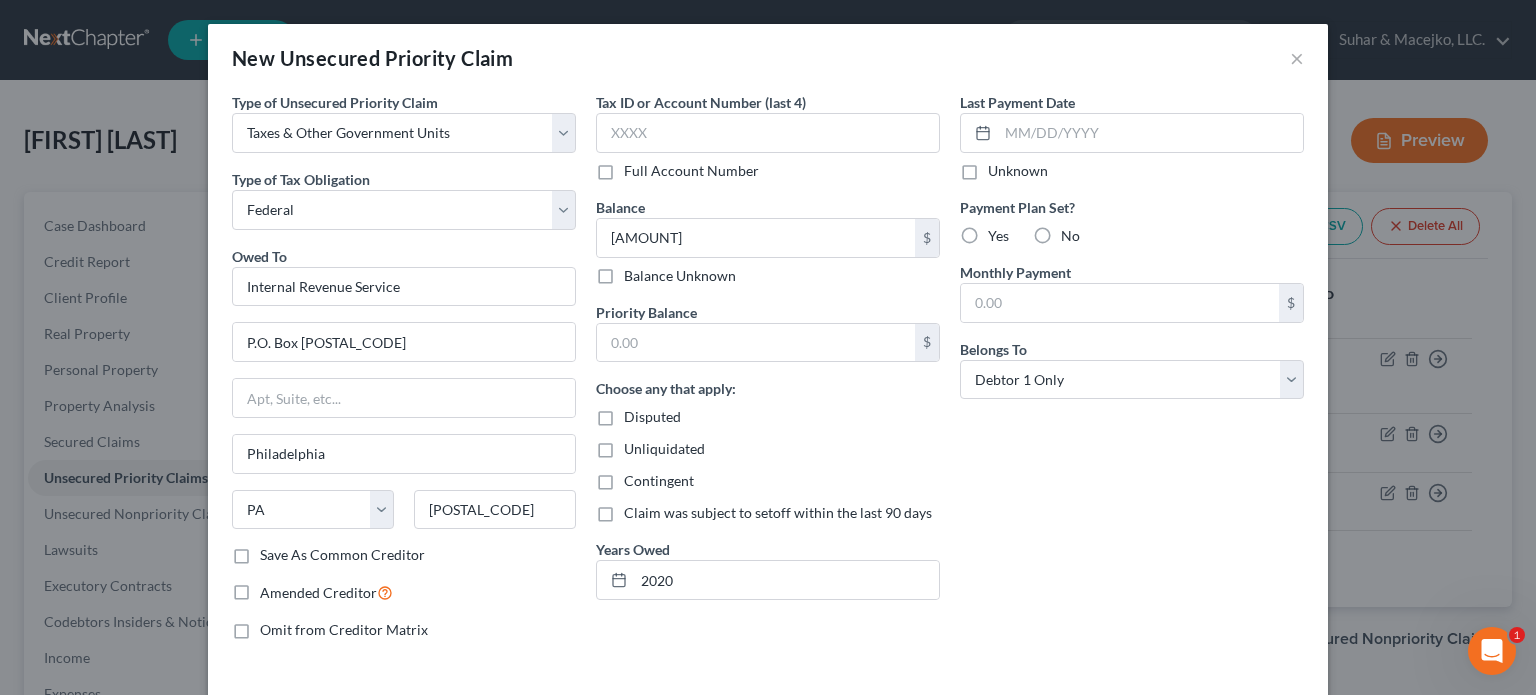 click on "Last Payment Date         Unknown Payment Plan Set? Yes No Monthly Payment $
Belongs To
*
Select Debtor 1 Only Debtor 2 Only Debtor 1 And Debtor 2 Only At Least One Of The Debtors And Another Community Property" at bounding box center [1132, 374] 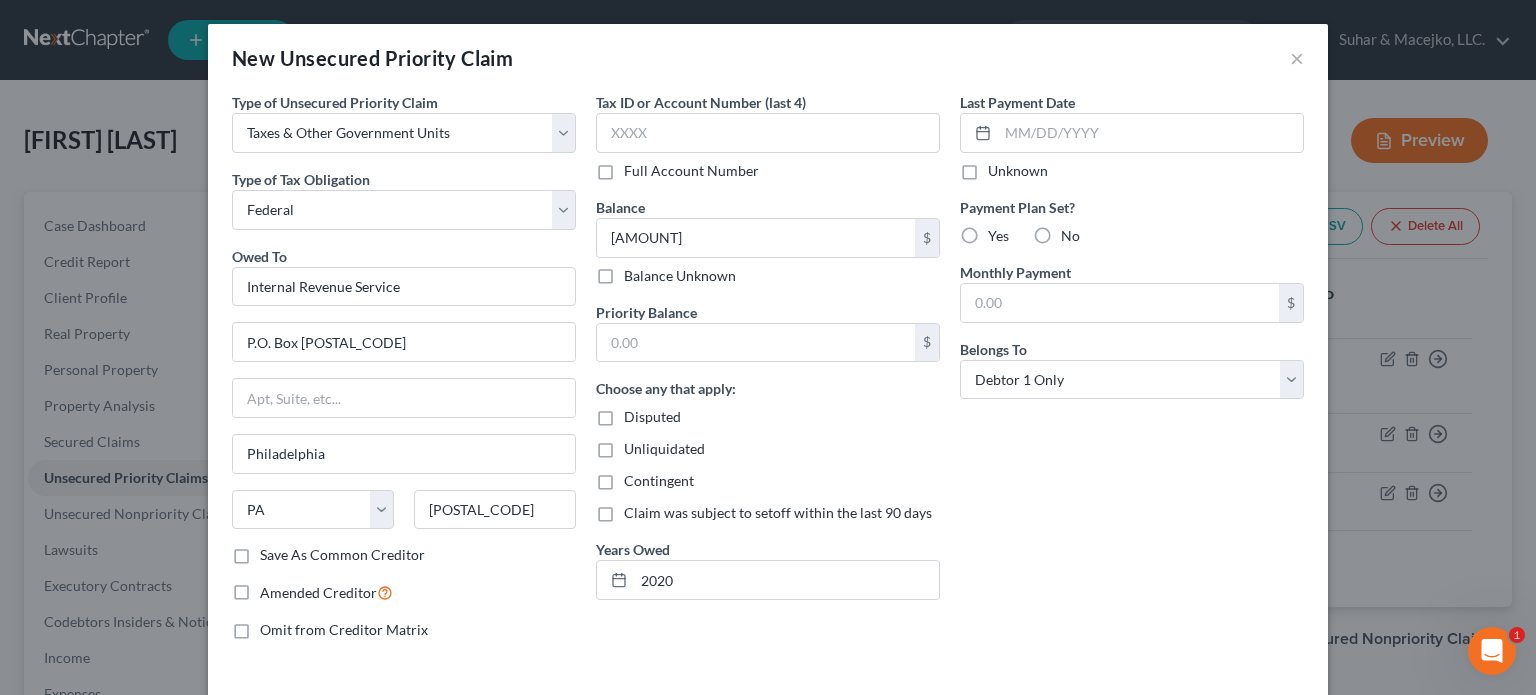scroll, scrollTop: 84, scrollLeft: 0, axis: vertical 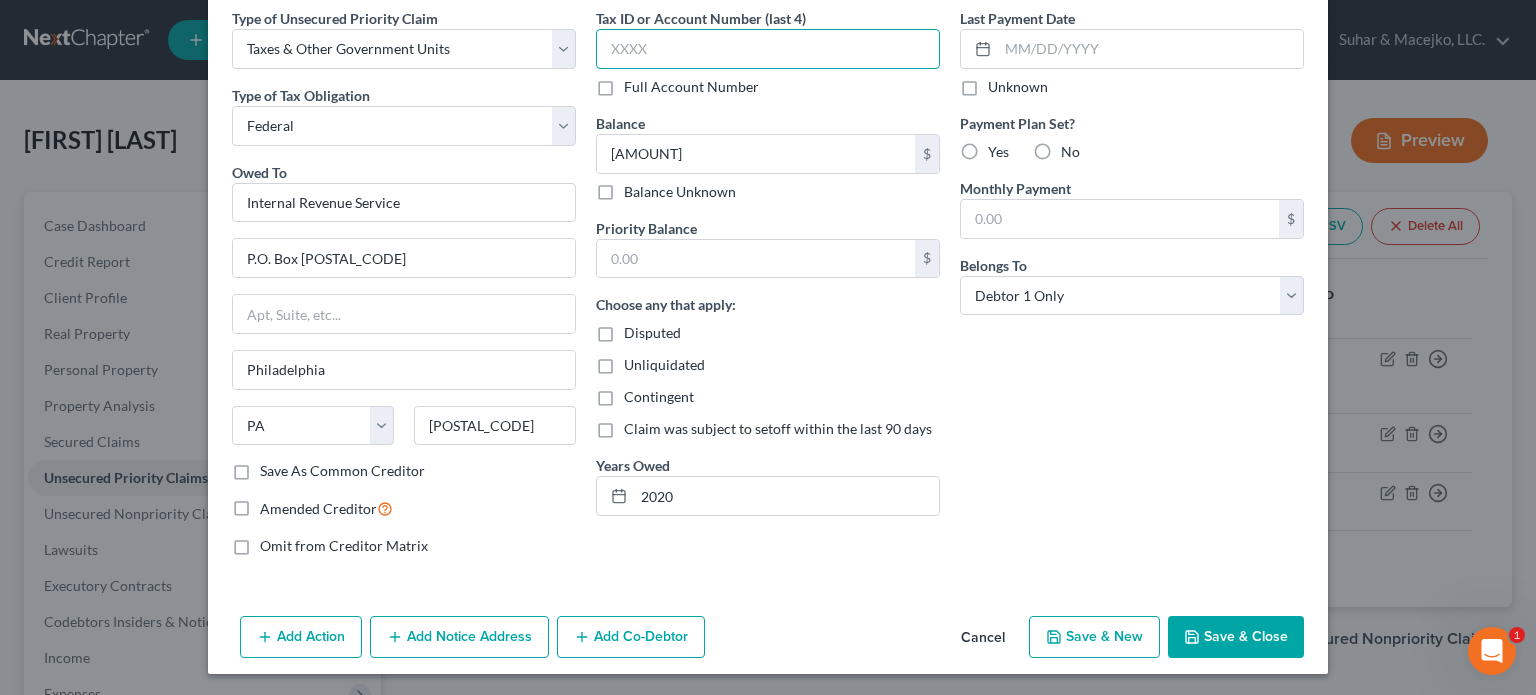 click at bounding box center (768, 49) 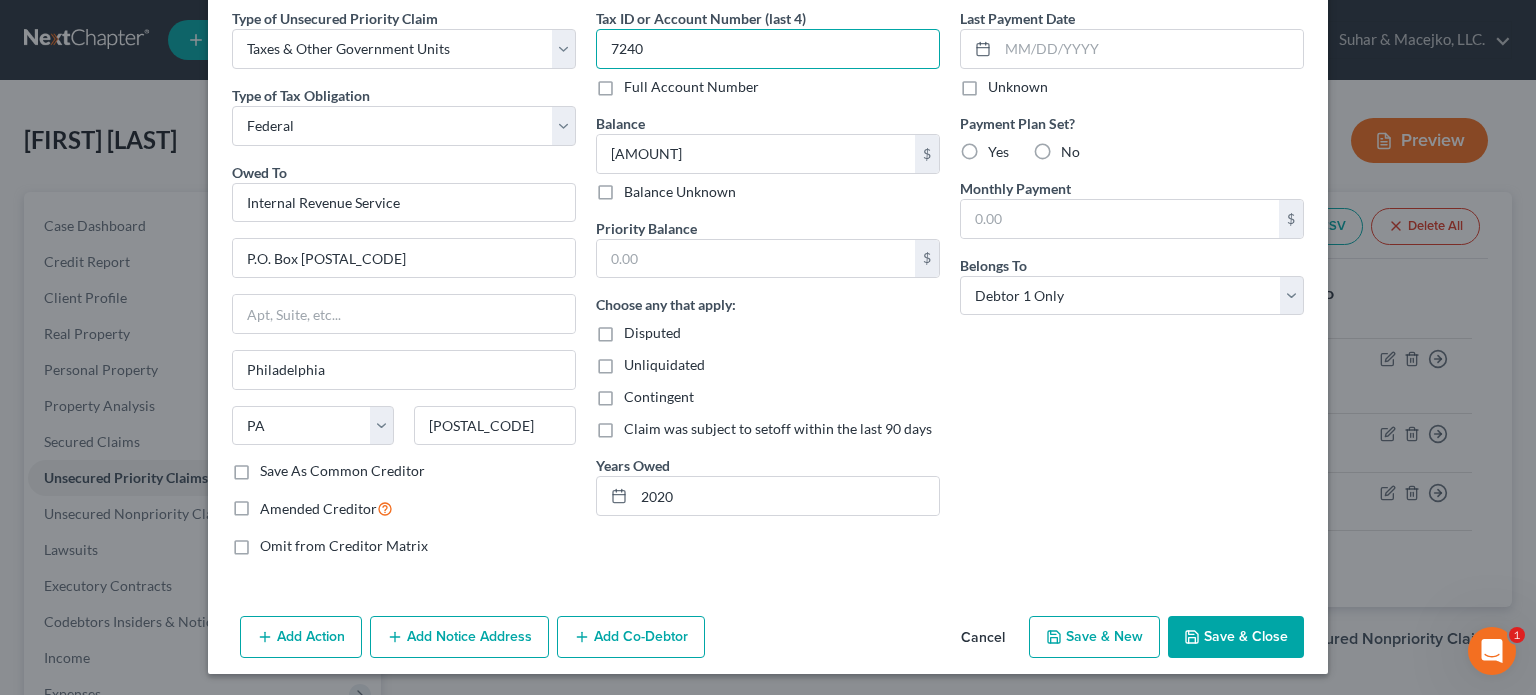 type on "7240" 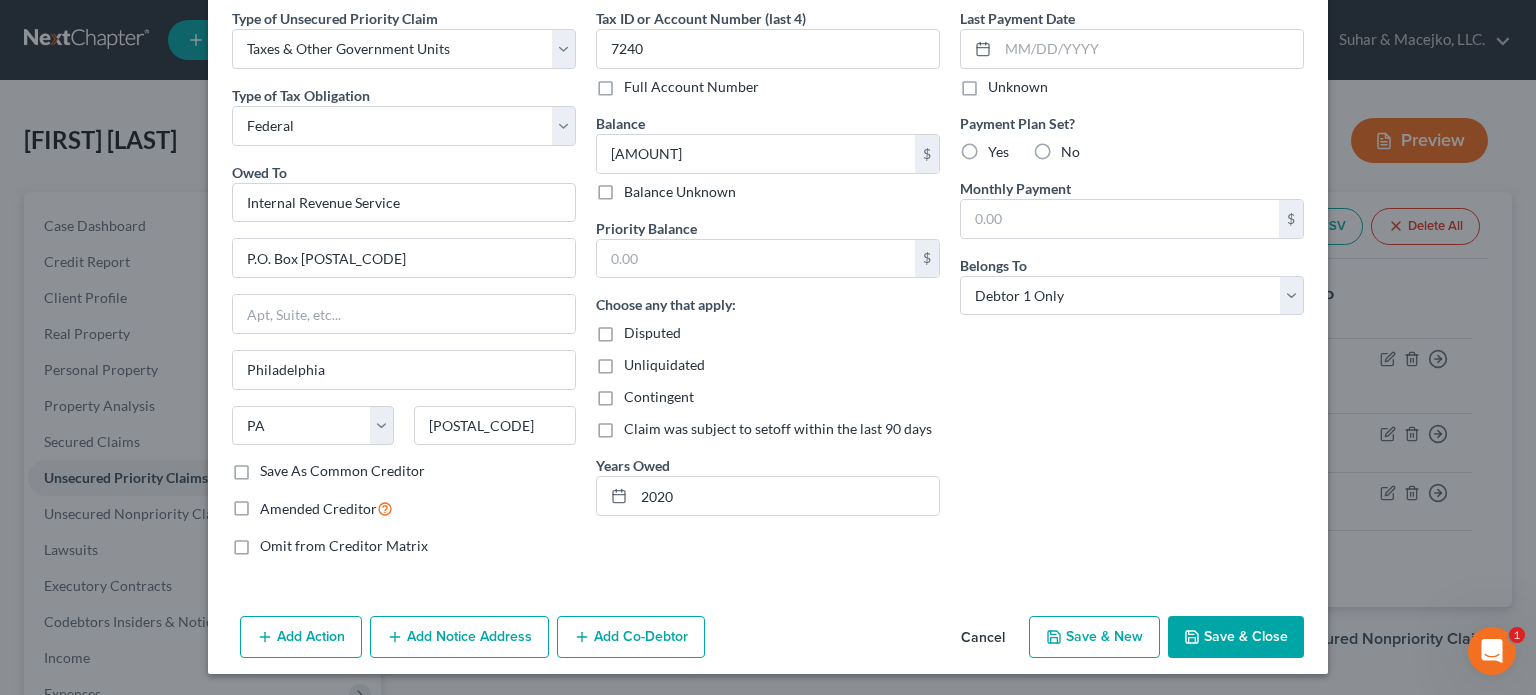 click on "Last Payment Date         Unknown Payment Plan Set? Yes No Monthly Payment $
Belongs To
*
Select Debtor 1 Only Debtor 2 Only Debtor 1 And Debtor 2 Only At Least One Of The Debtors And Another Community Property" at bounding box center (1132, 290) 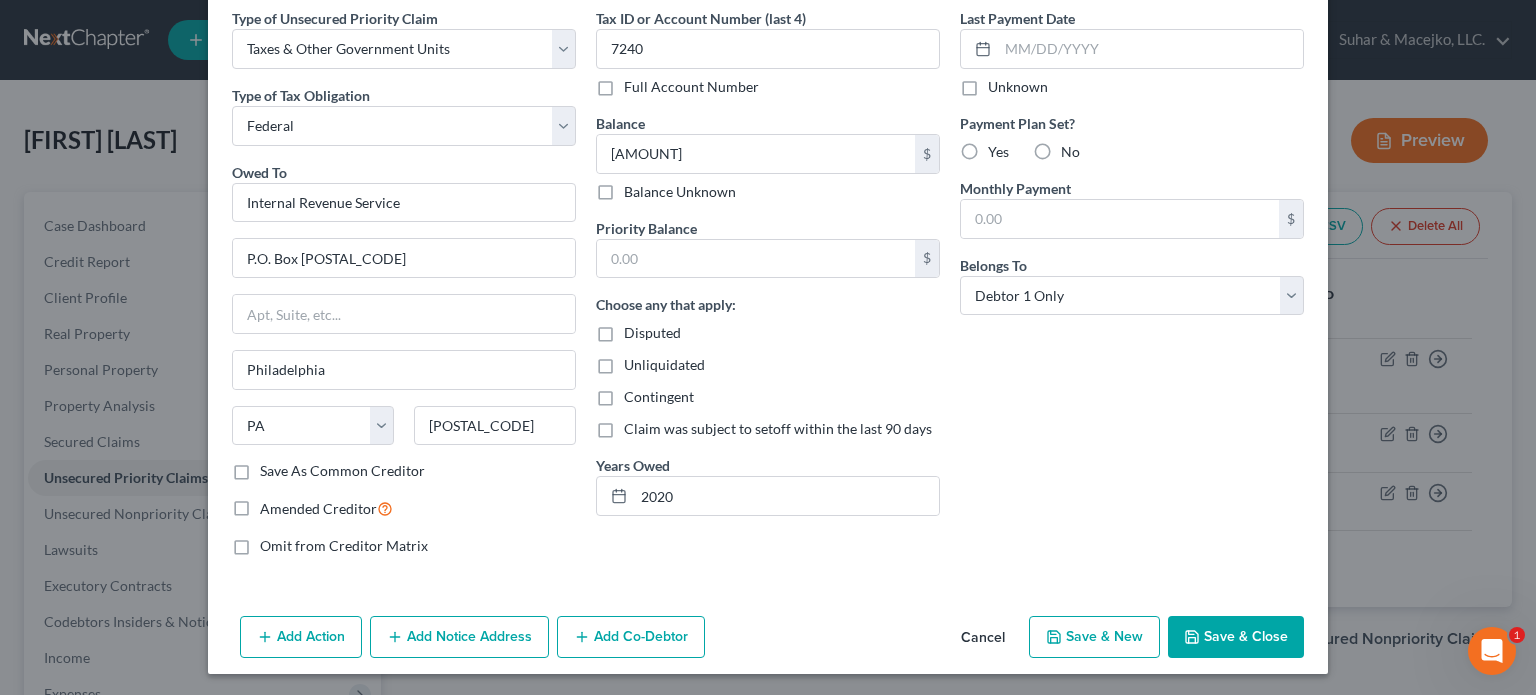 click on "Save & Close" at bounding box center (1236, 637) 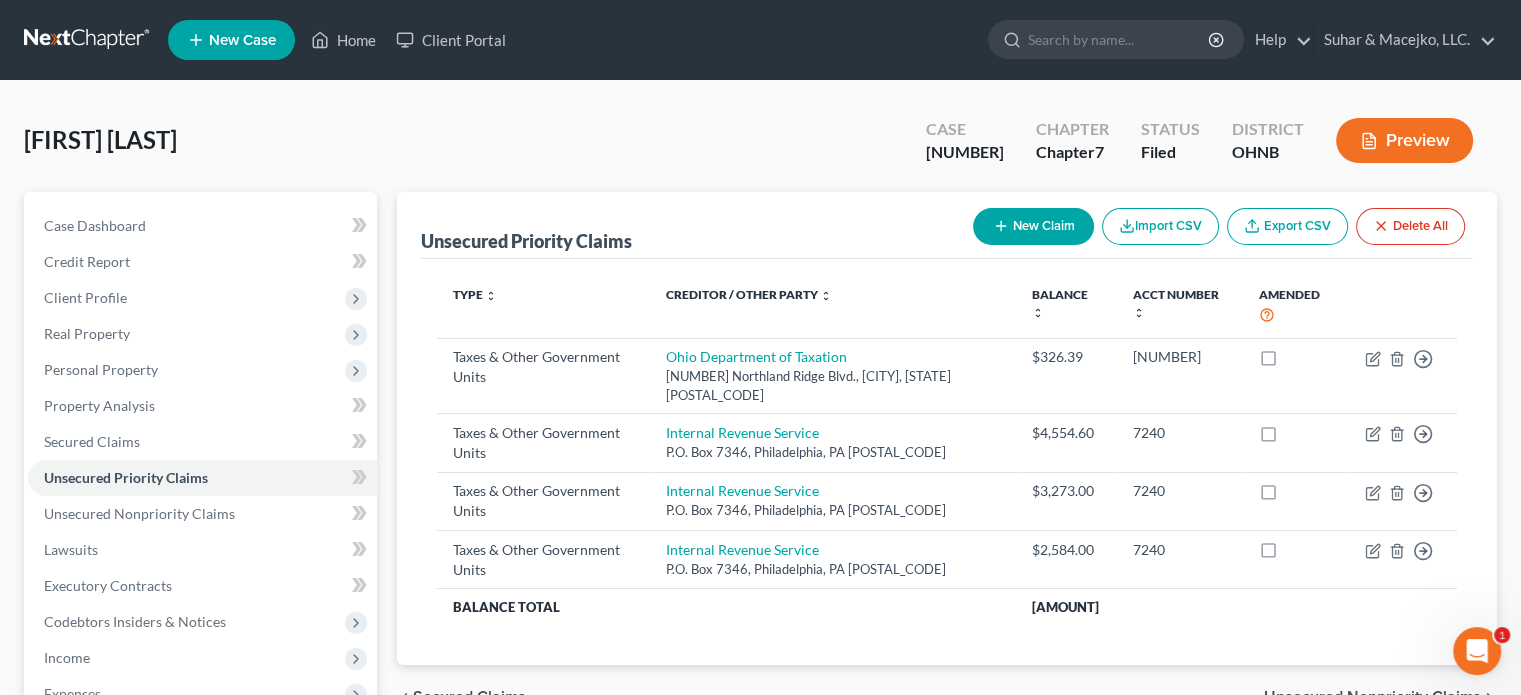 click on "New Claim" at bounding box center [1033, 226] 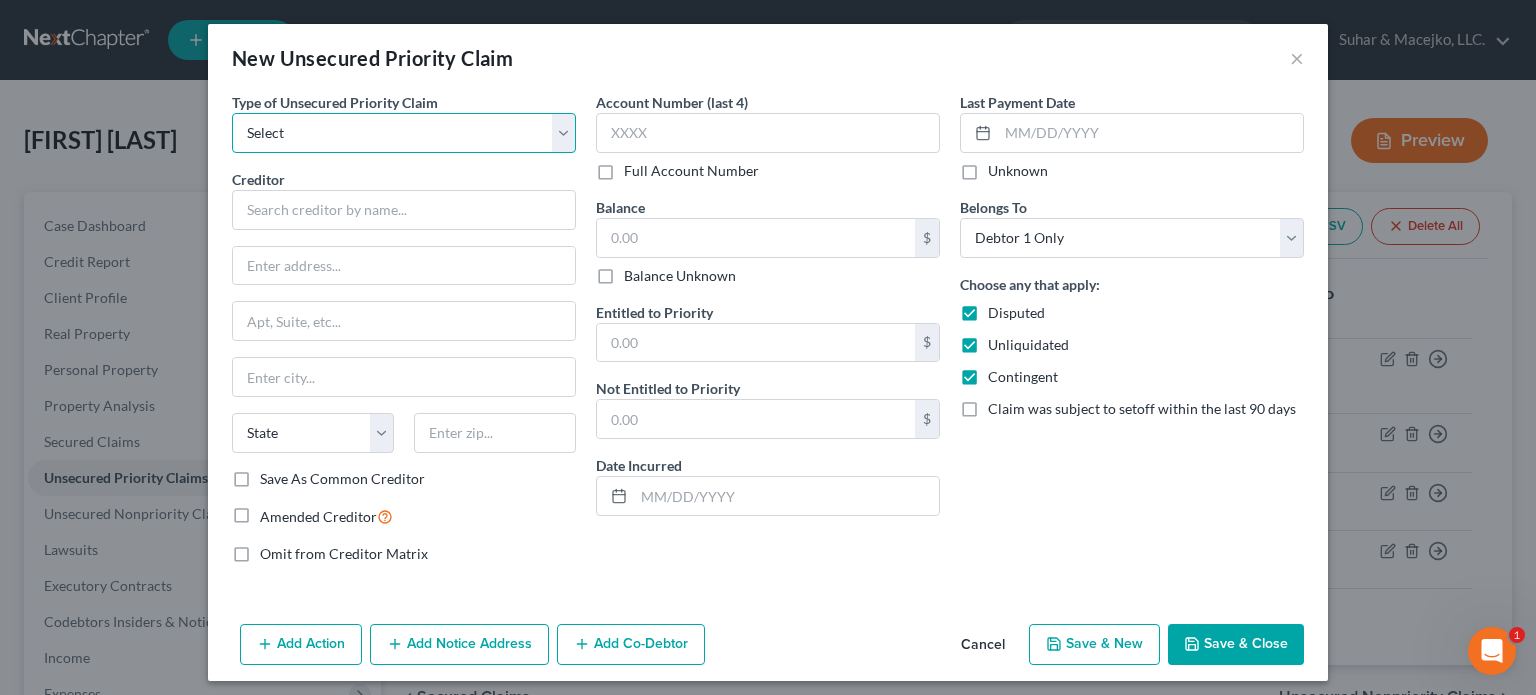 click on "Select Taxes & Other Government Units Domestic Support Obligations Extensions of credit in an involuntary case Wages, Salaries, Commissions Contributions to employee benefits Certain farmers and fisherman Deposits by individuals Commitments to maintain capitals Claims for death or injury while intoxicated Other" at bounding box center [404, 133] 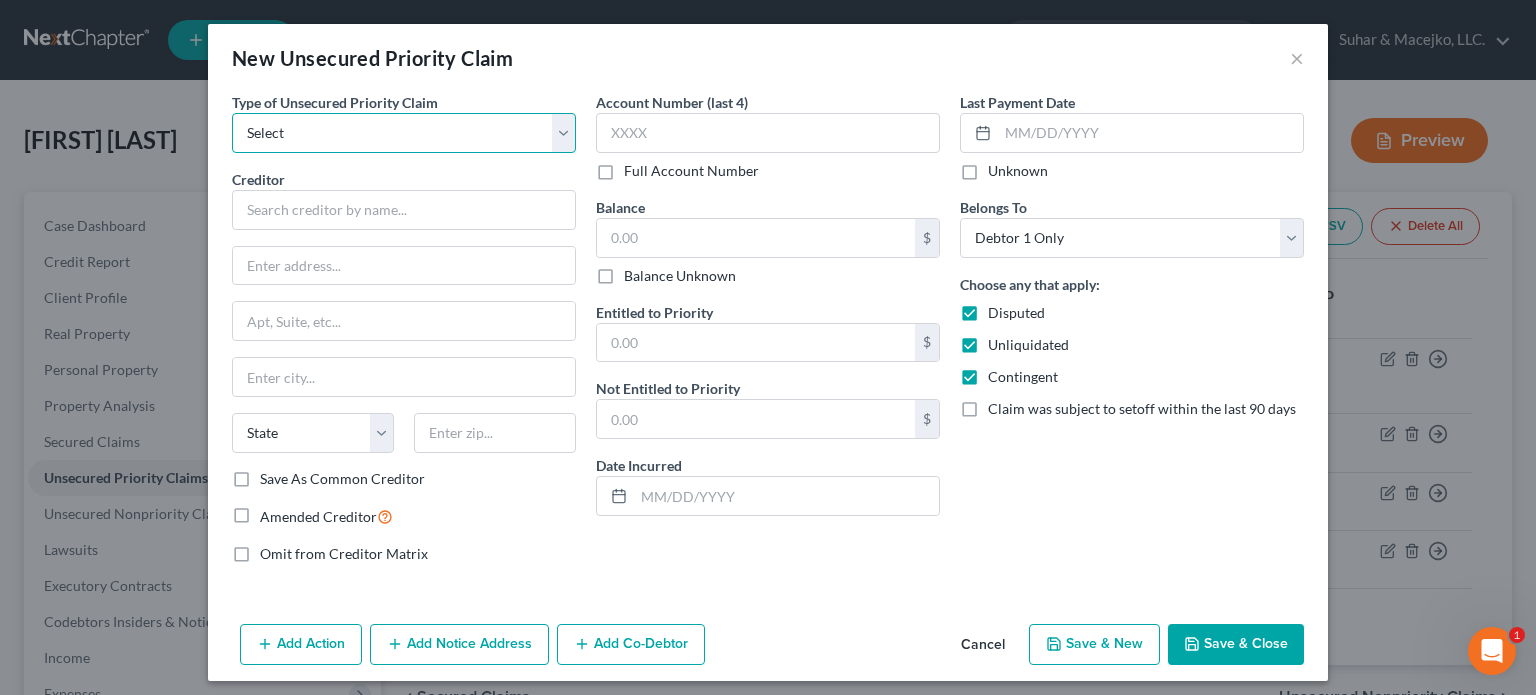 select on "0" 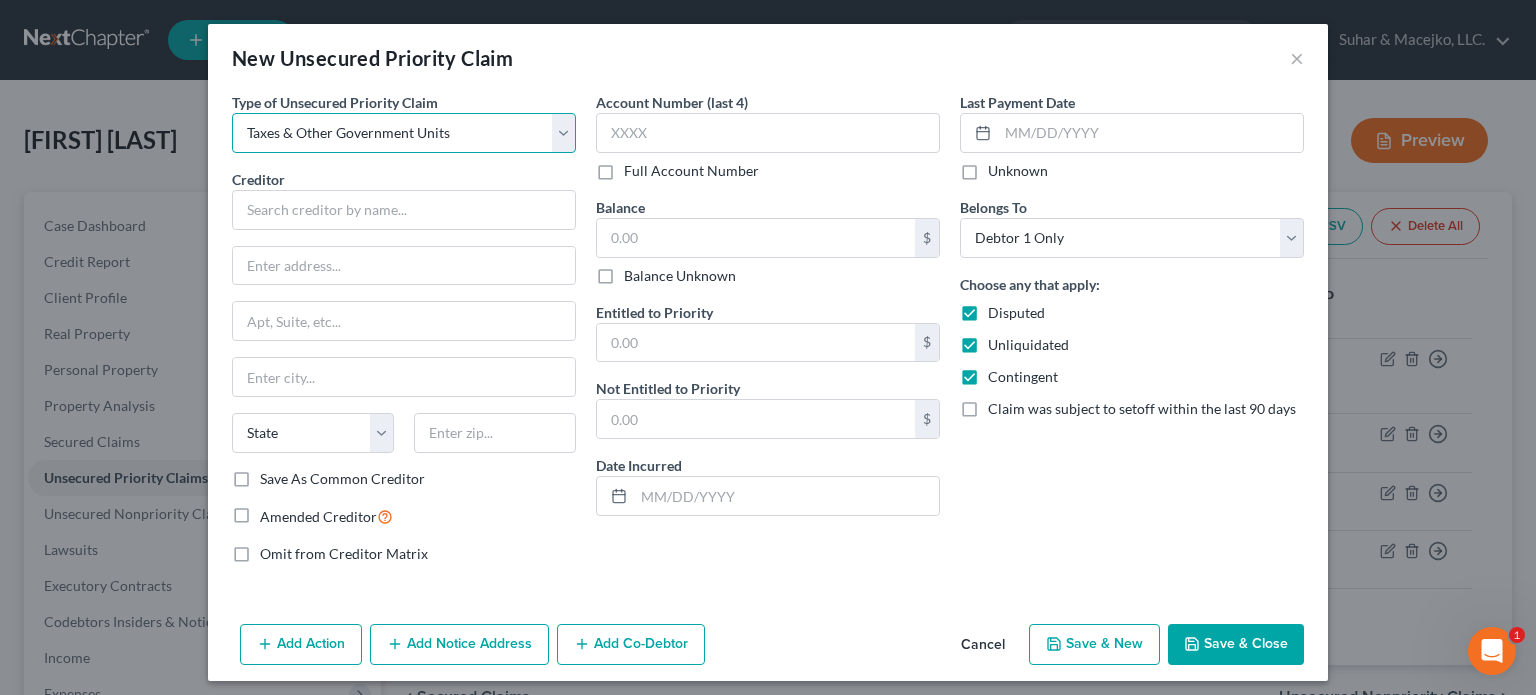 click on "Select Taxes & Other Government Units Domestic Support Obligations Extensions of credit in an involuntary case Wages, Salaries, Commissions Contributions to employee benefits Certain farmers and fisherman Deposits by individuals Commitments to maintain capitals Claims for death or injury while intoxicated Other" at bounding box center [404, 133] 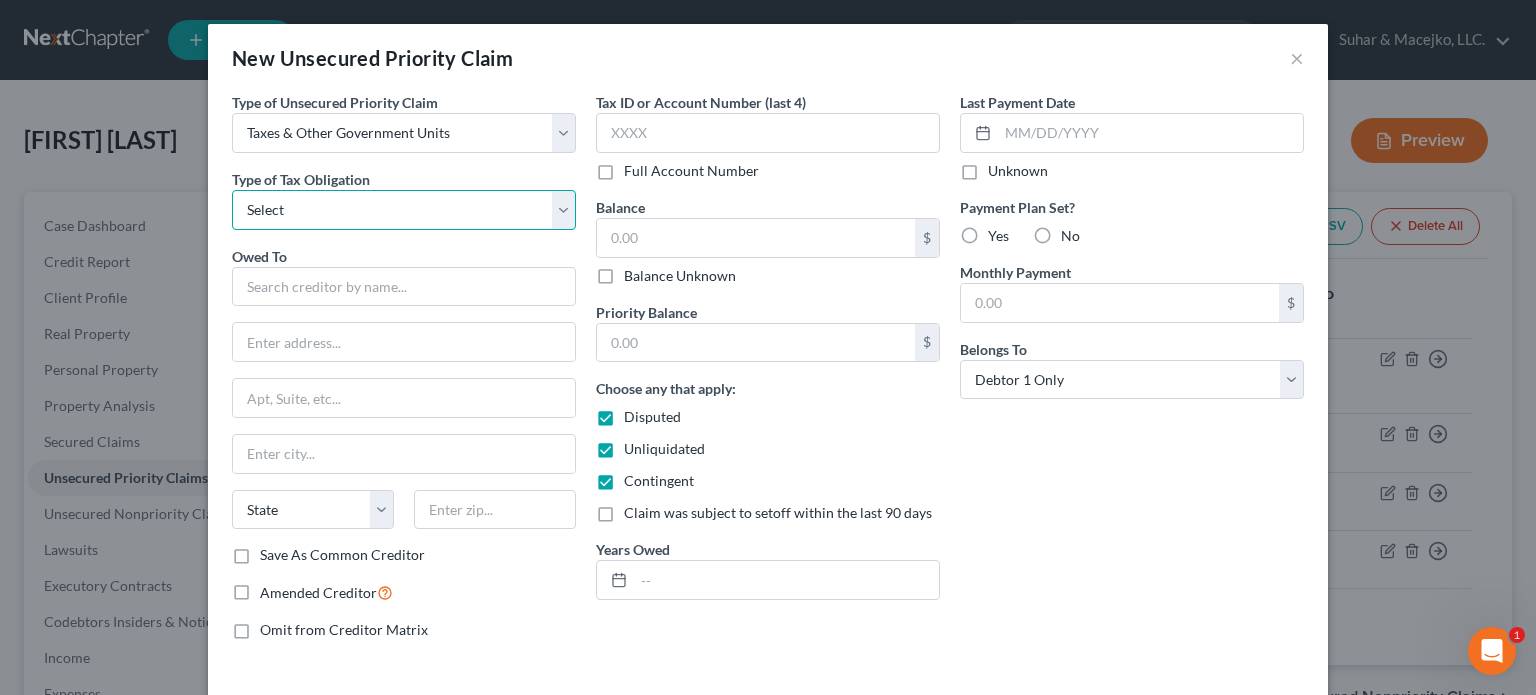 click on "Select Federal City State Franchise Tax Board Other" at bounding box center (404, 210) 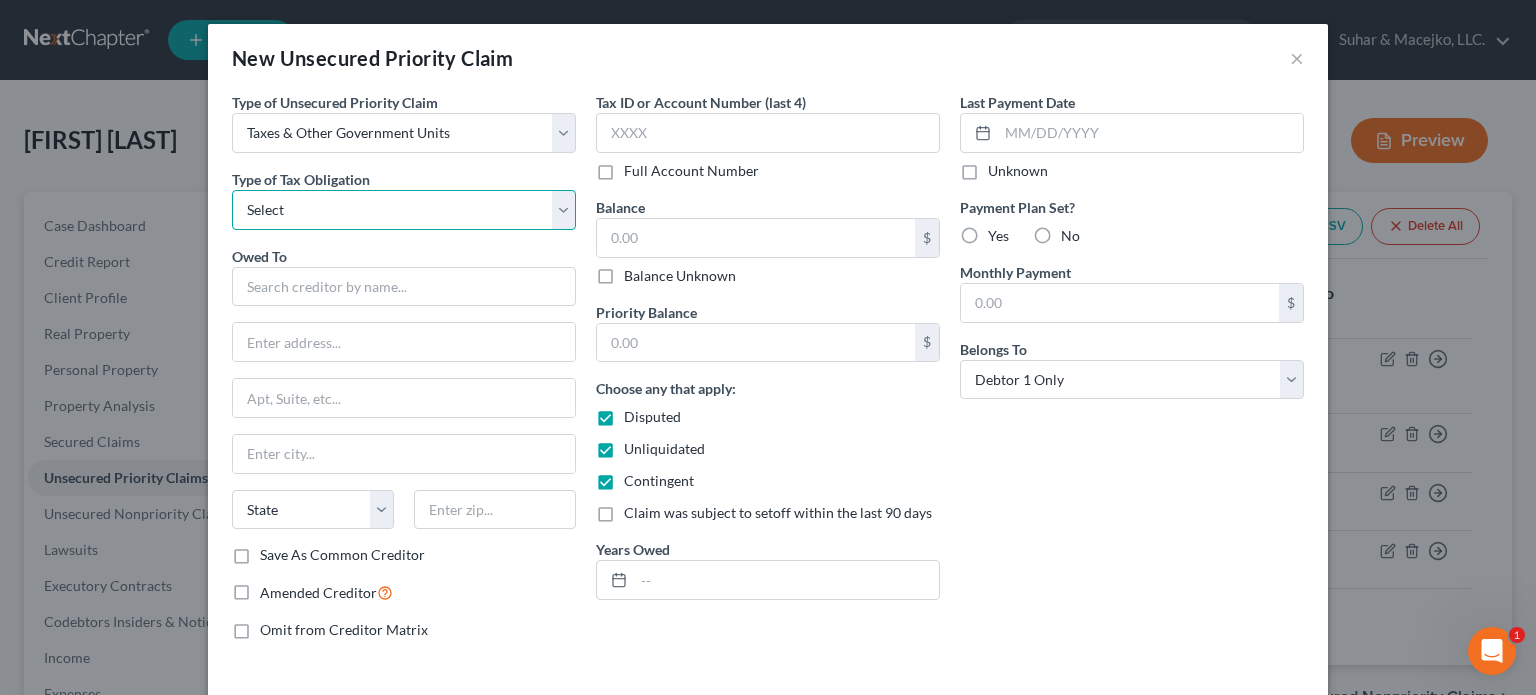 select on "0" 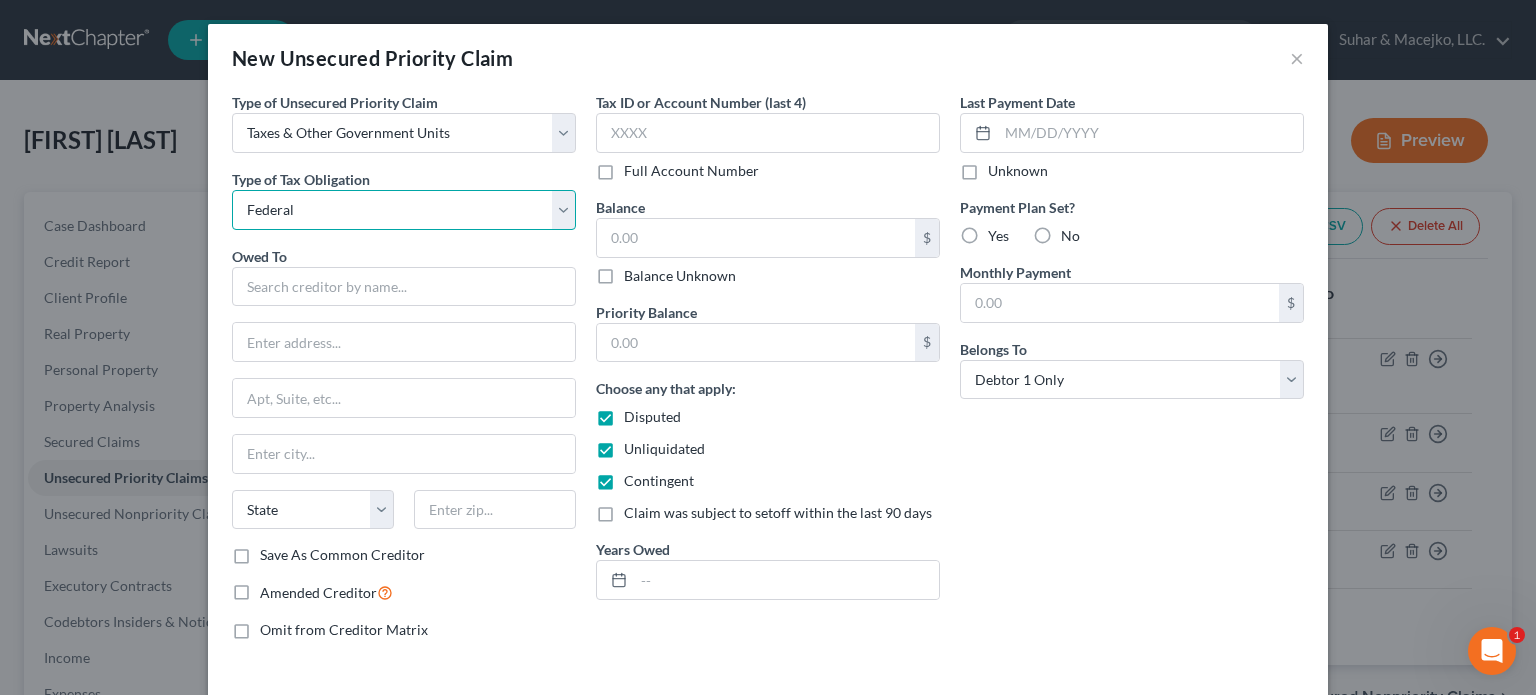click on "Select Federal City State Franchise Tax Board Other" at bounding box center [404, 210] 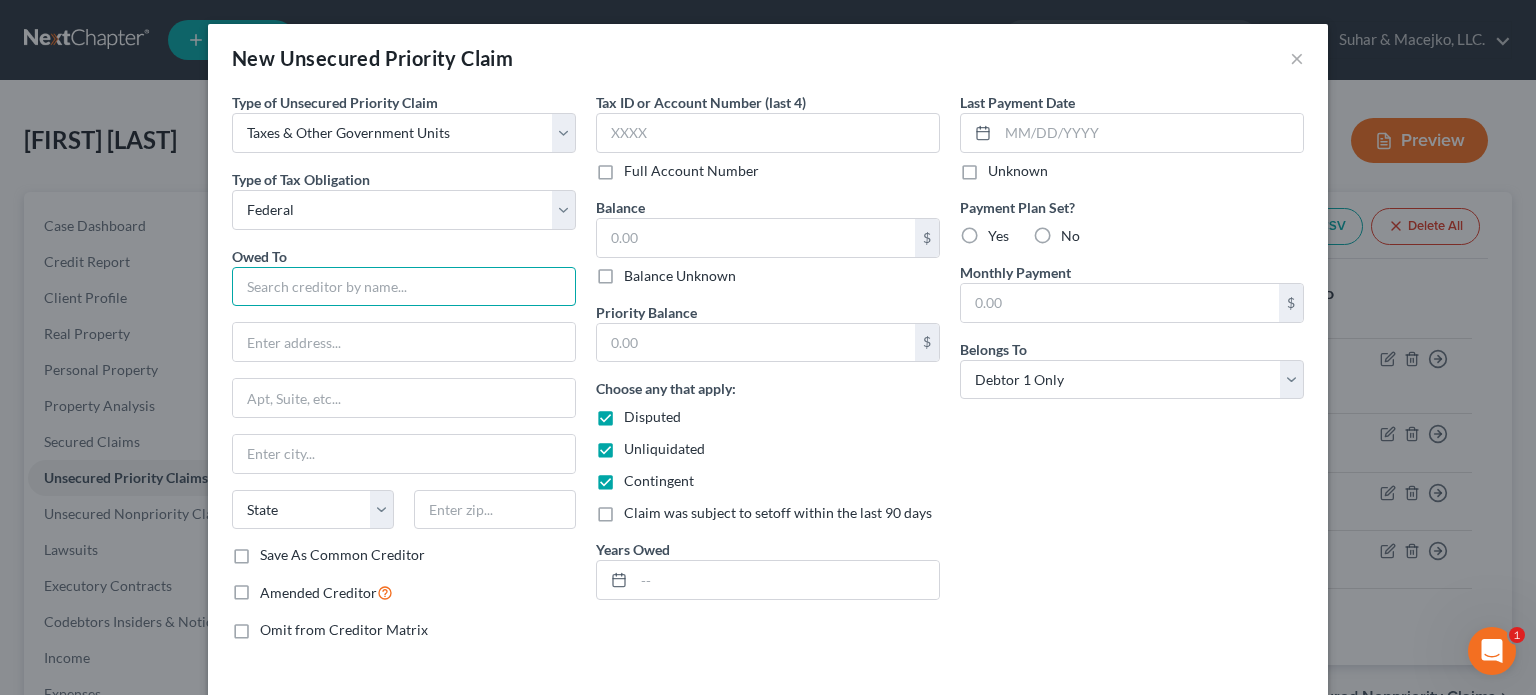 click at bounding box center [404, 287] 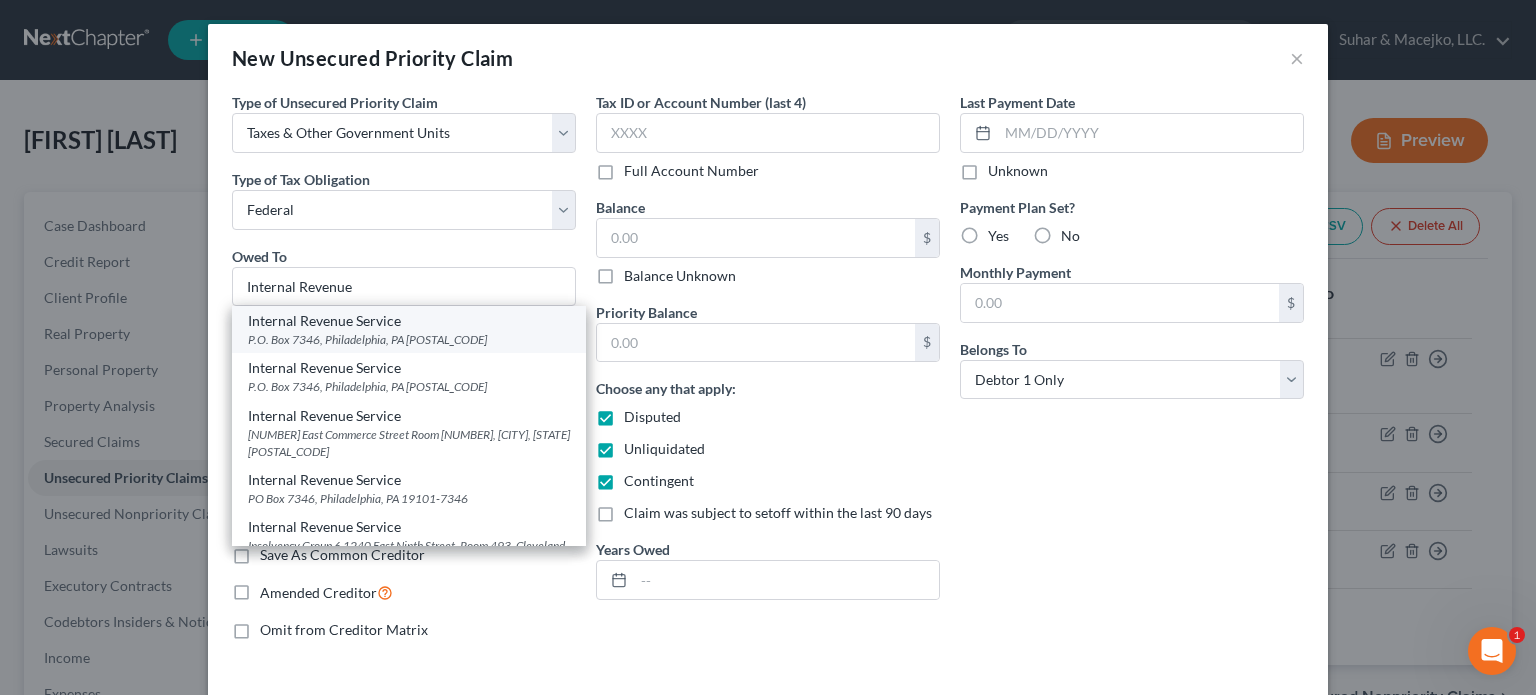 click on "P.O. Box 7346, Philadelphia, PA [POSTAL_CODE]" at bounding box center [409, 339] 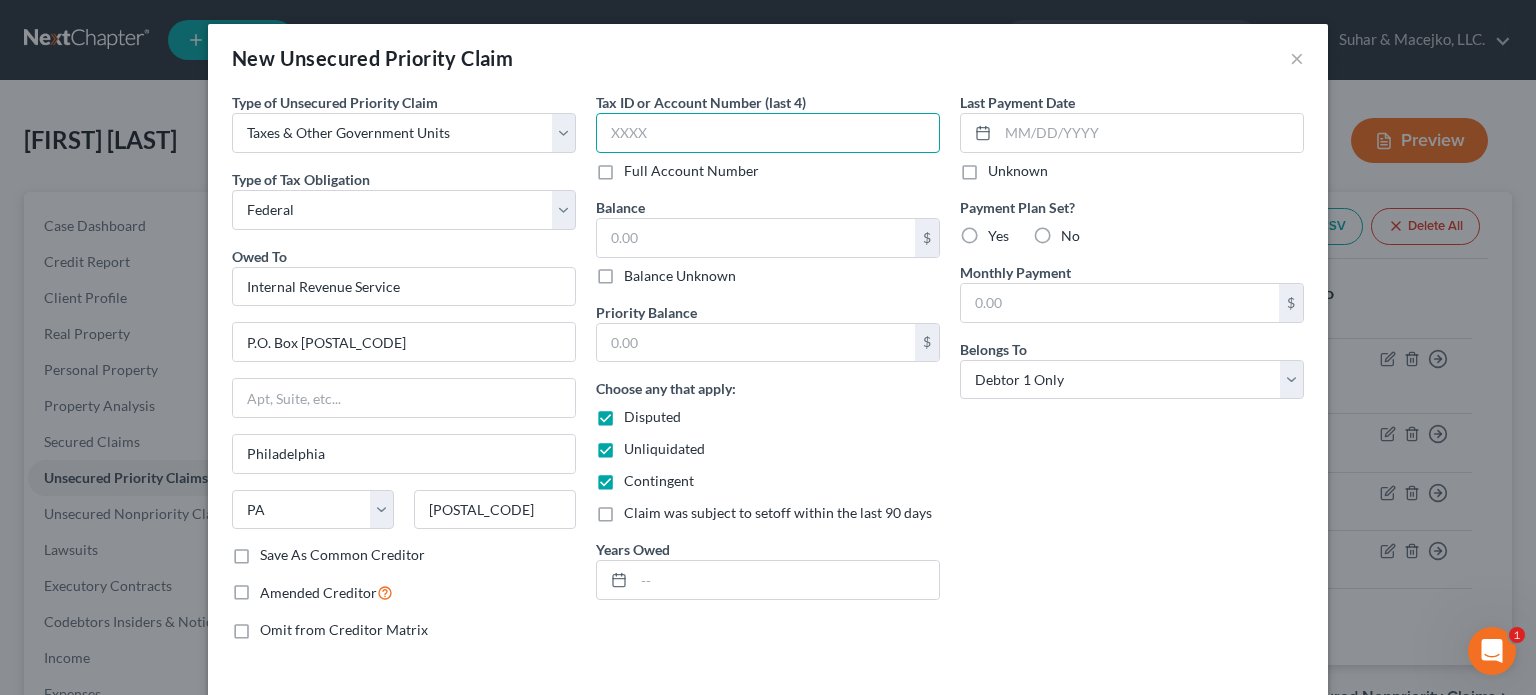 click at bounding box center (768, 133) 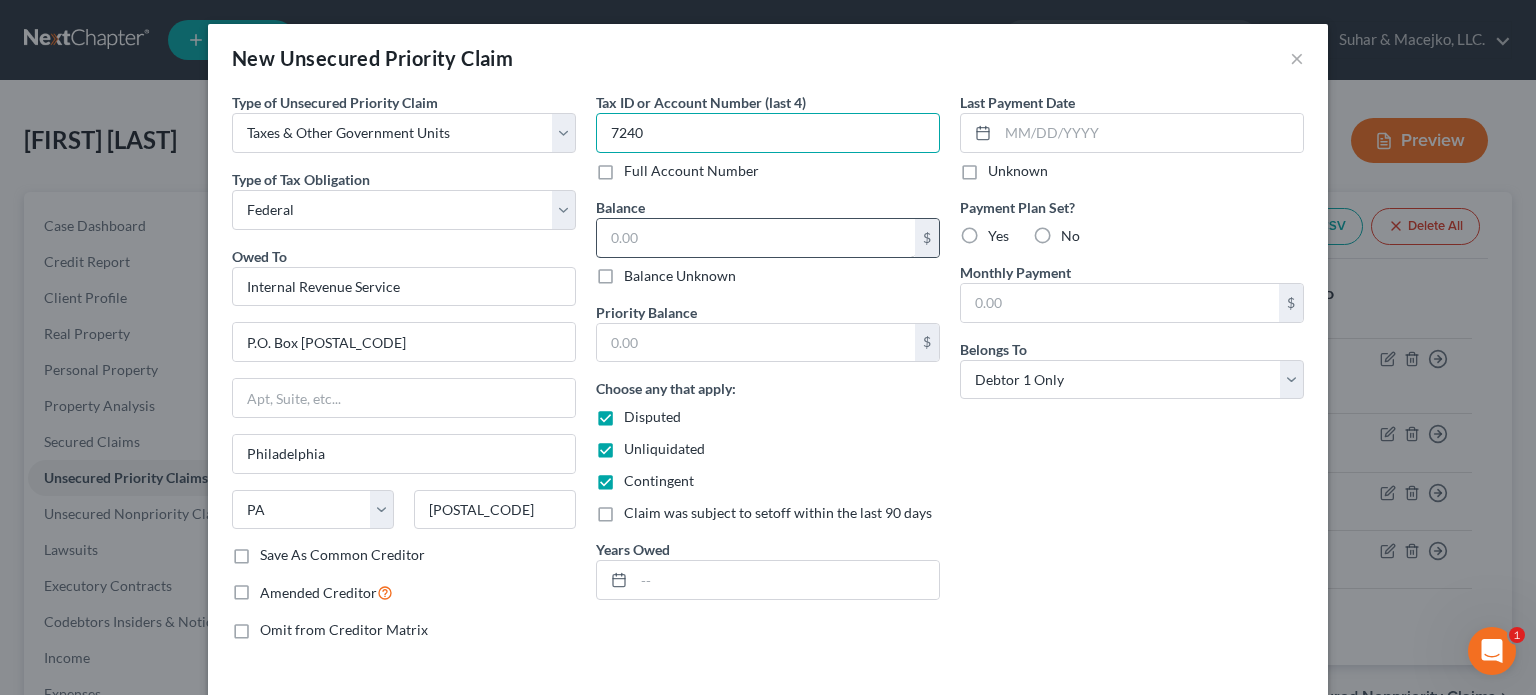 type on "7240" 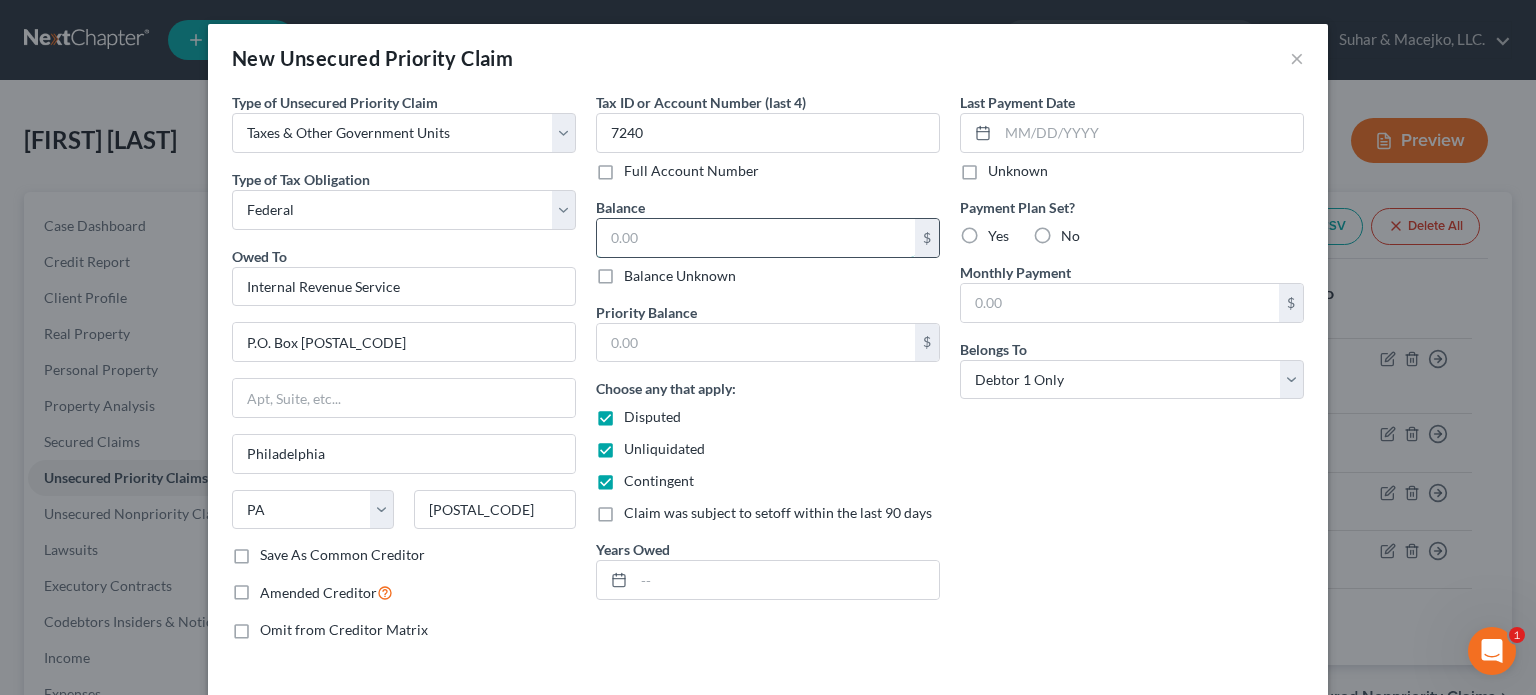 click at bounding box center (756, 238) 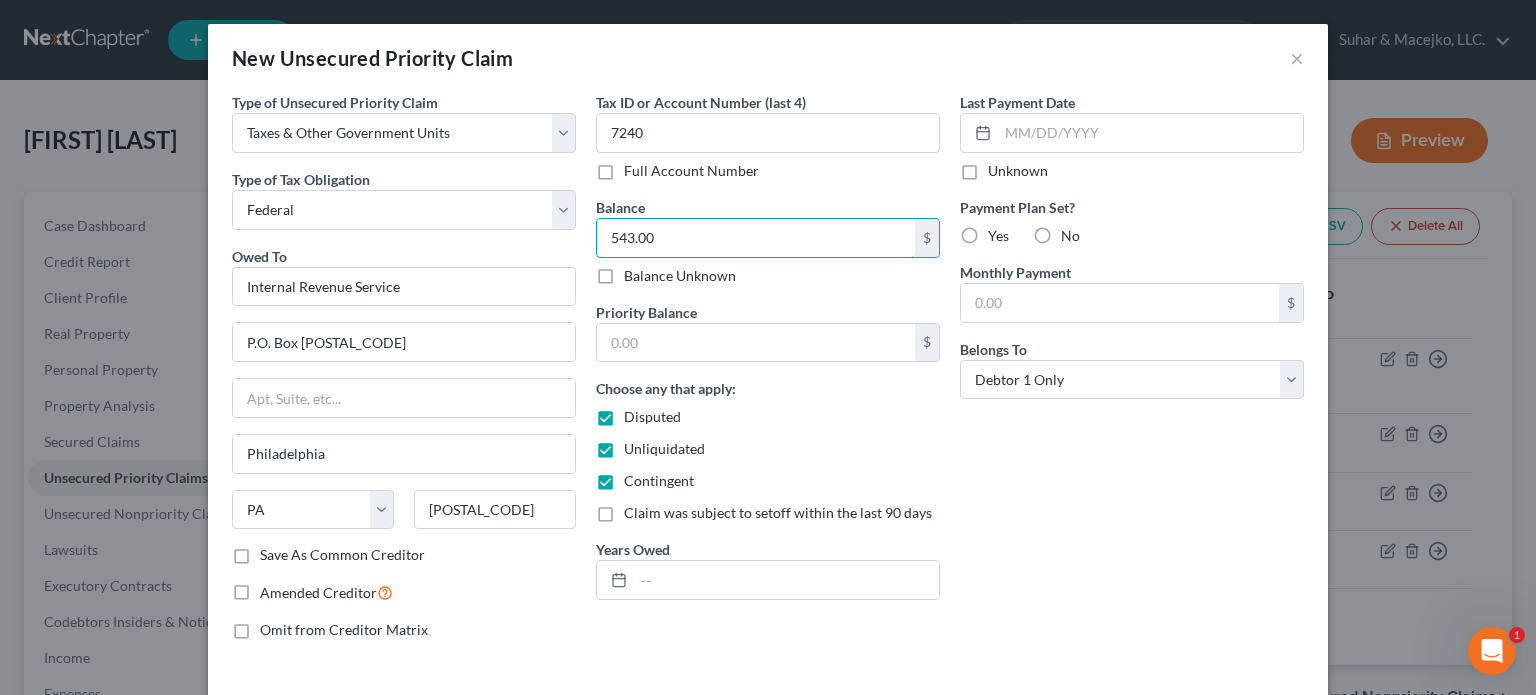 type on "543.00" 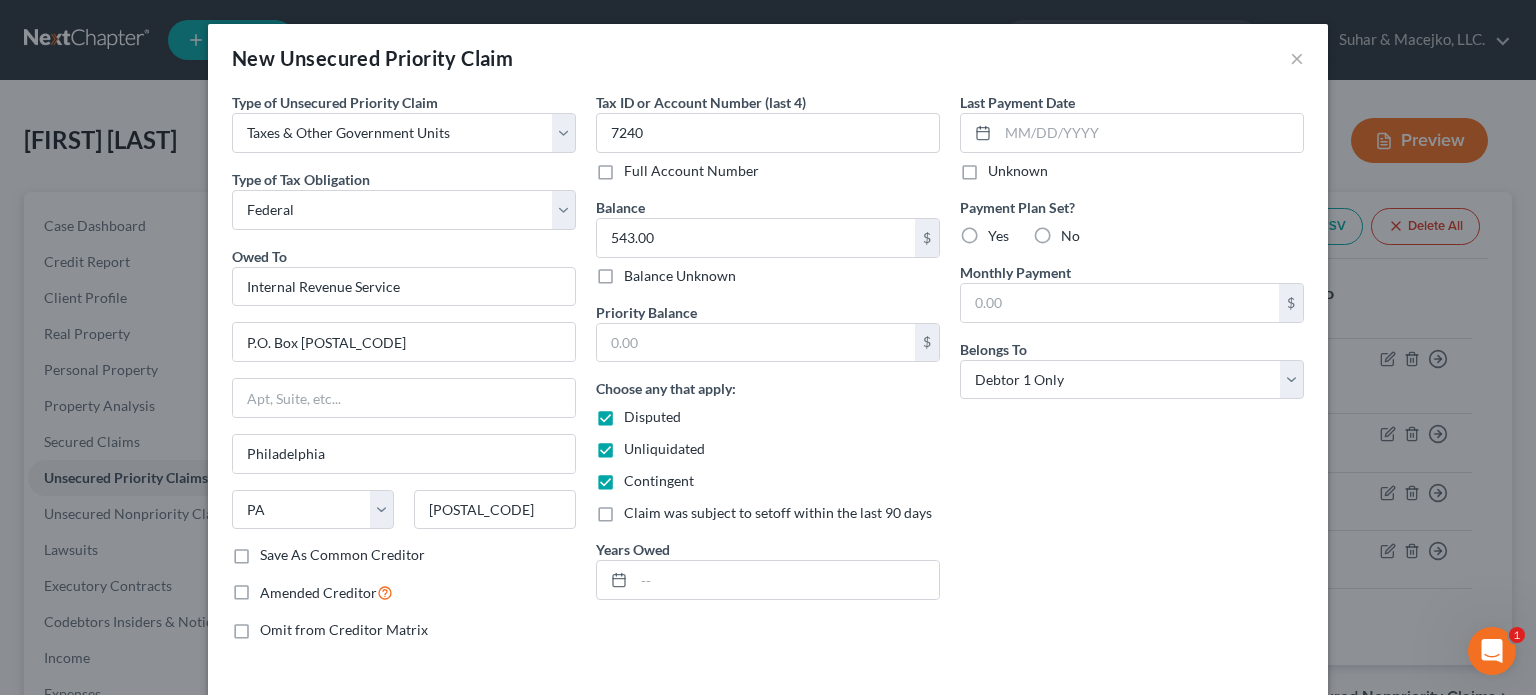 click on "Disputed" at bounding box center (652, 416) 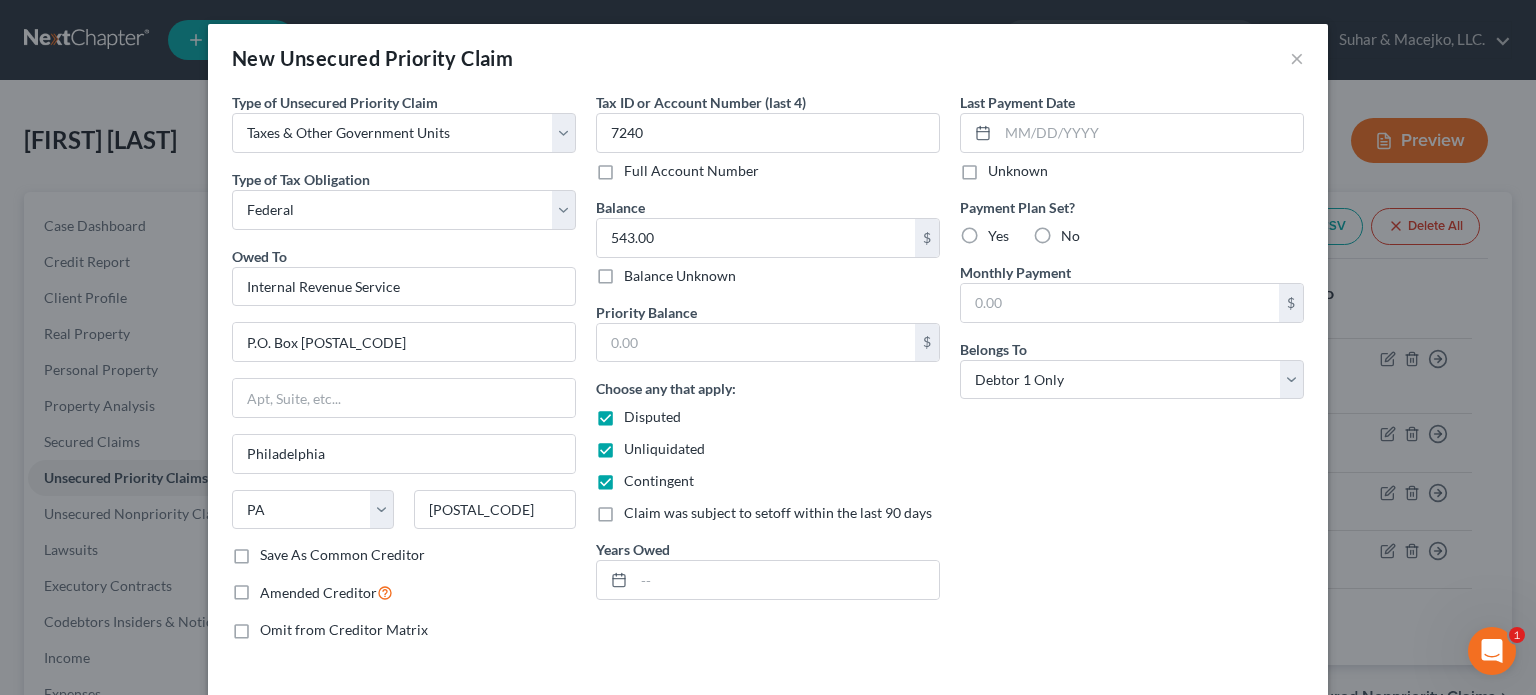 click on "Disputed" at bounding box center [638, 413] 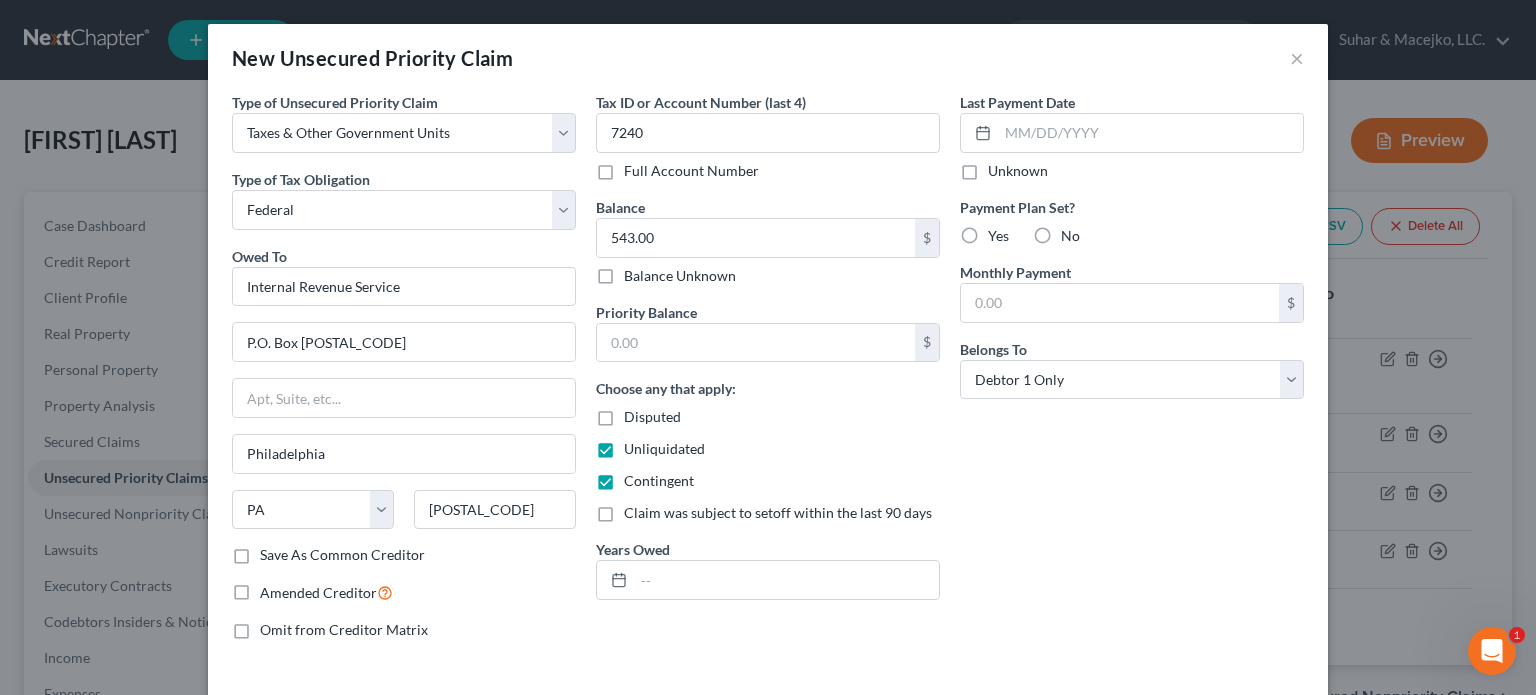 drag, startPoint x: 613, startPoint y: 449, endPoint x: 624, endPoint y: 462, distance: 17.029387 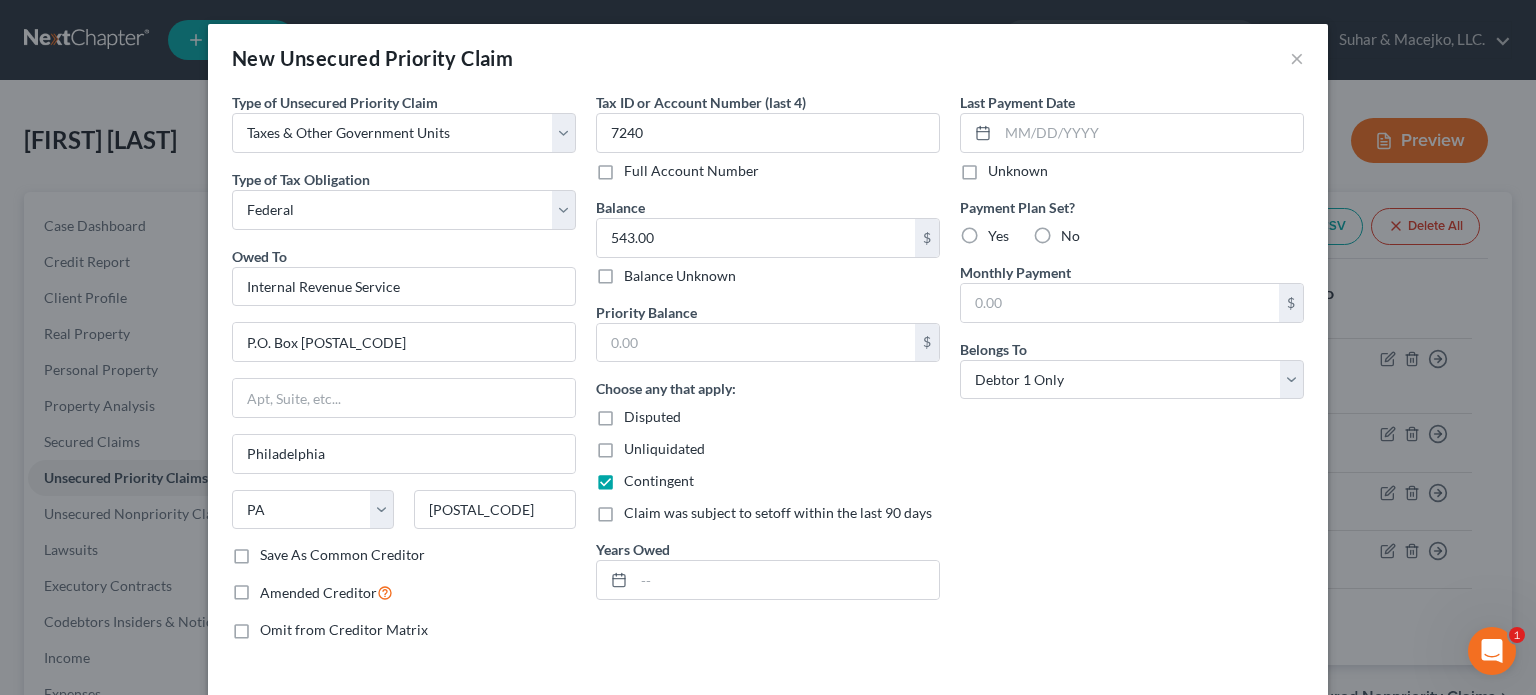 click on "Contingent" at bounding box center [659, 480] 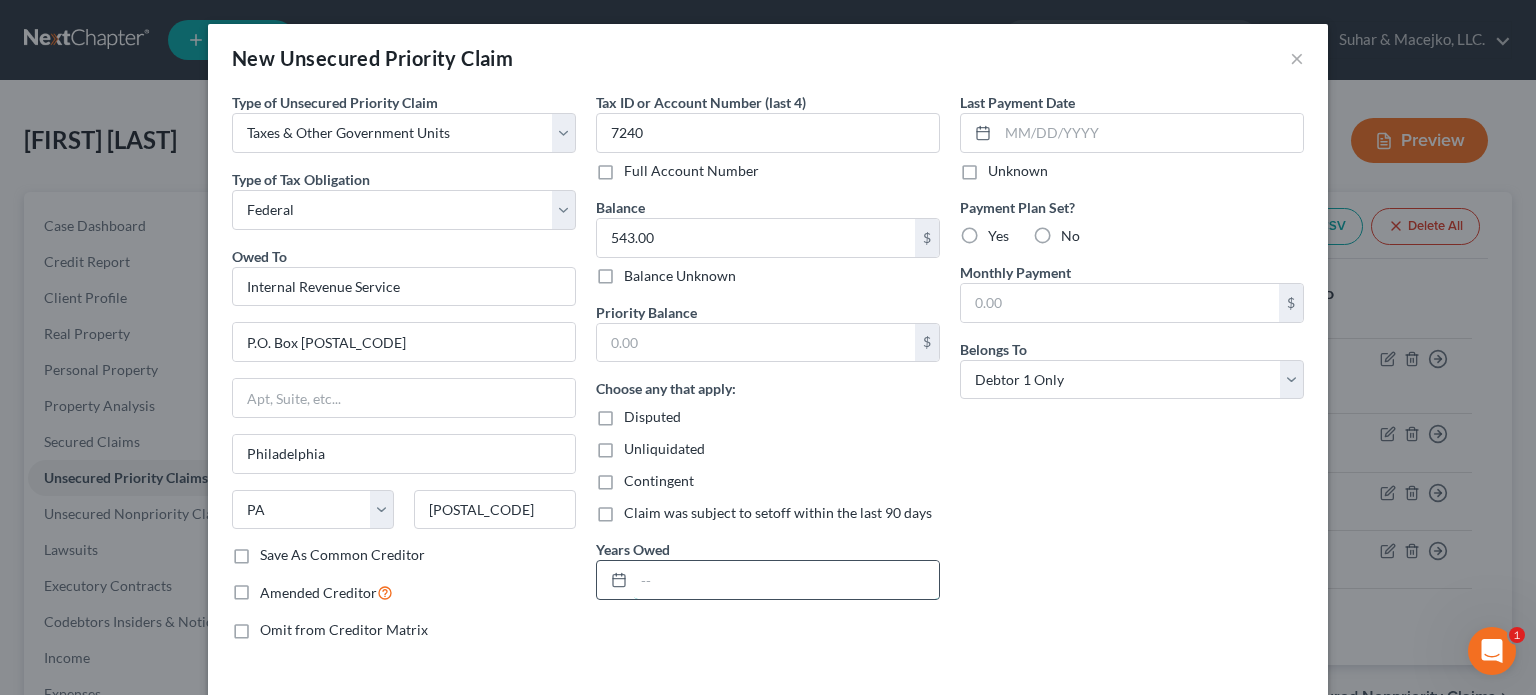click at bounding box center [786, 580] 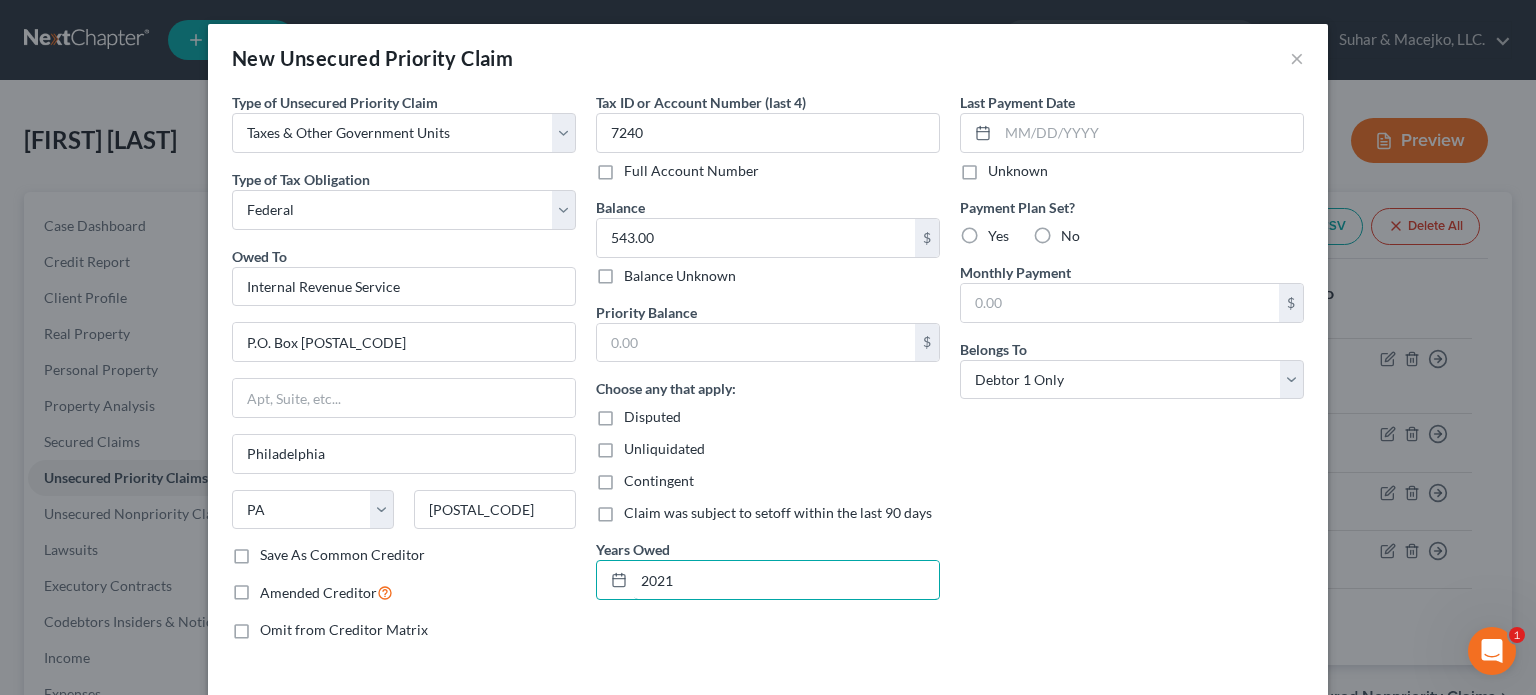 type on "2021" 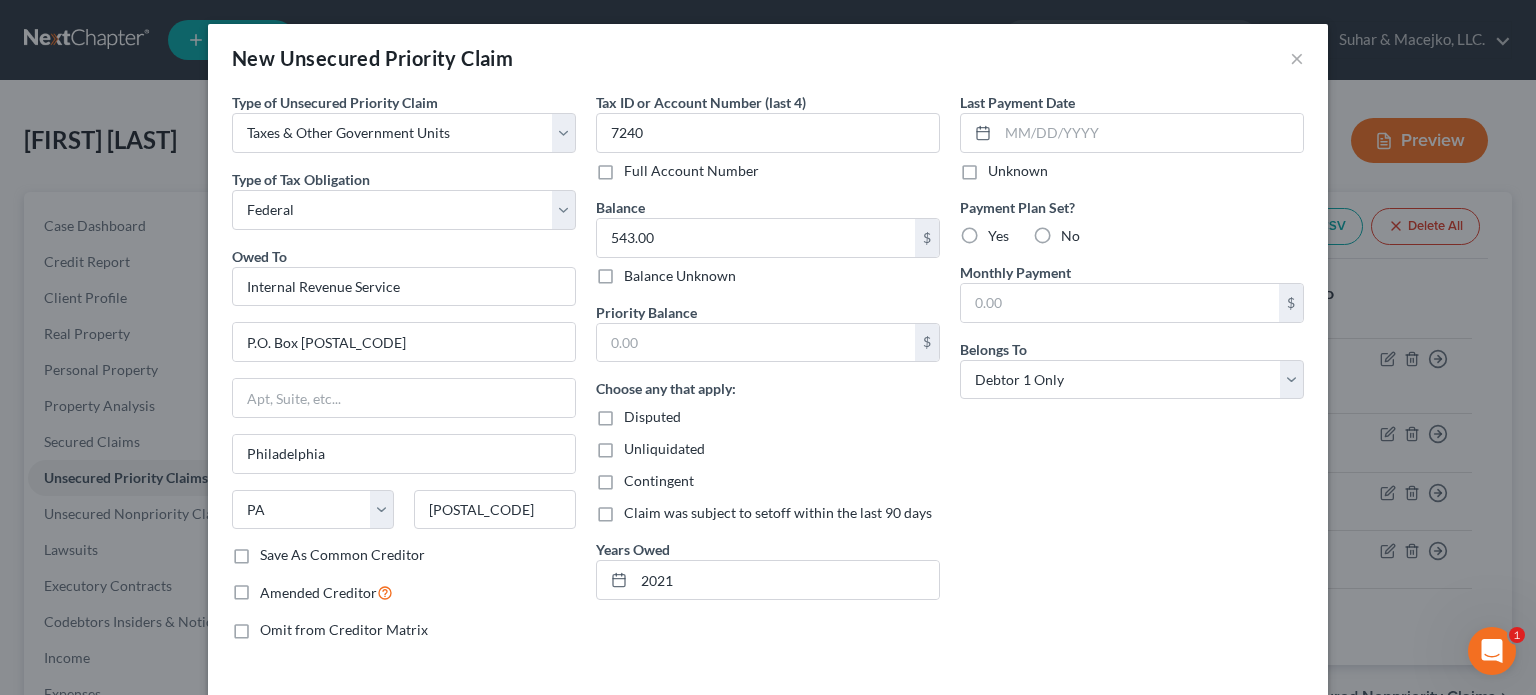 click on "Last Payment Date         Unknown Payment Plan Set? Yes No Monthly Payment $
Belongs To
*
Select Debtor 1 Only Debtor 2 Only Debtor 1 And Debtor 2 Only At Least One Of The Debtors And Another Community Property" at bounding box center (1132, 374) 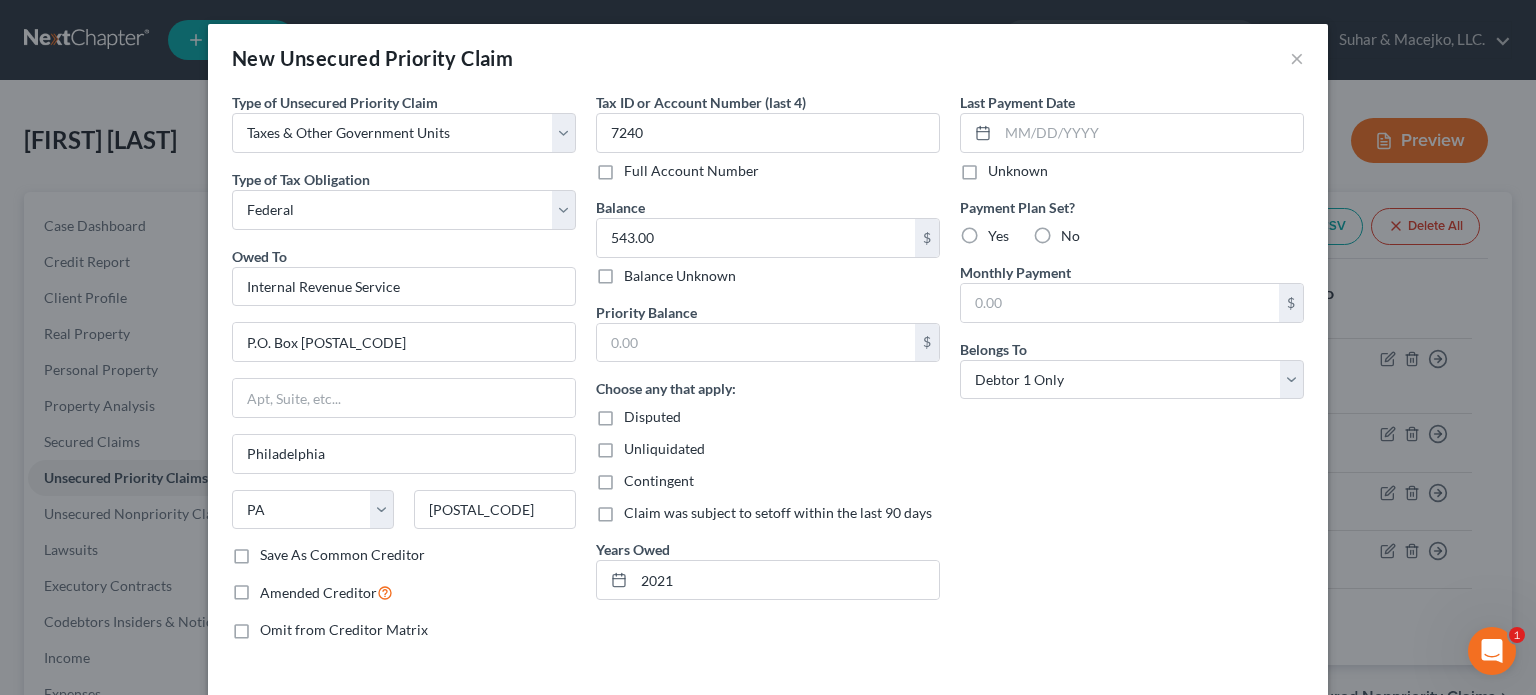 click on "No" at bounding box center (1070, 236) 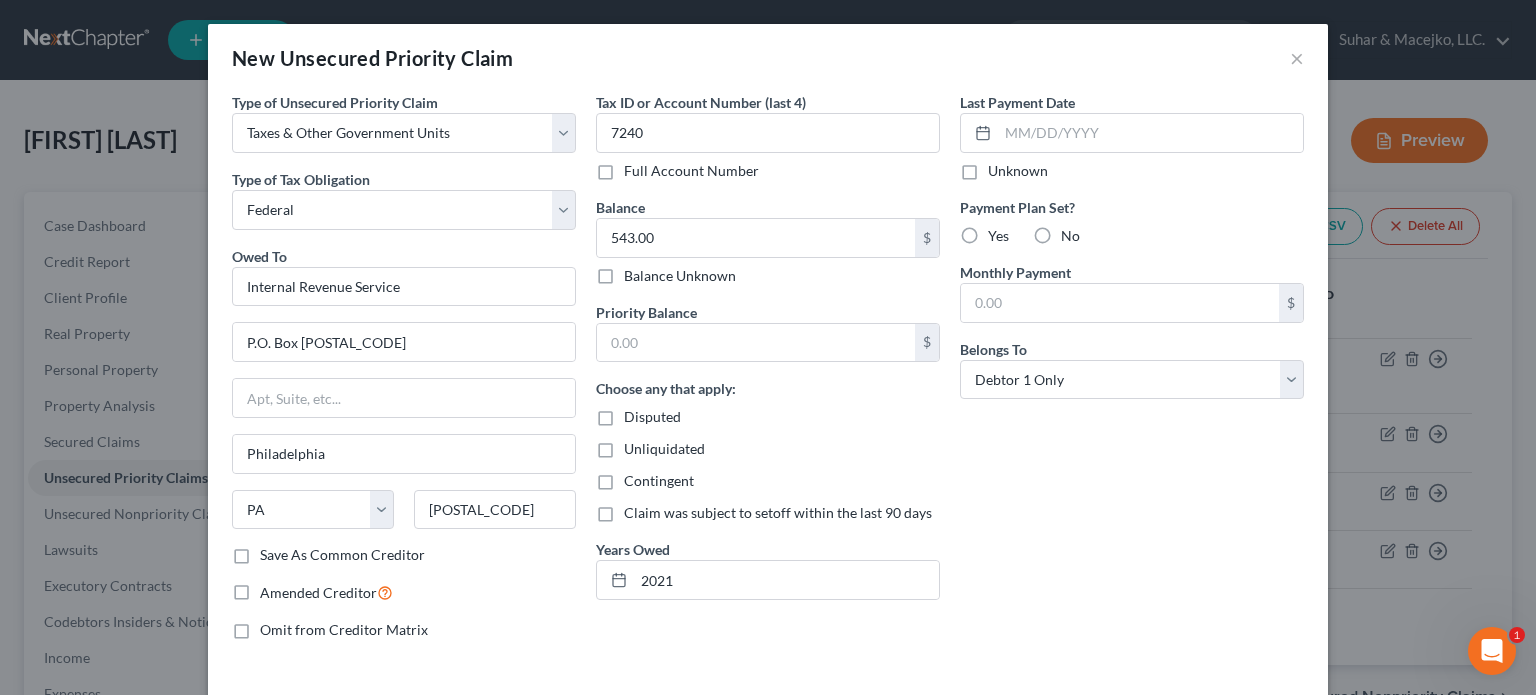 click on "No" at bounding box center [1075, 232] 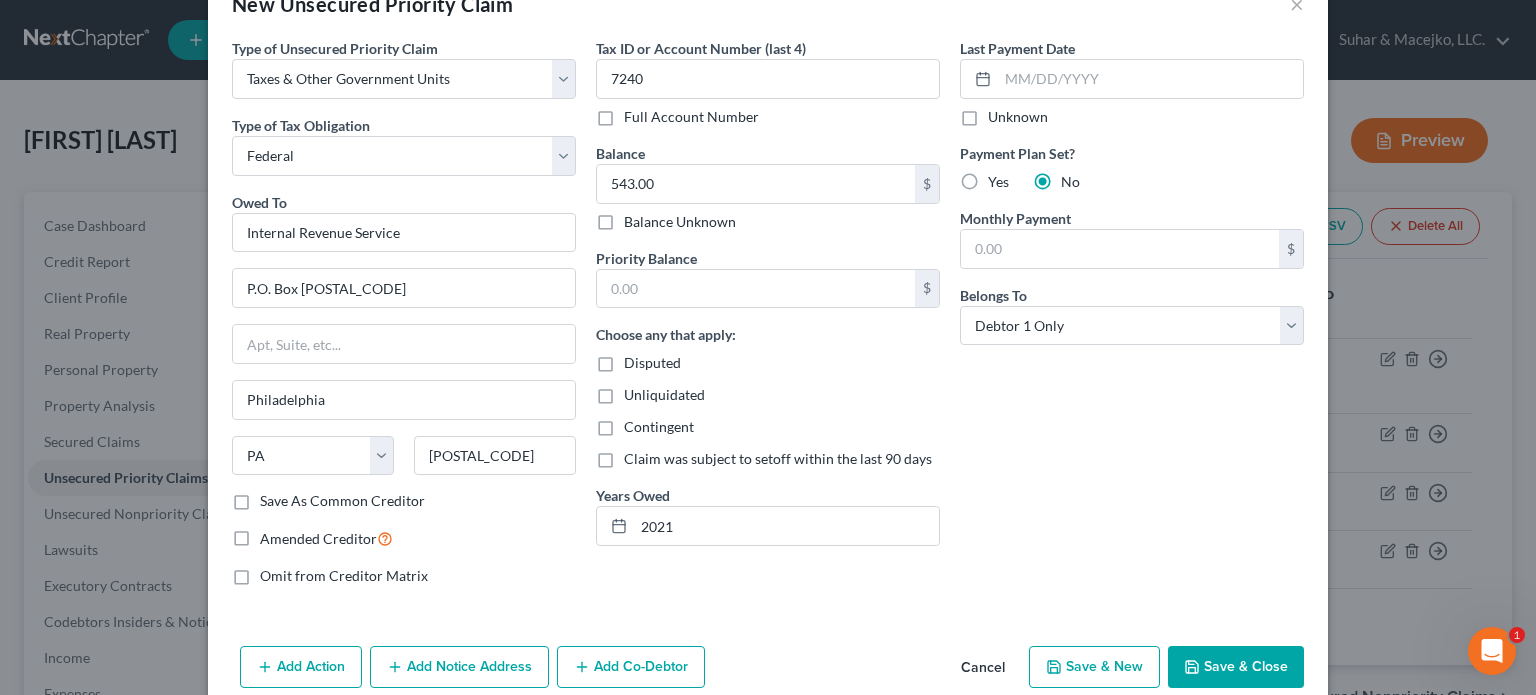 scroll, scrollTop: 84, scrollLeft: 0, axis: vertical 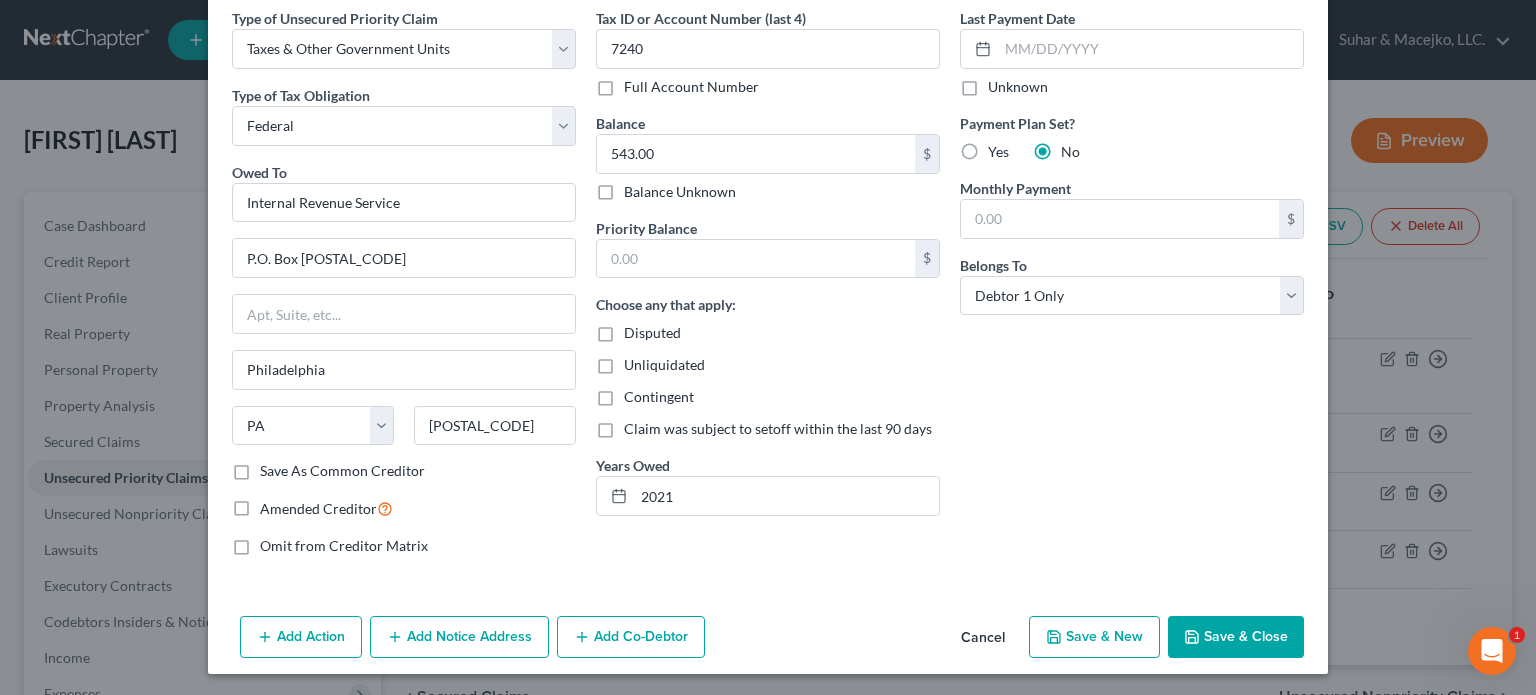 click on "Save & Close" at bounding box center (1236, 637) 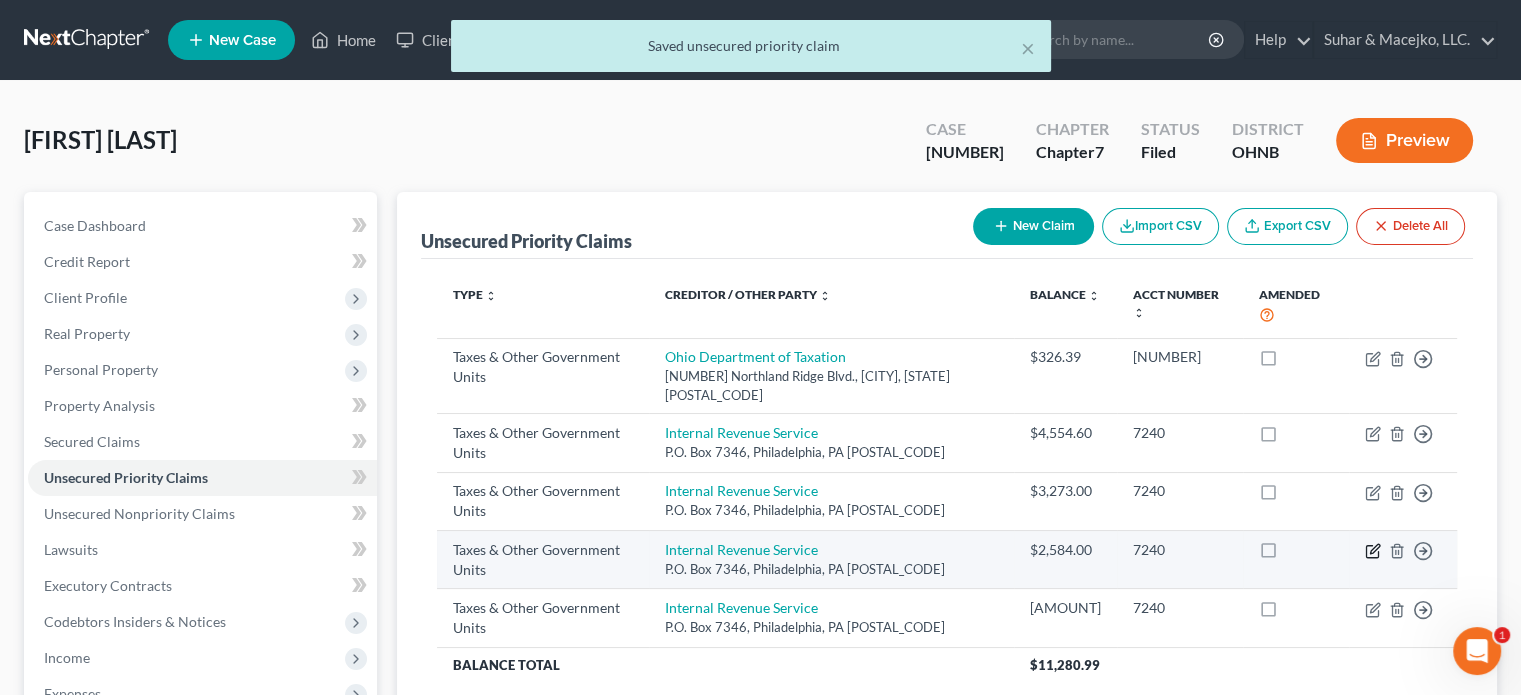 click 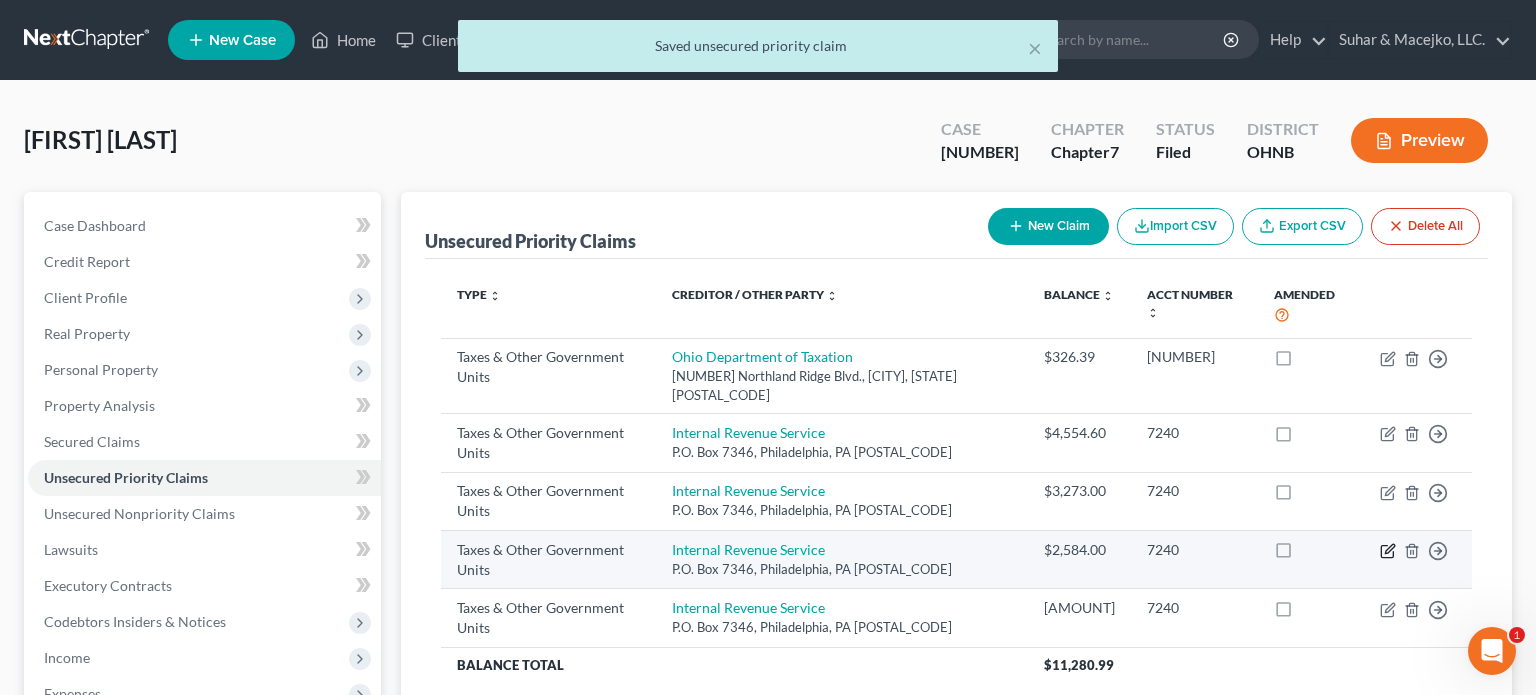 select on "0" 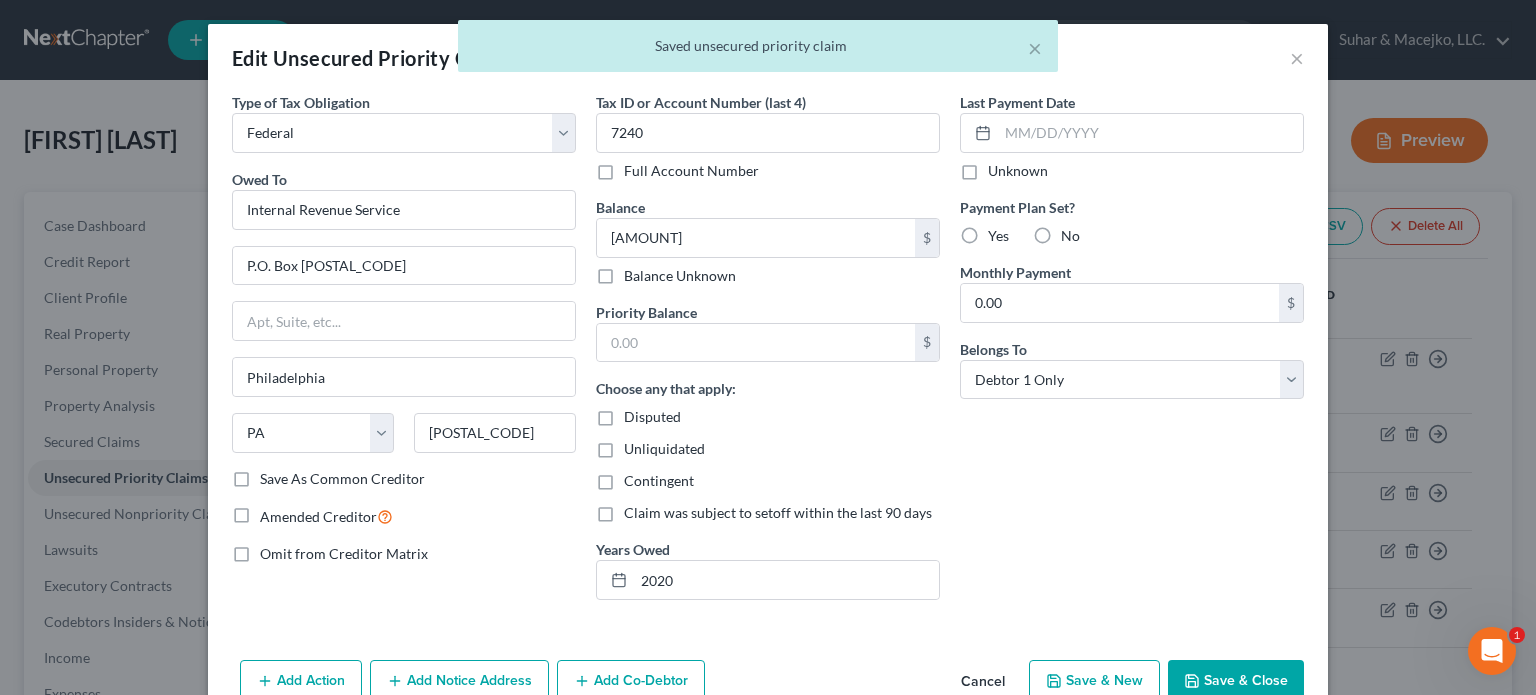 click on "No" at bounding box center [1070, 236] 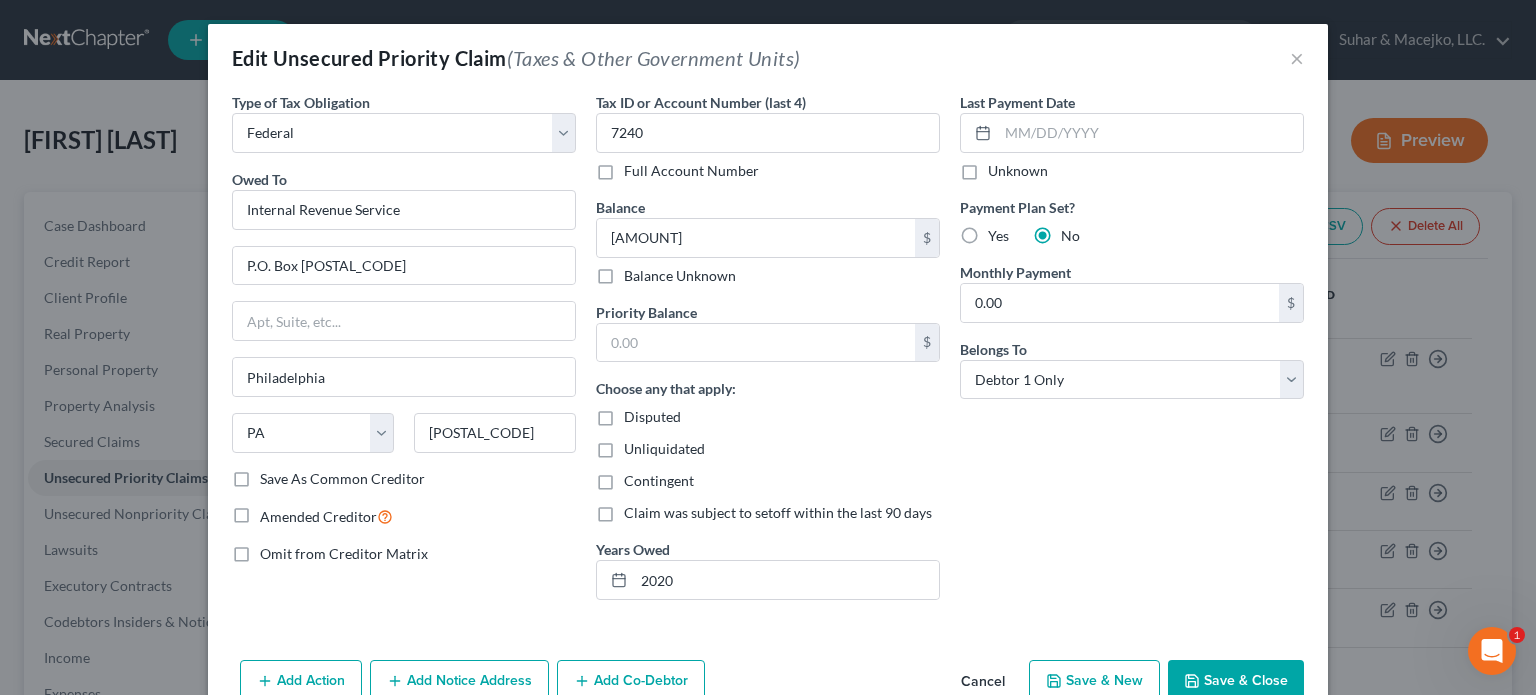 click on "Save & Close" at bounding box center [1236, 681] 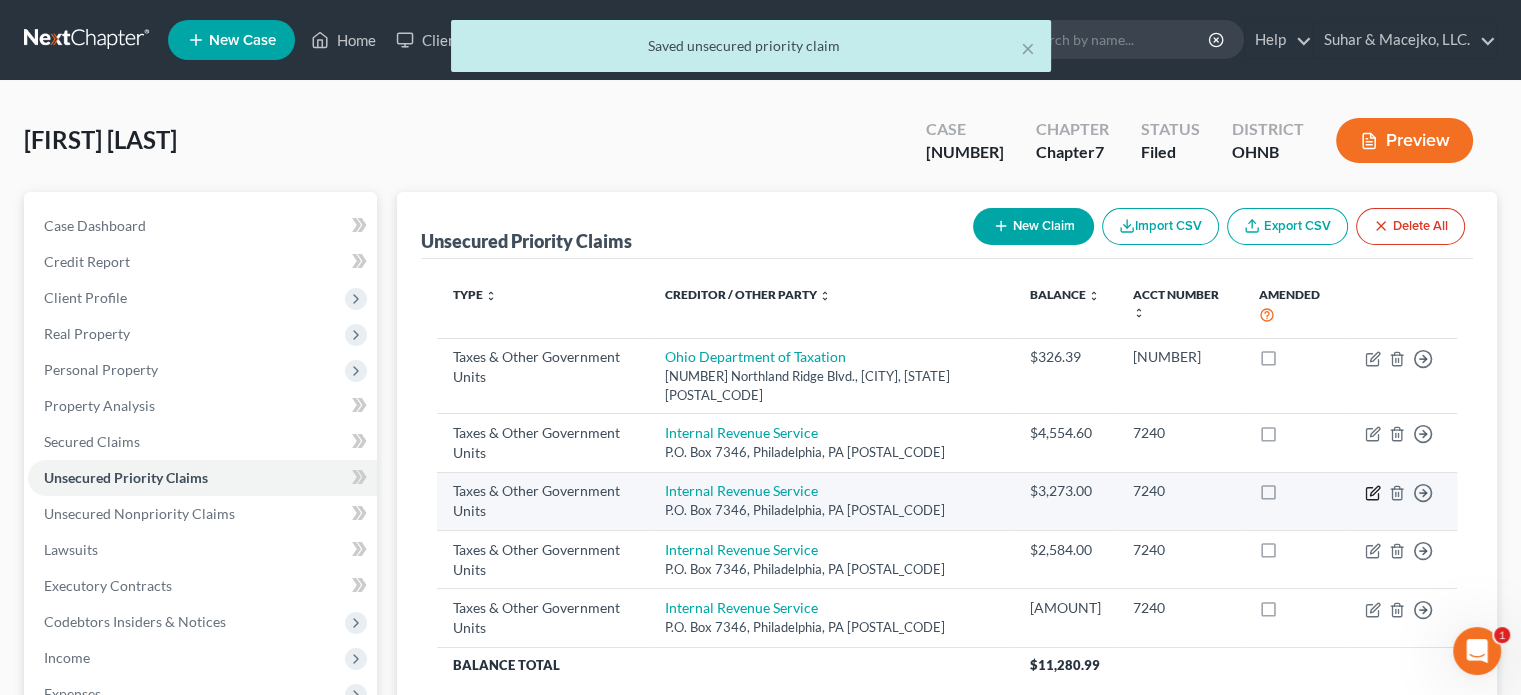 click 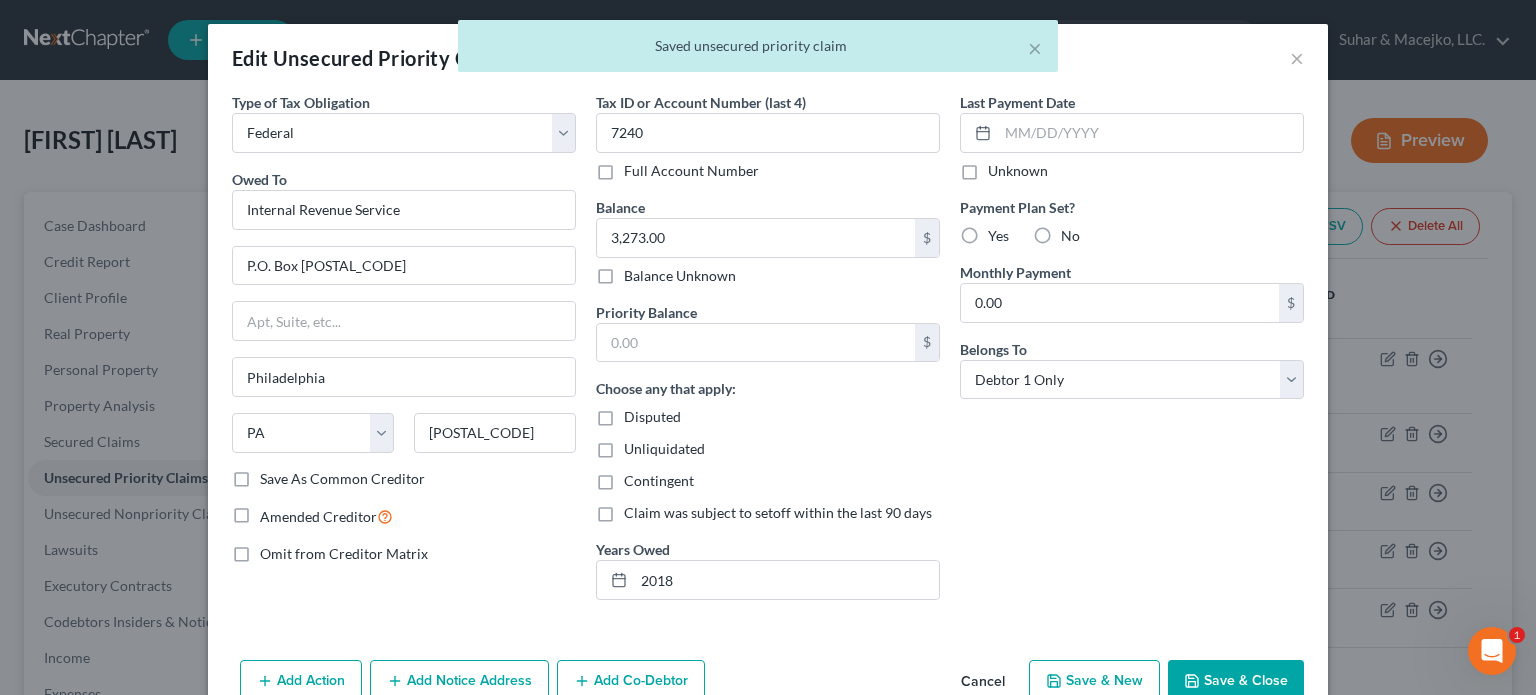click on "No" at bounding box center [1070, 236] 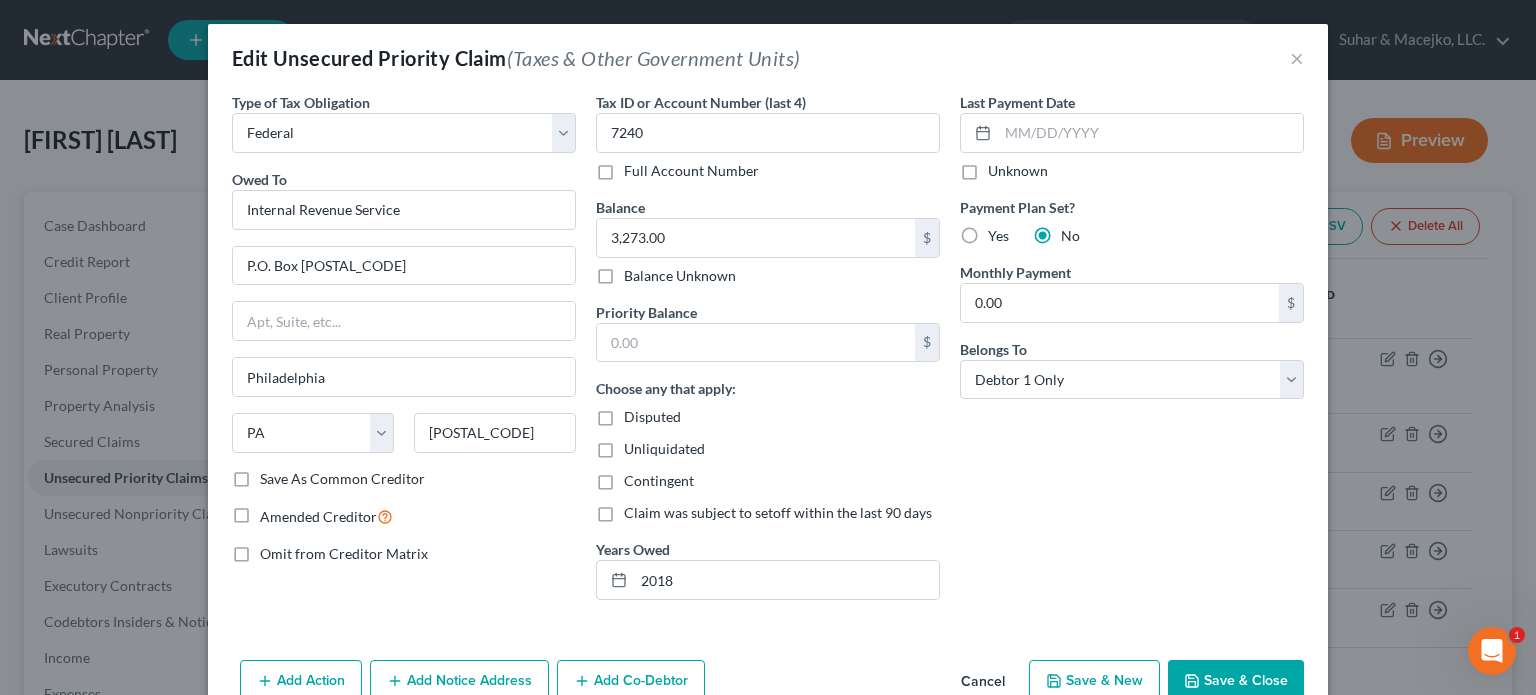 click on "Save & Close" at bounding box center (1236, 681) 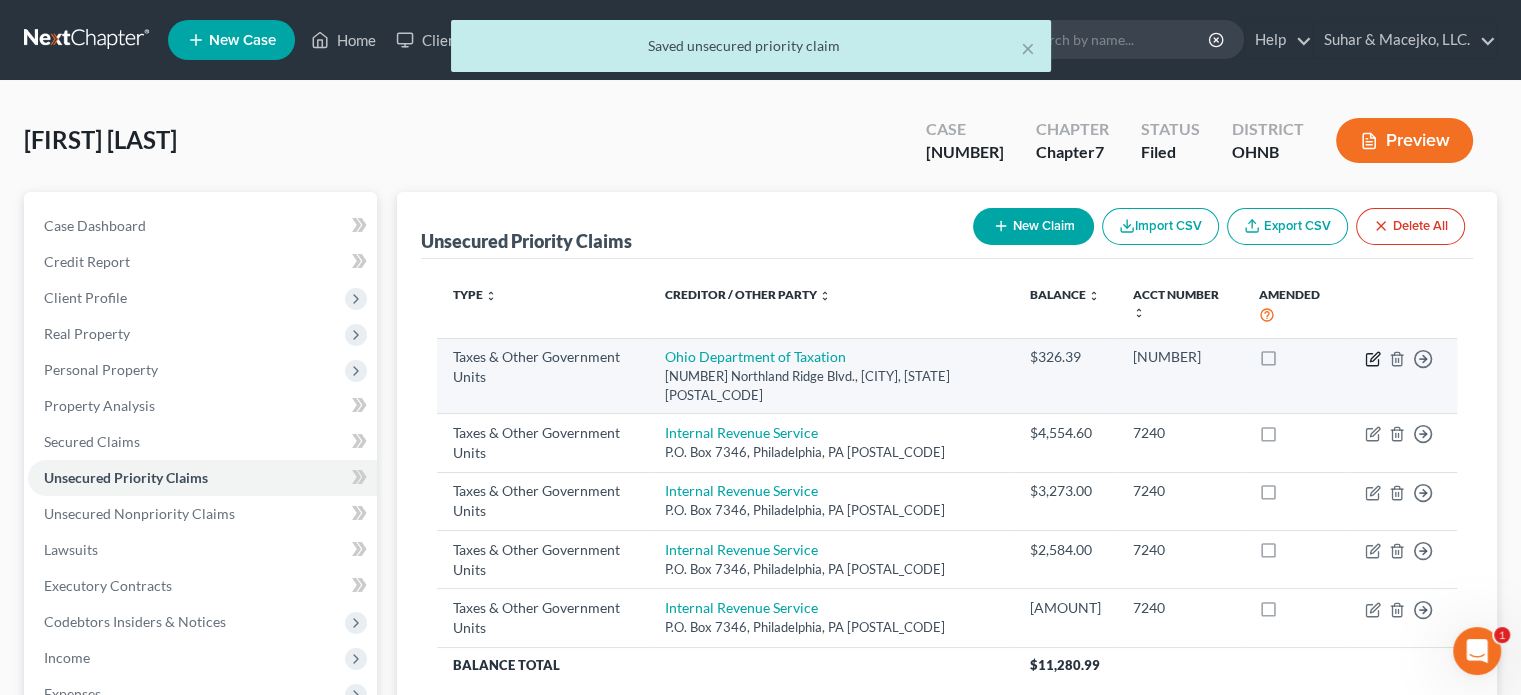 click 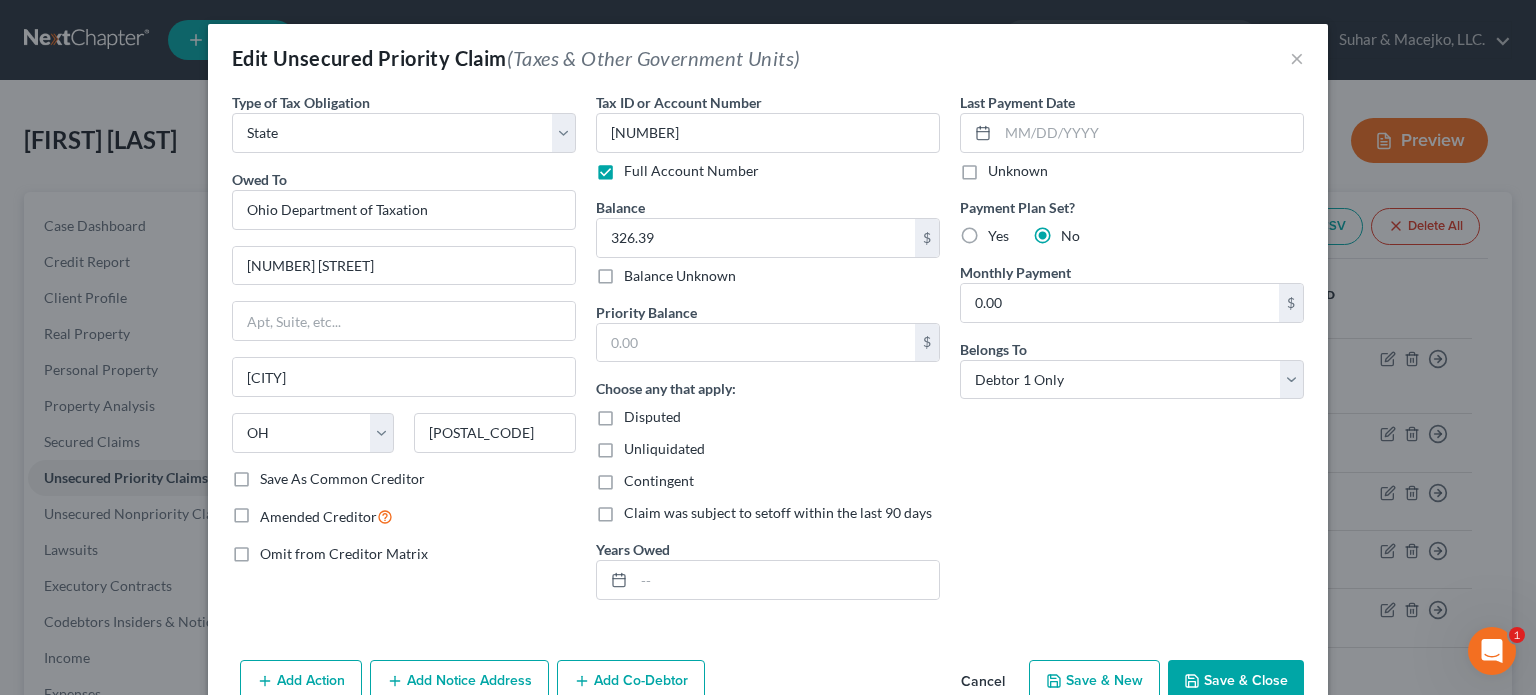 click on "Save & Close" at bounding box center [1236, 681] 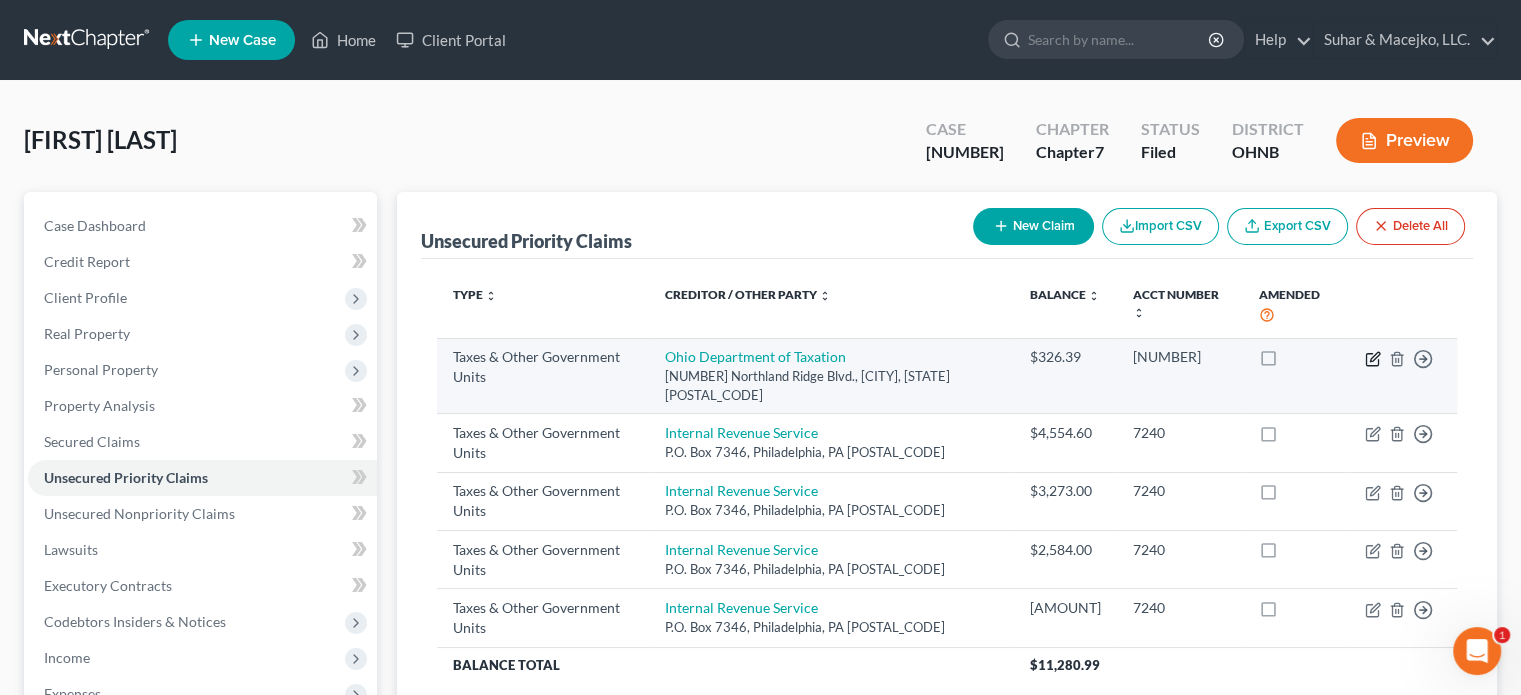 click 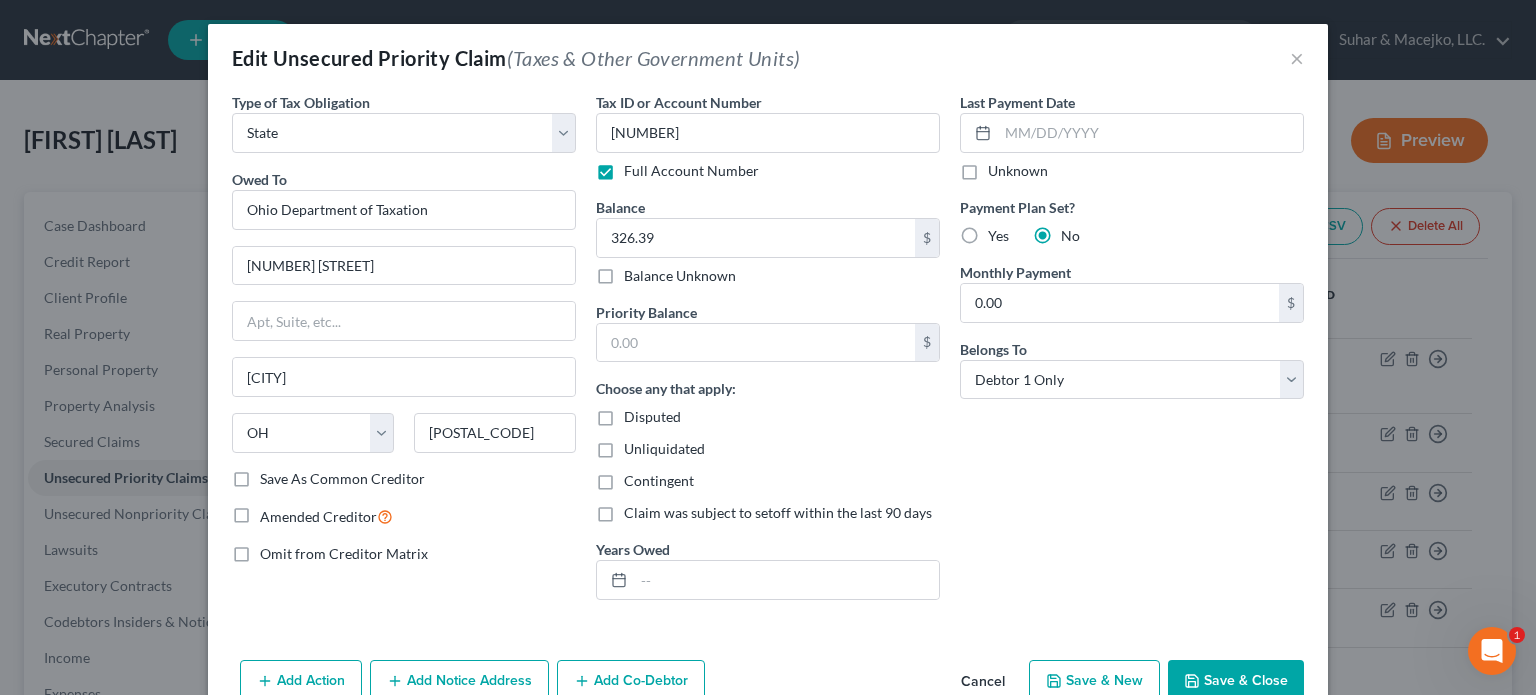 click on "Save & Close" at bounding box center (1236, 681) 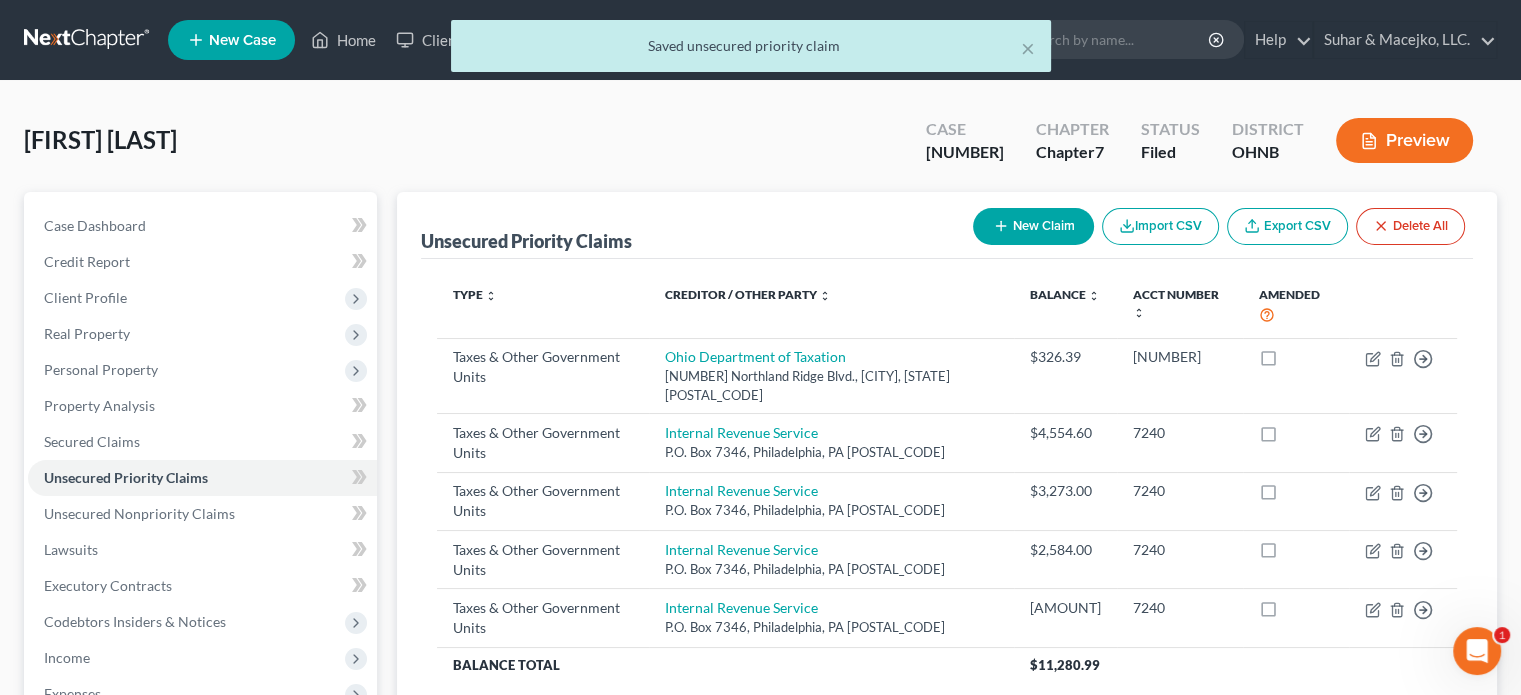 click on "New Claim" at bounding box center [1033, 226] 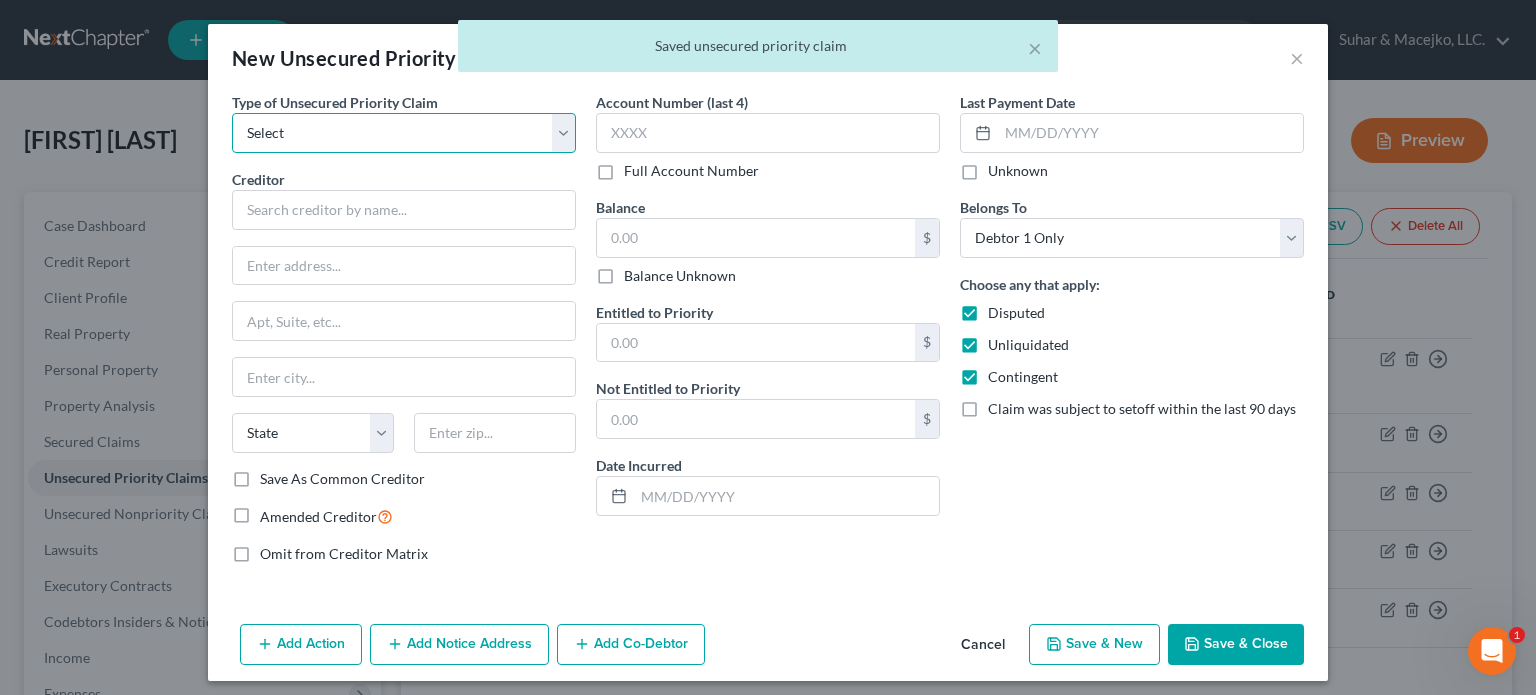 click on "Select Taxes & Other Government Units Domestic Support Obligations Extensions of credit in an involuntary case Wages, Salaries, Commissions Contributions to employee benefits Certain farmers and fisherman Deposits by individuals Commitments to maintain capitals Claims for death or injury while intoxicated Other" at bounding box center (404, 133) 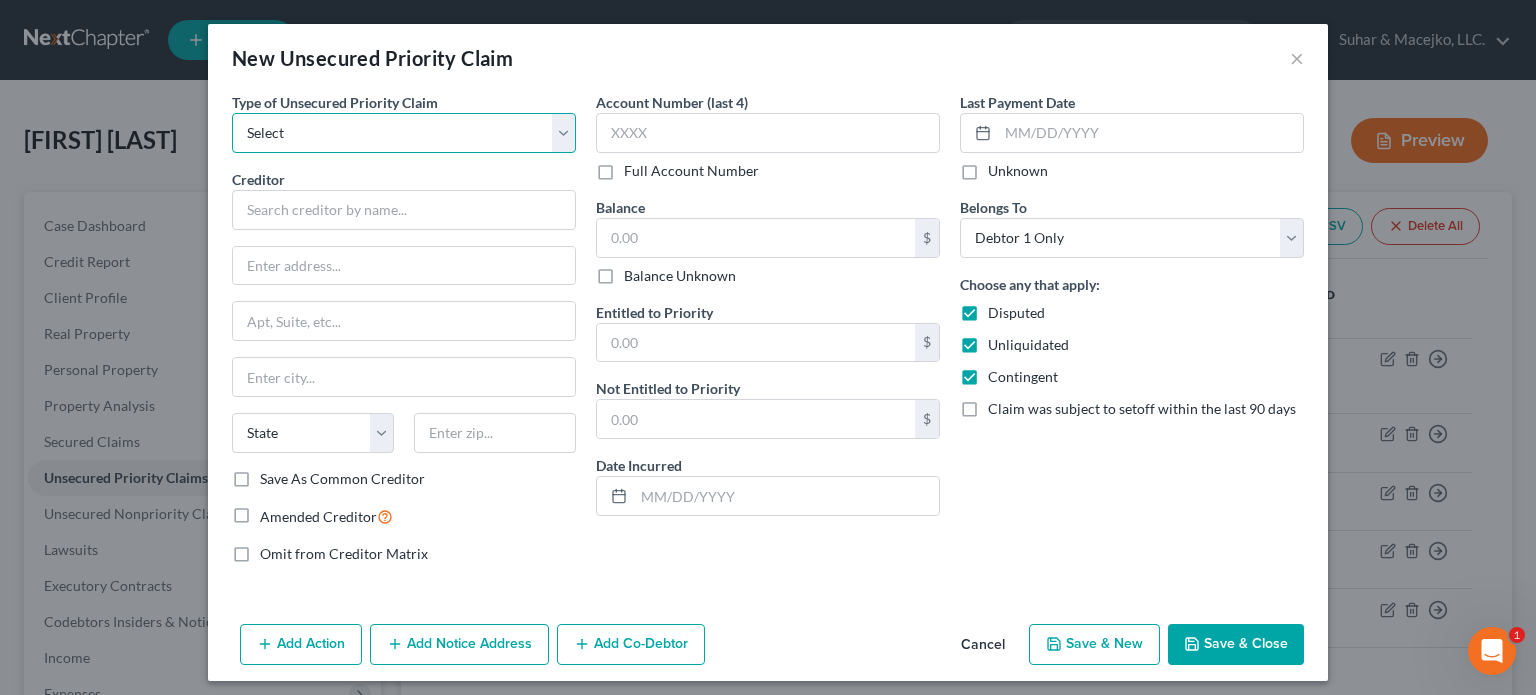 select on "0" 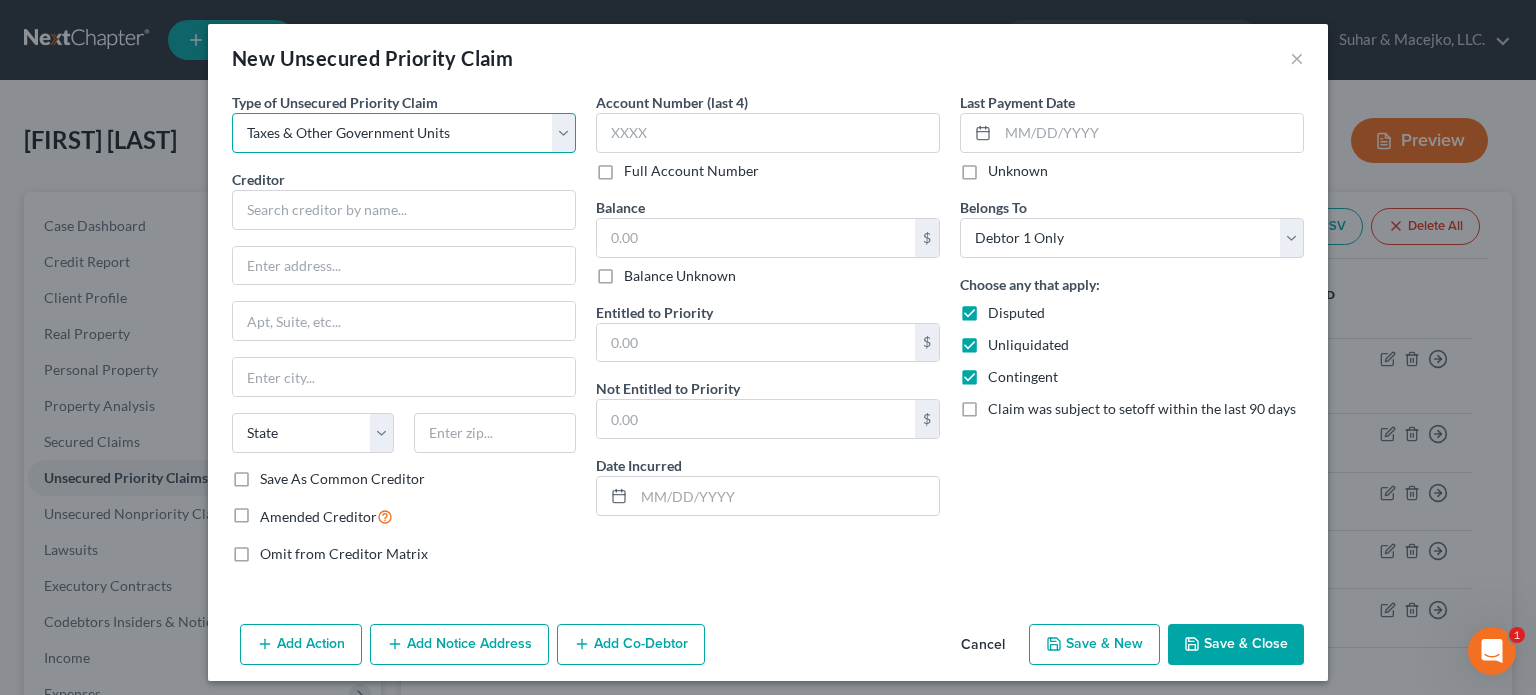 click on "Select Taxes & Other Government Units Domestic Support Obligations Extensions of credit in an involuntary case Wages, Salaries, Commissions Contributions to employee benefits Certain farmers and fisherman Deposits by individuals Commitments to maintain capitals Claims for death or injury while intoxicated Other" at bounding box center (404, 133) 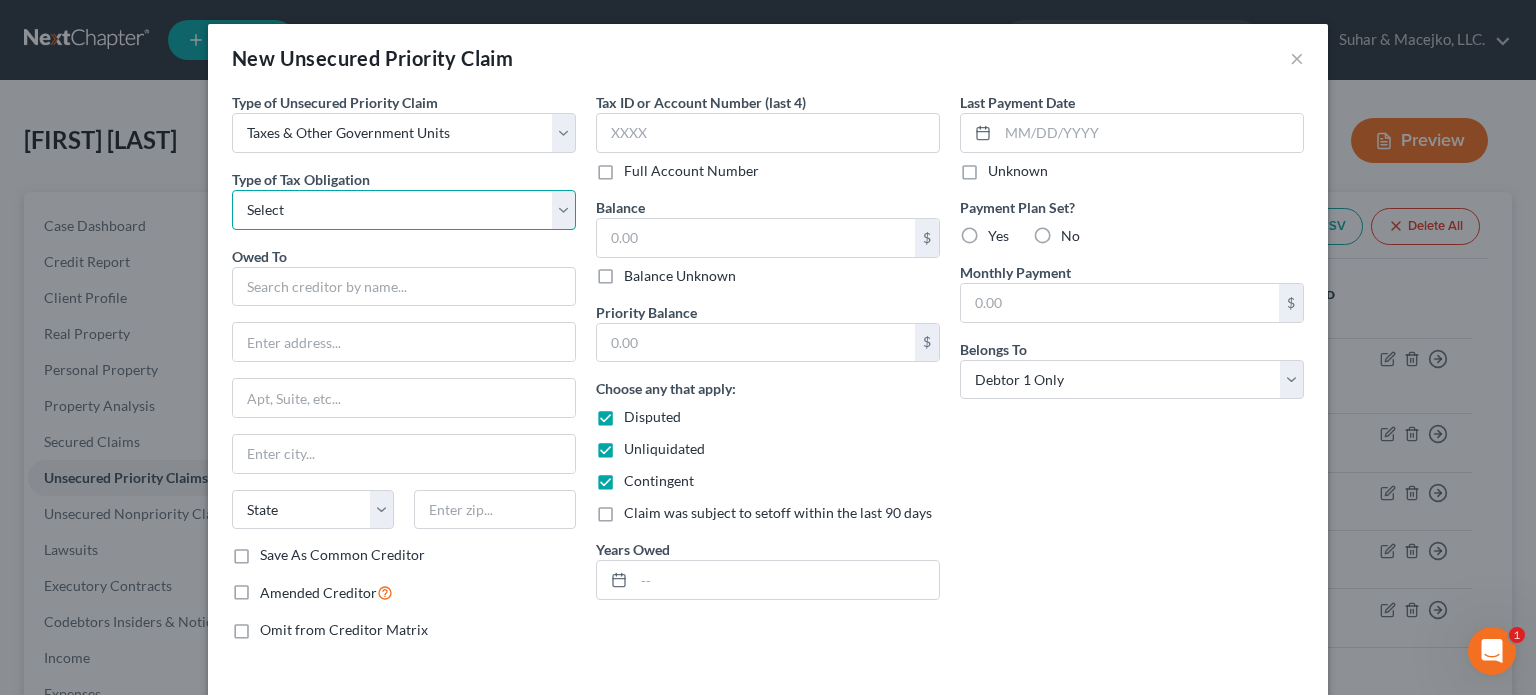 click on "Select Federal City State Franchise Tax Board Other" at bounding box center [404, 210] 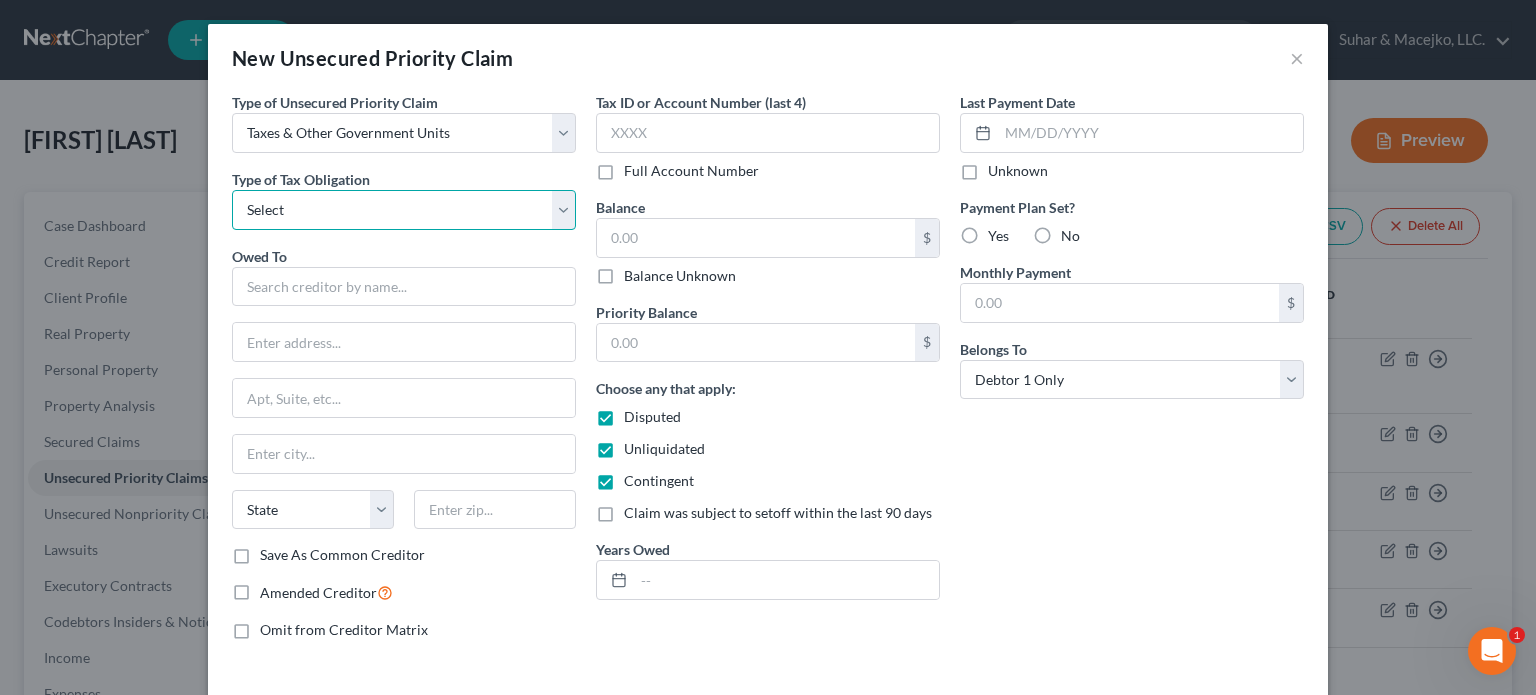 select on "2" 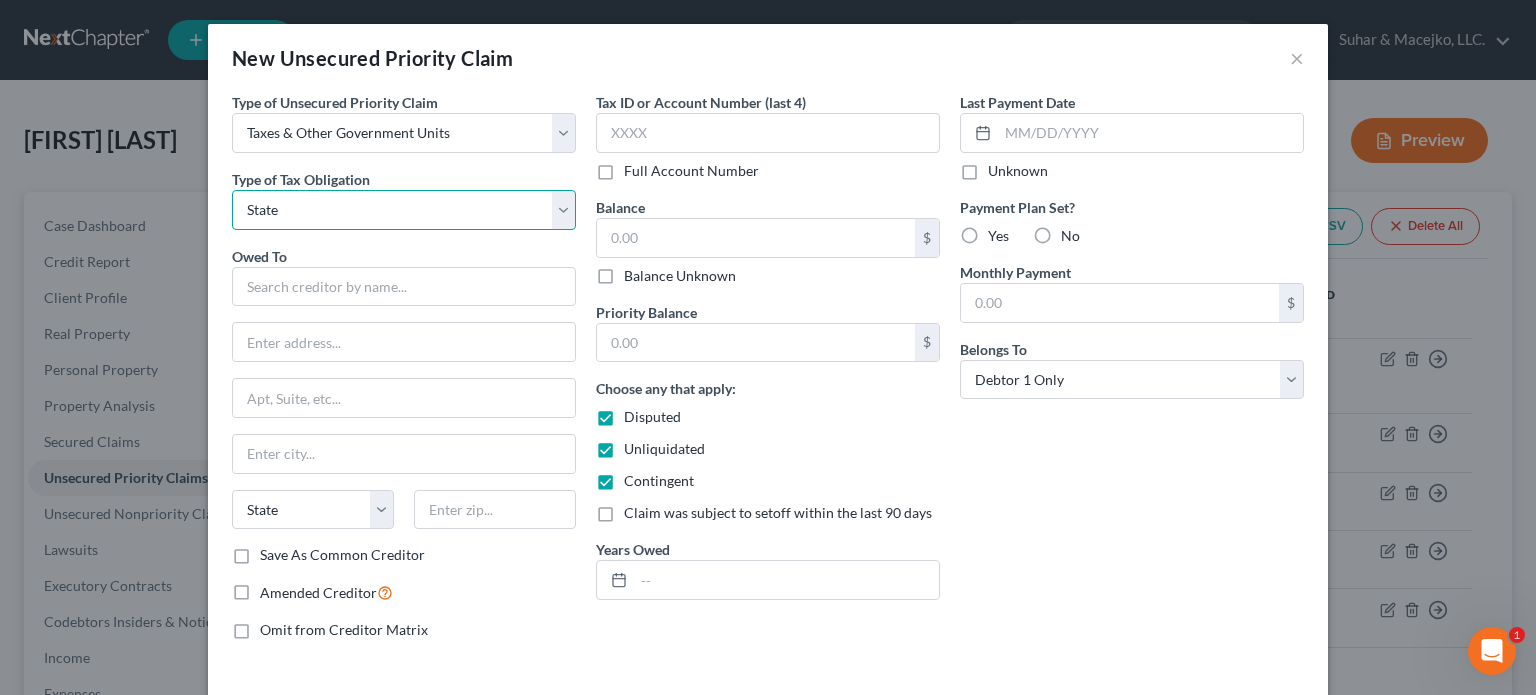 click on "Select Federal City State Franchise Tax Board Other" at bounding box center (404, 210) 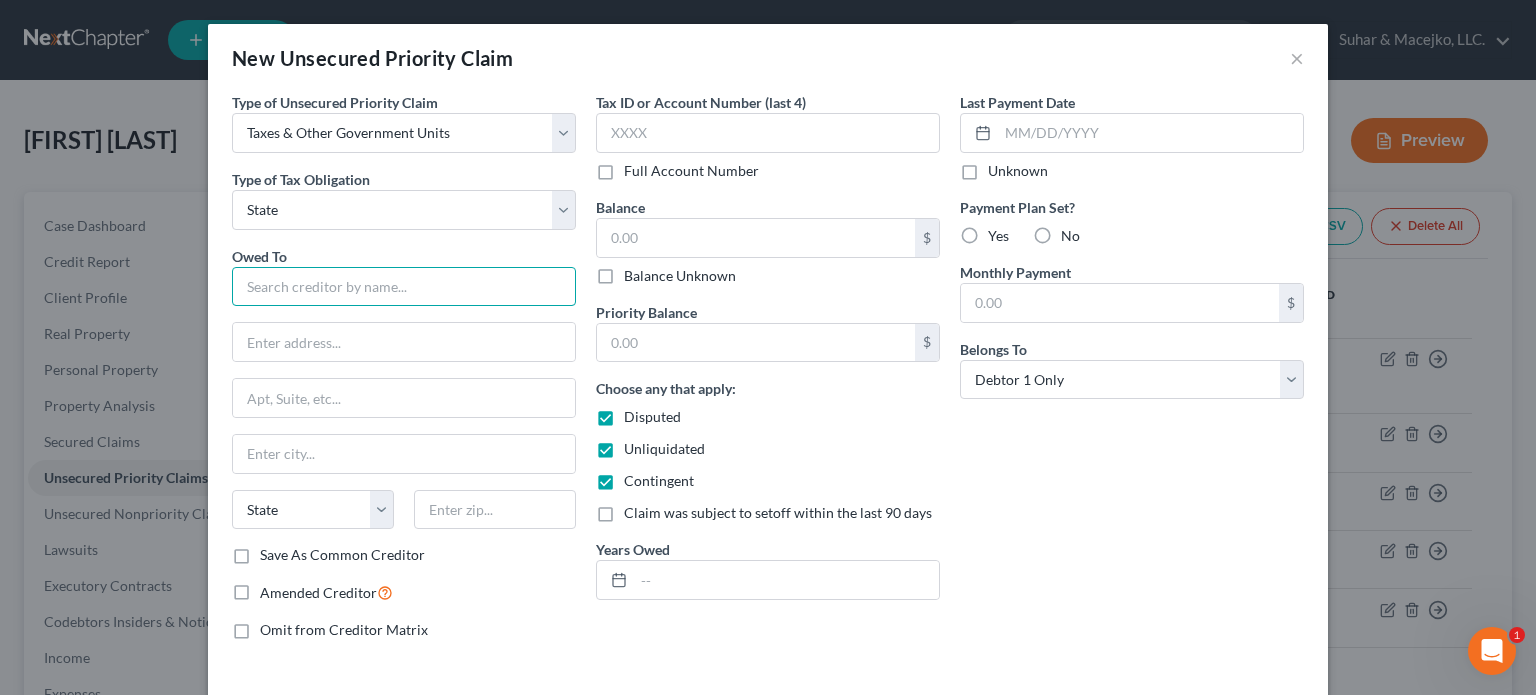 click at bounding box center [404, 287] 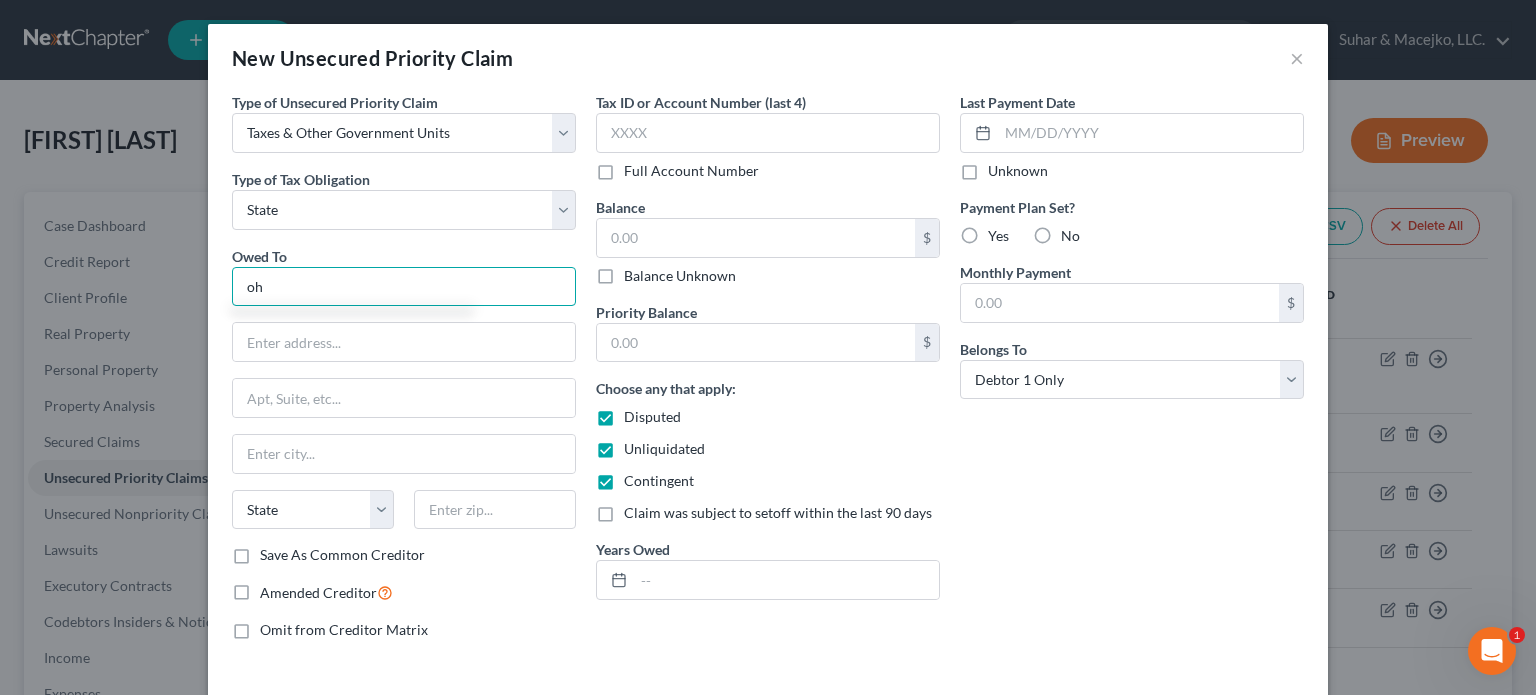 type on "o" 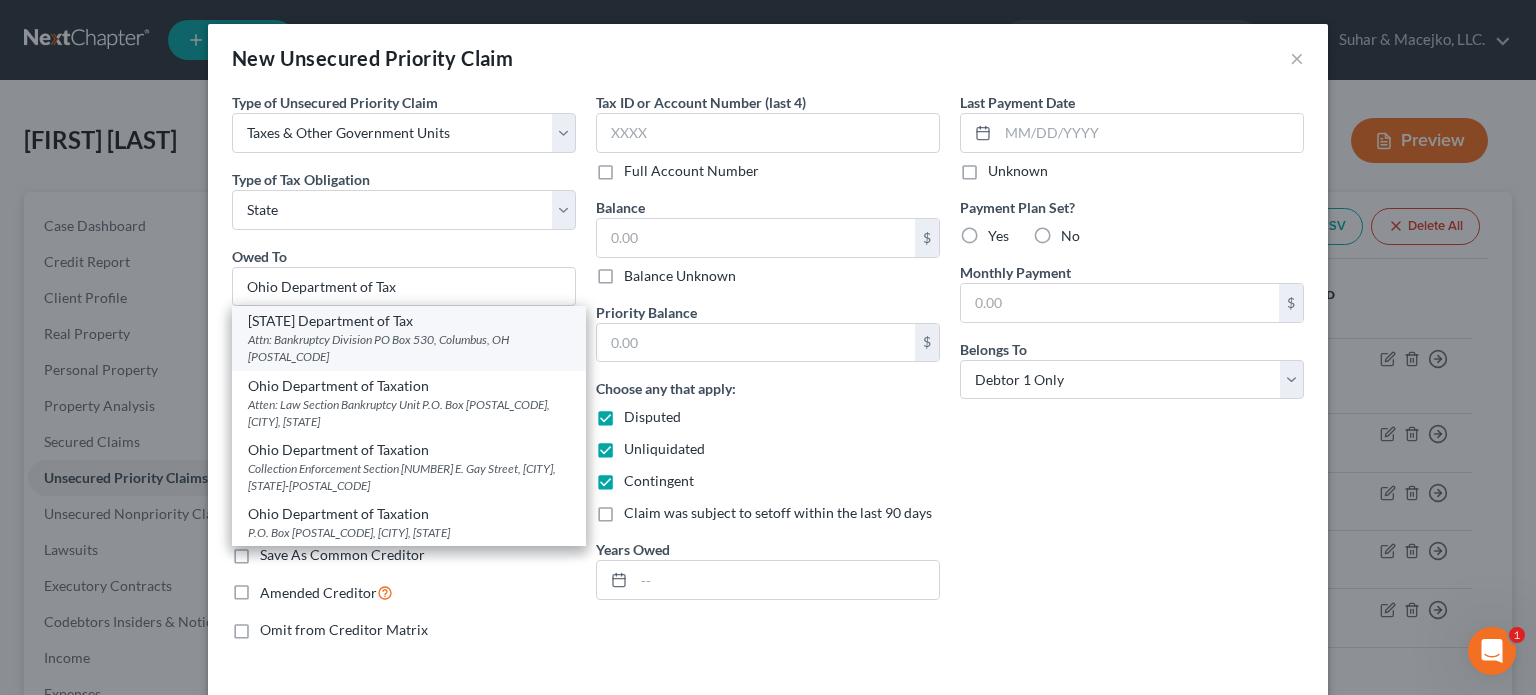click on "[STATE] Department of Tax" at bounding box center (409, 321) 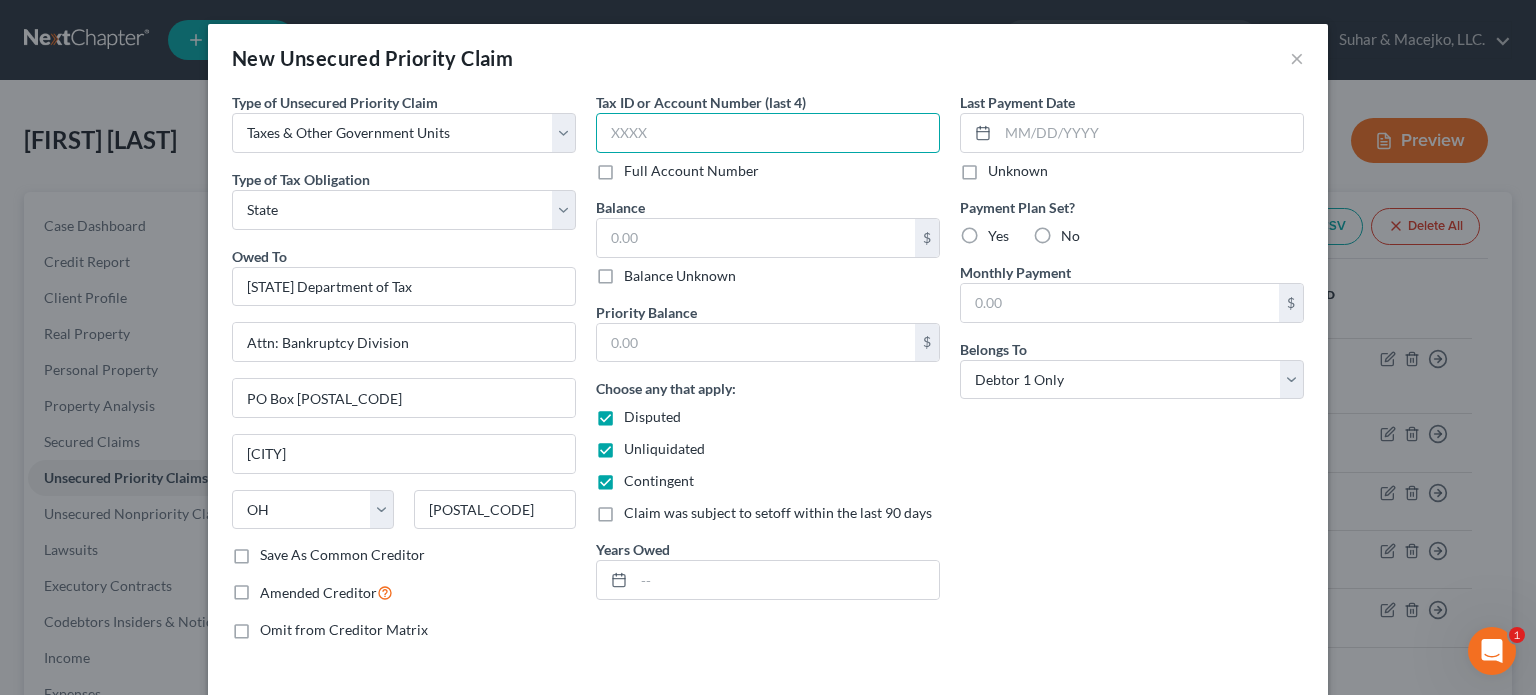 click at bounding box center (768, 133) 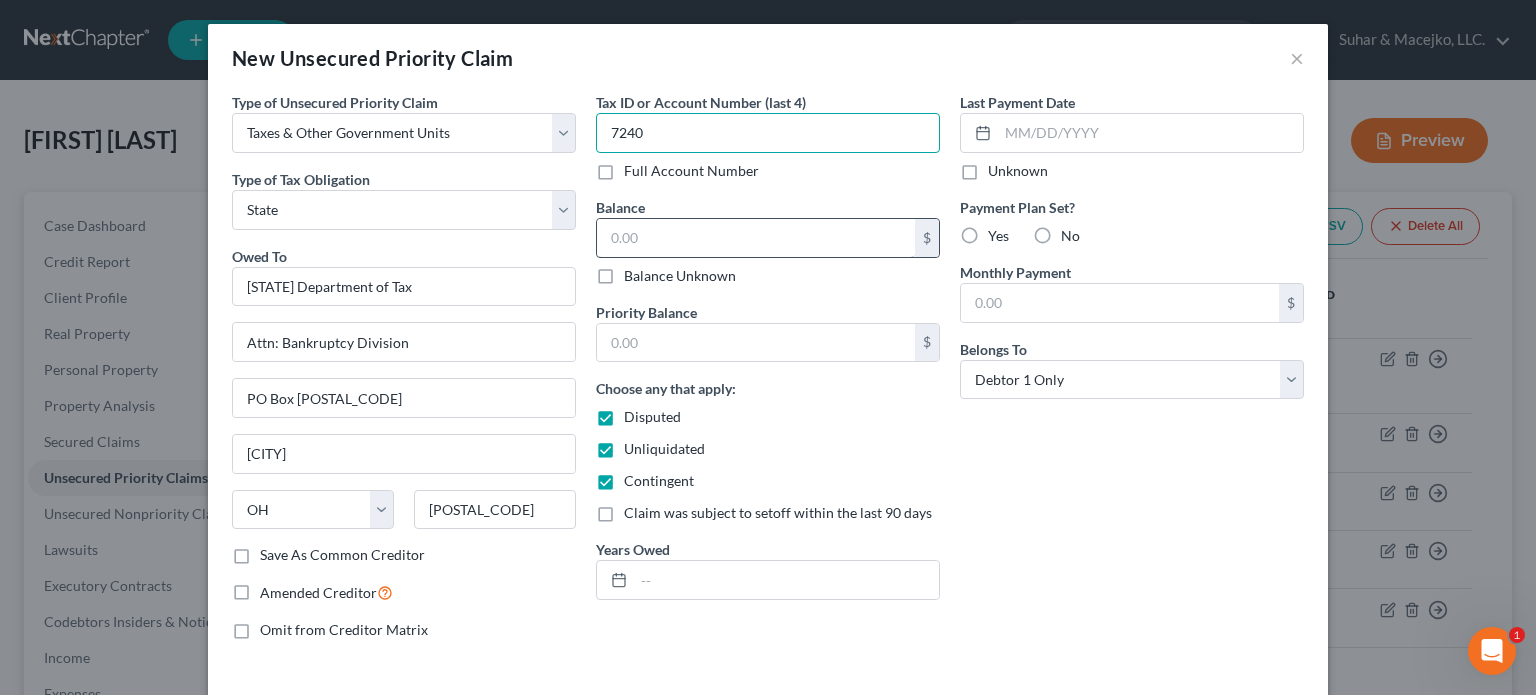 type on "7240" 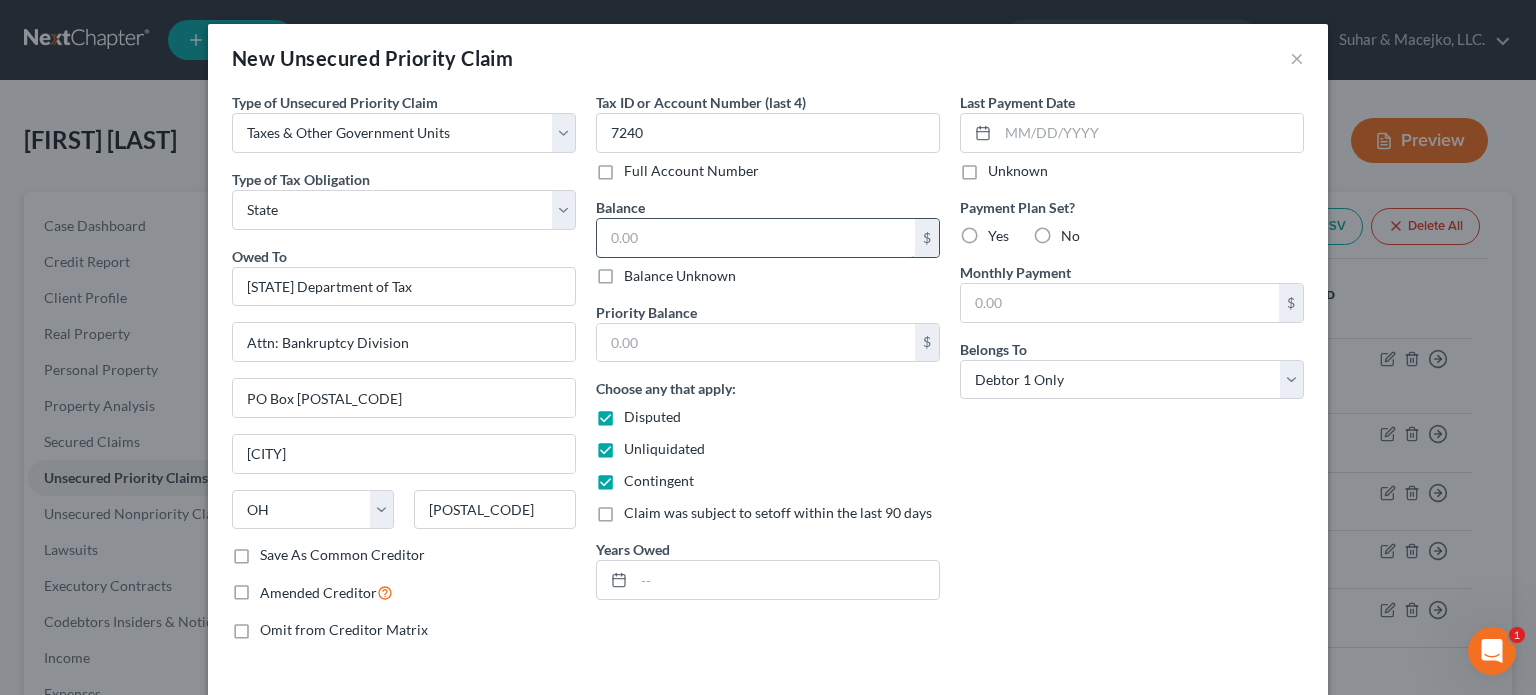 click at bounding box center (756, 238) 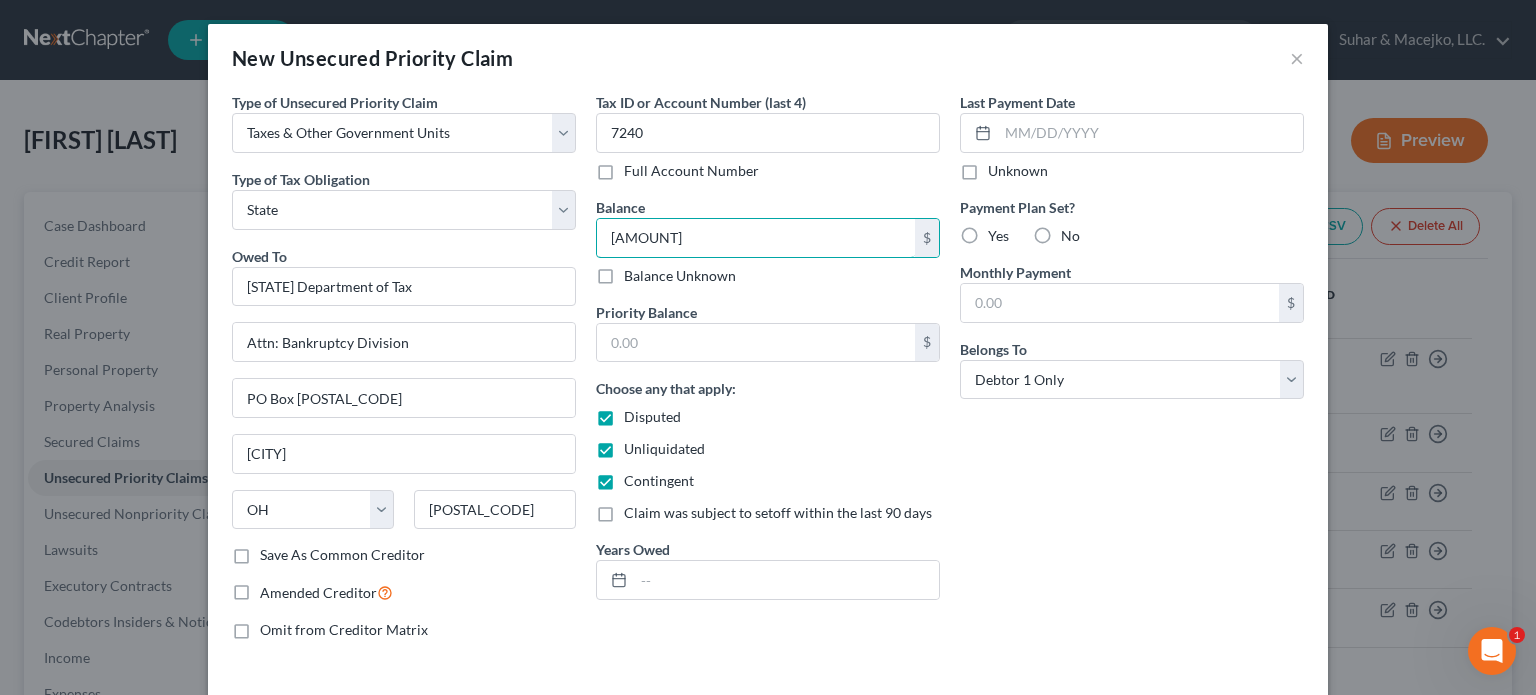 type on "[AMOUNT]" 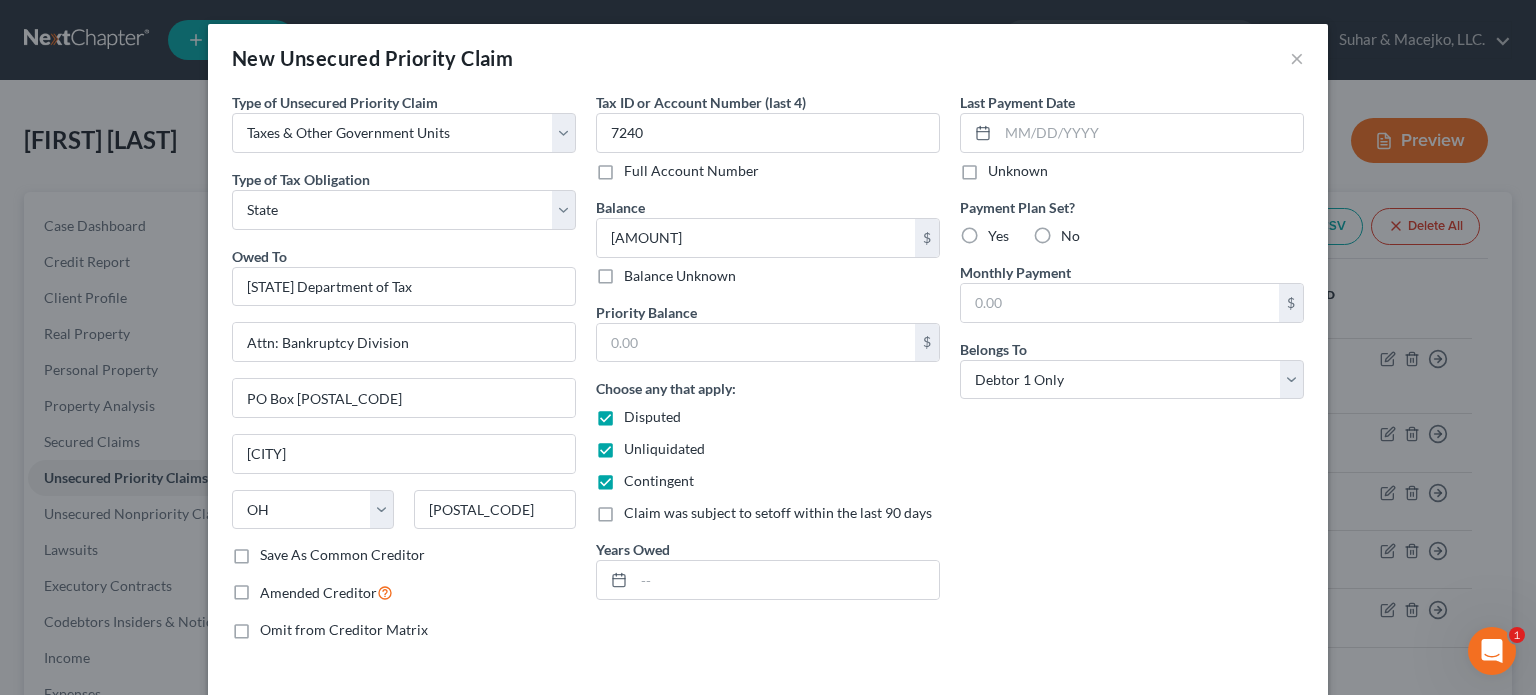 click on "Disputed" at bounding box center [652, 417] 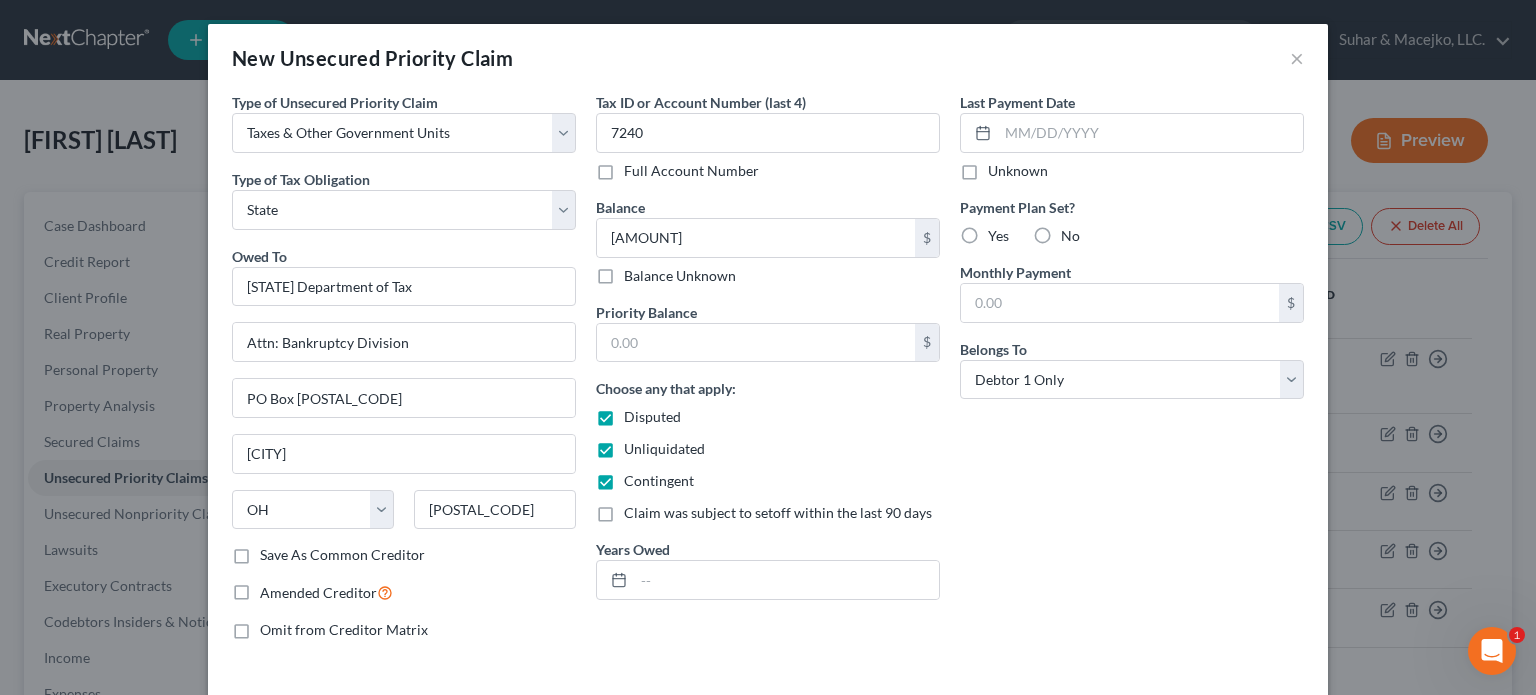 click on "Disputed" at bounding box center (638, 413) 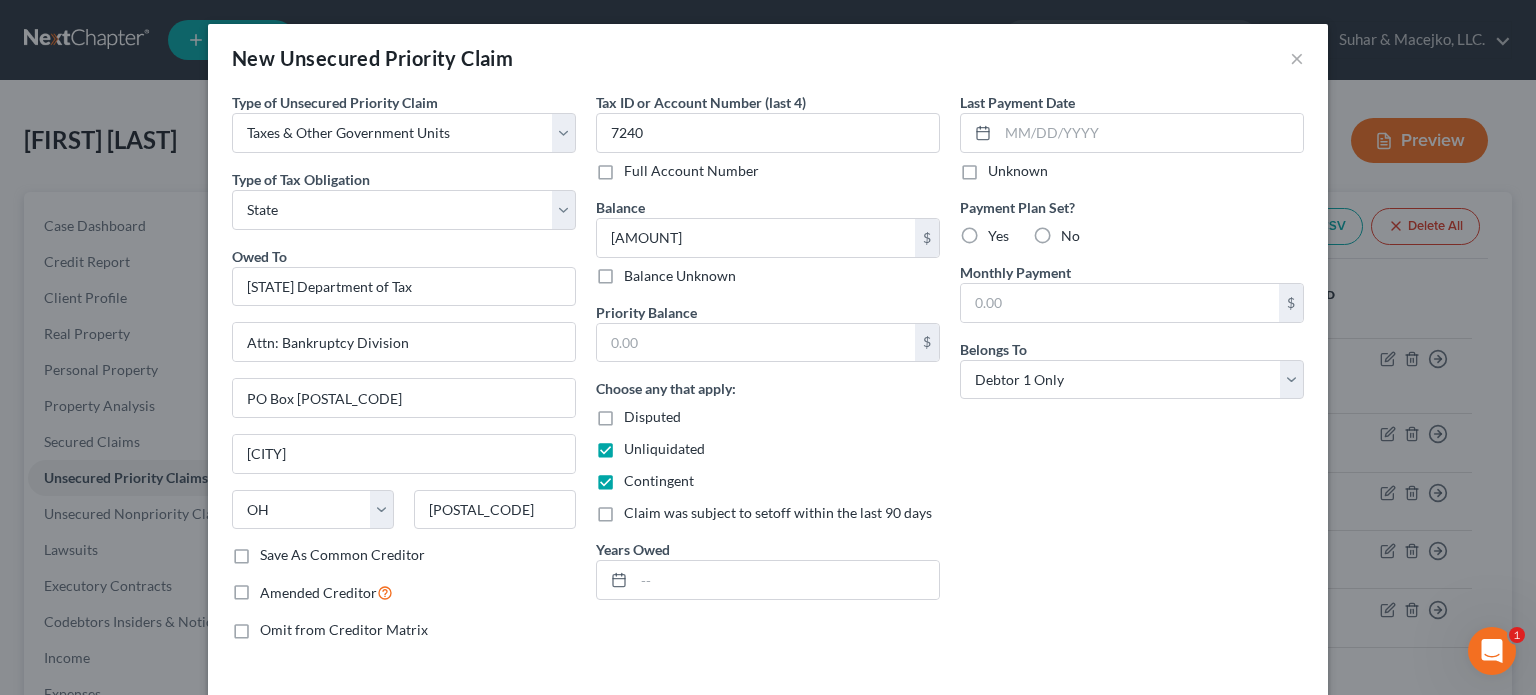 click on "Unliquidated" at bounding box center (664, 449) 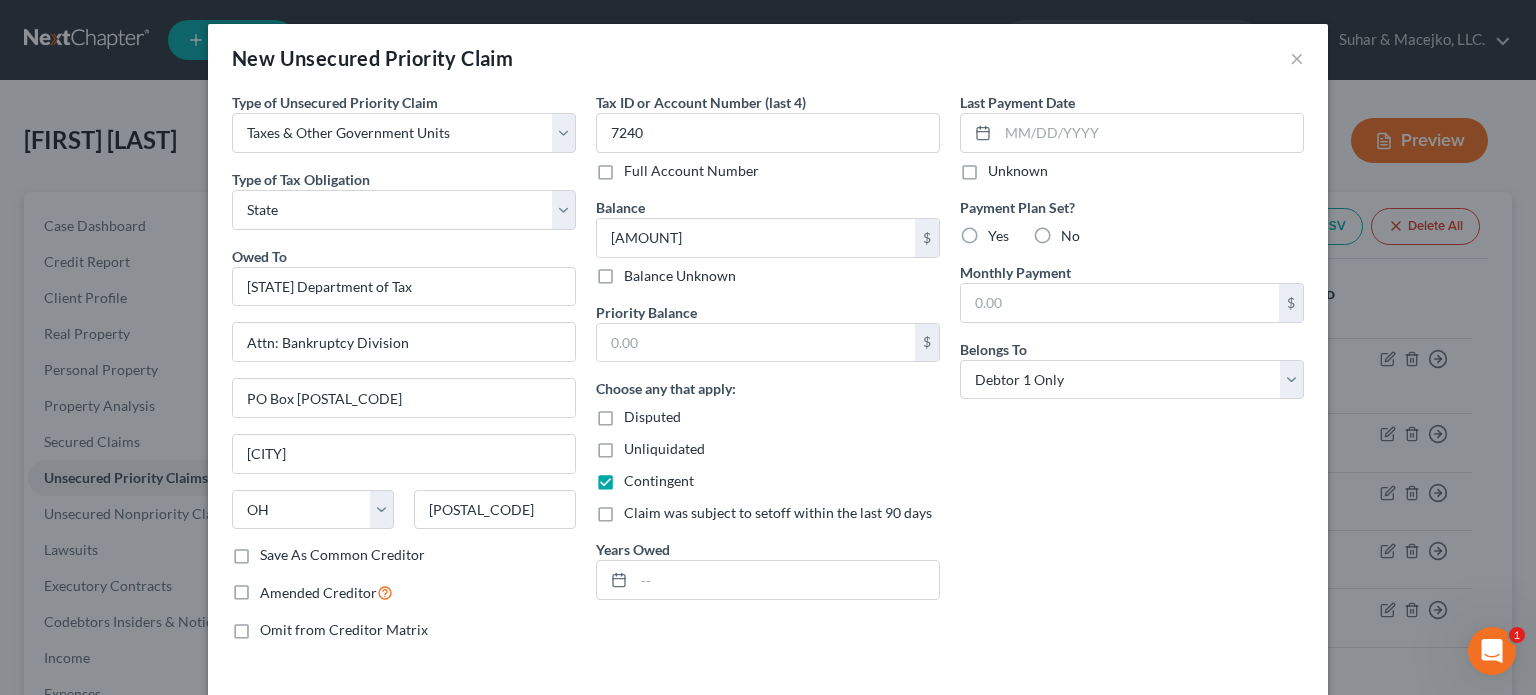 click on "Contingent" at bounding box center (659, 481) 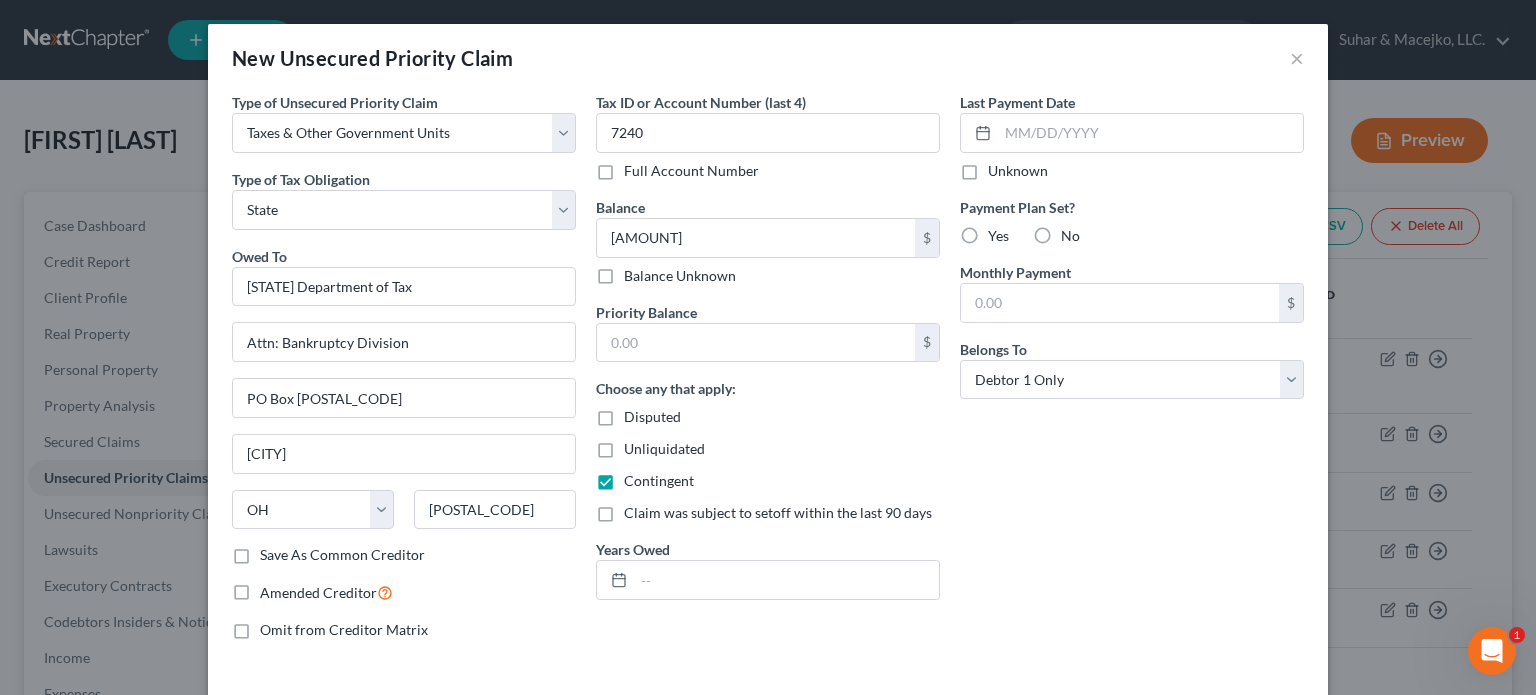 click on "Contingent" at bounding box center [638, 477] 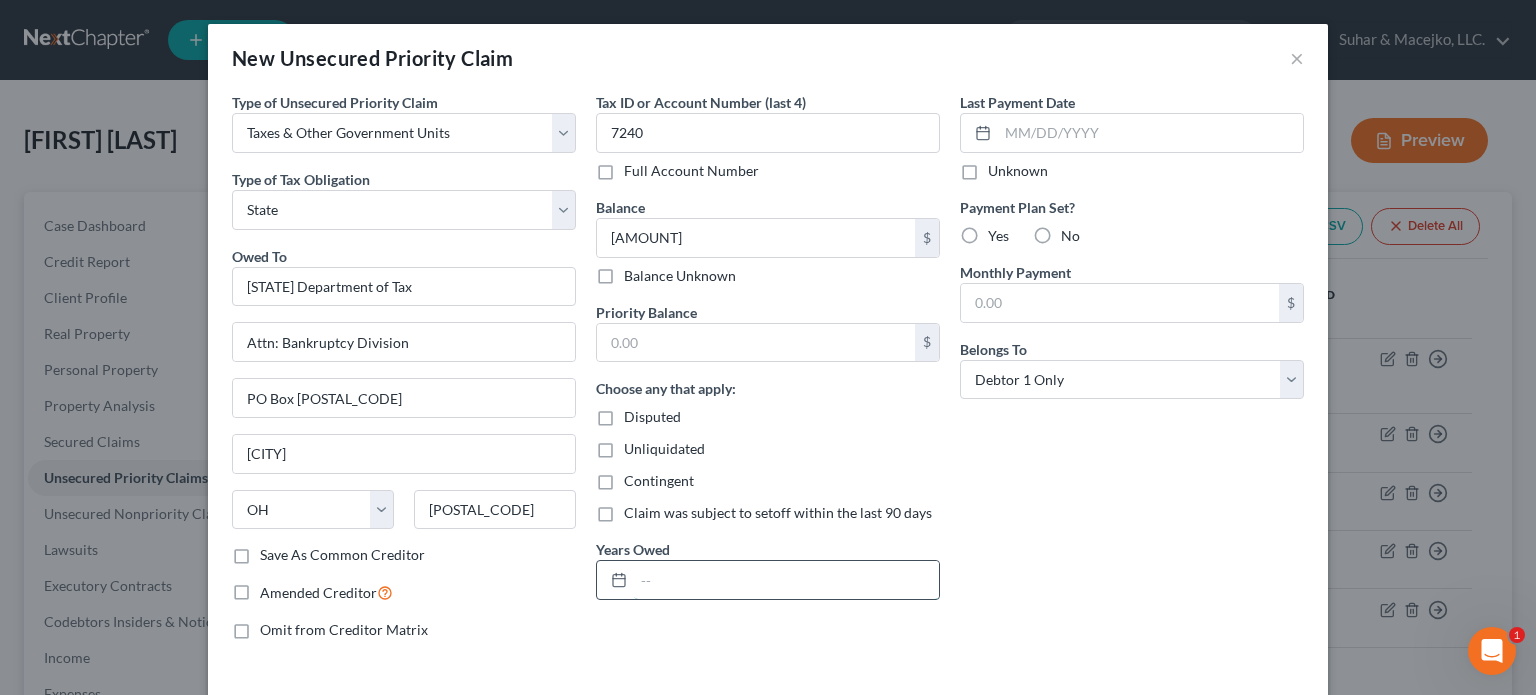 click at bounding box center (786, 580) 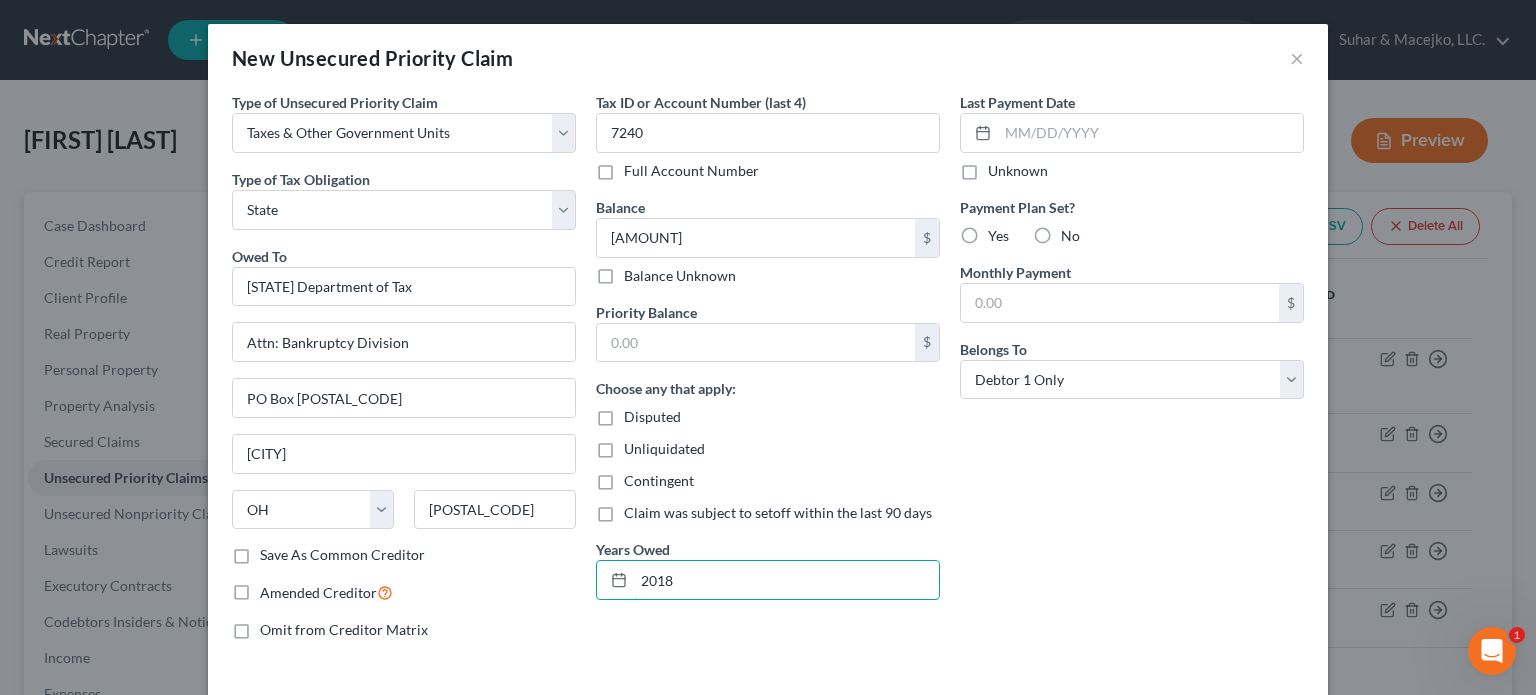type on "2018" 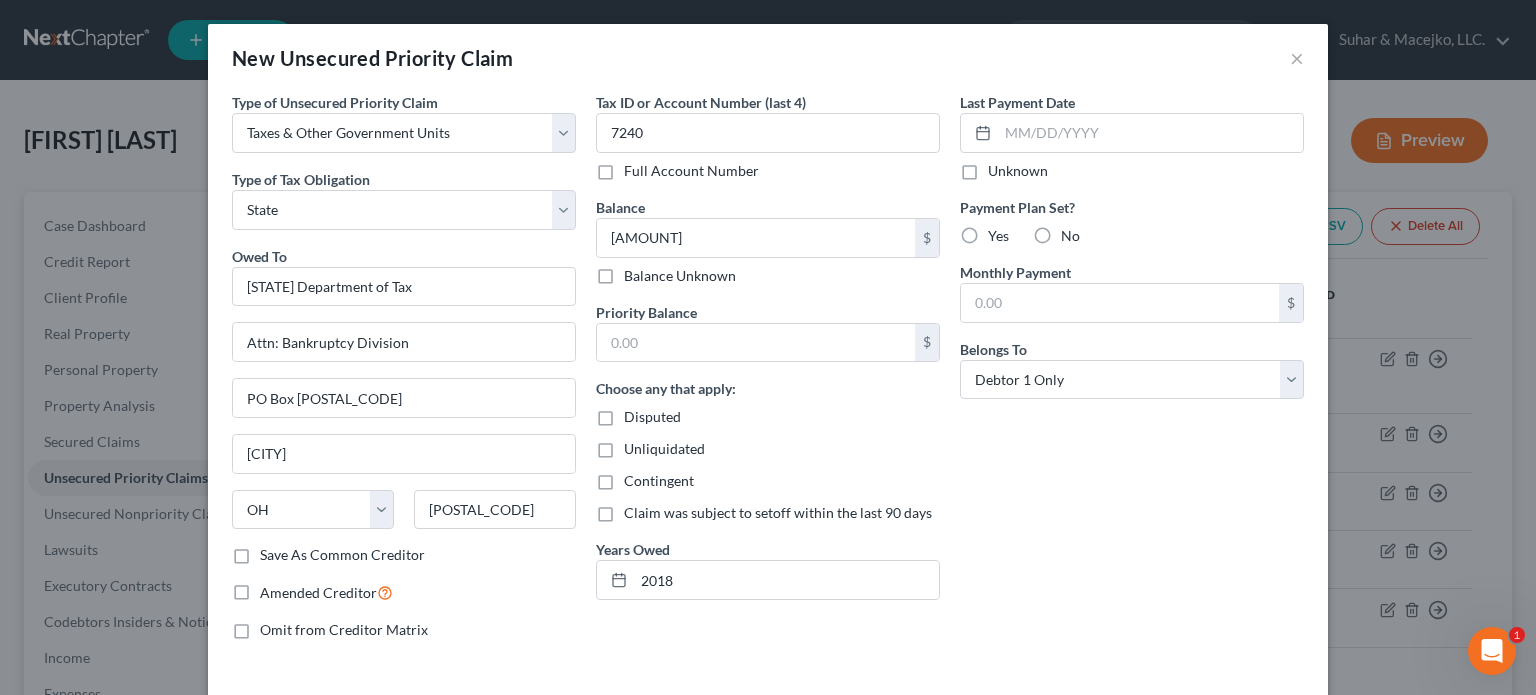 click on "No" at bounding box center (1070, 236) 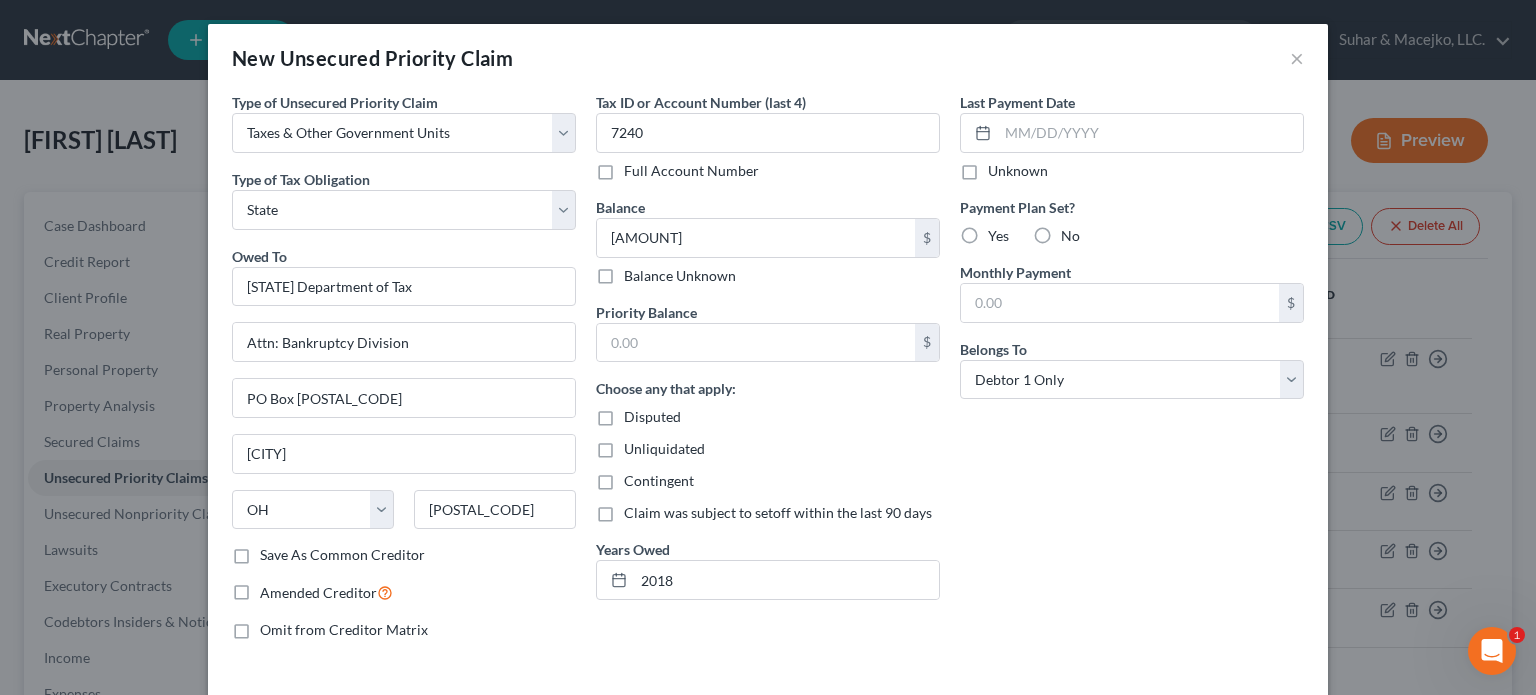 click on "No" at bounding box center (1075, 232) 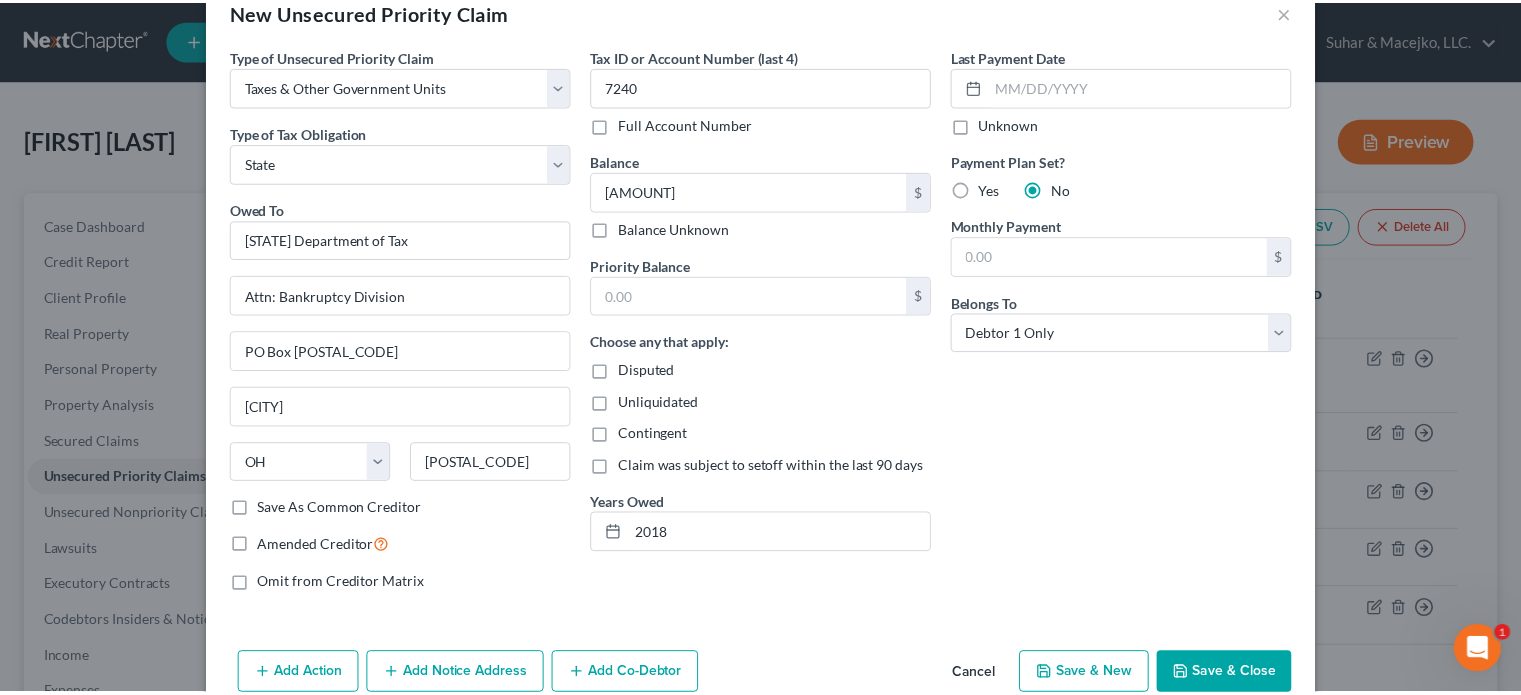 scroll, scrollTop: 84, scrollLeft: 0, axis: vertical 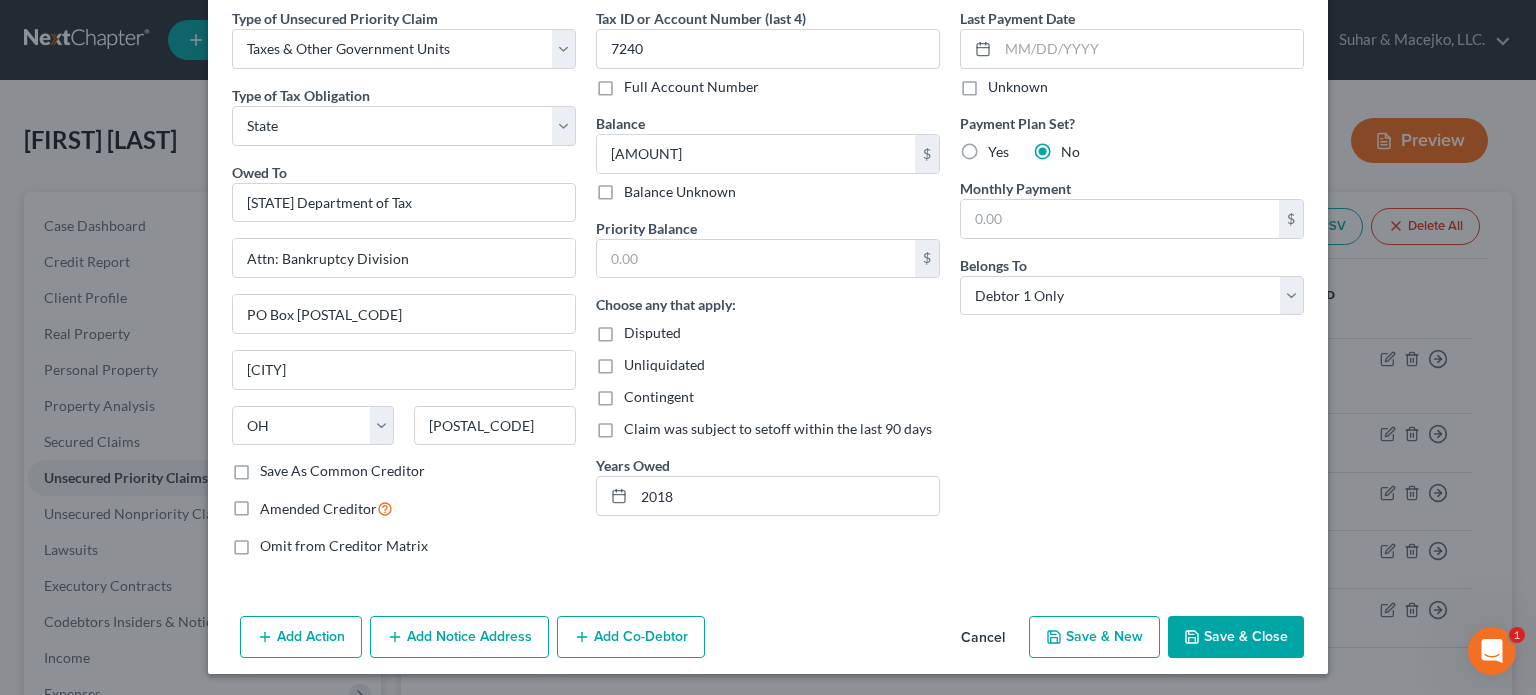 click on "Save & Close" at bounding box center (1236, 637) 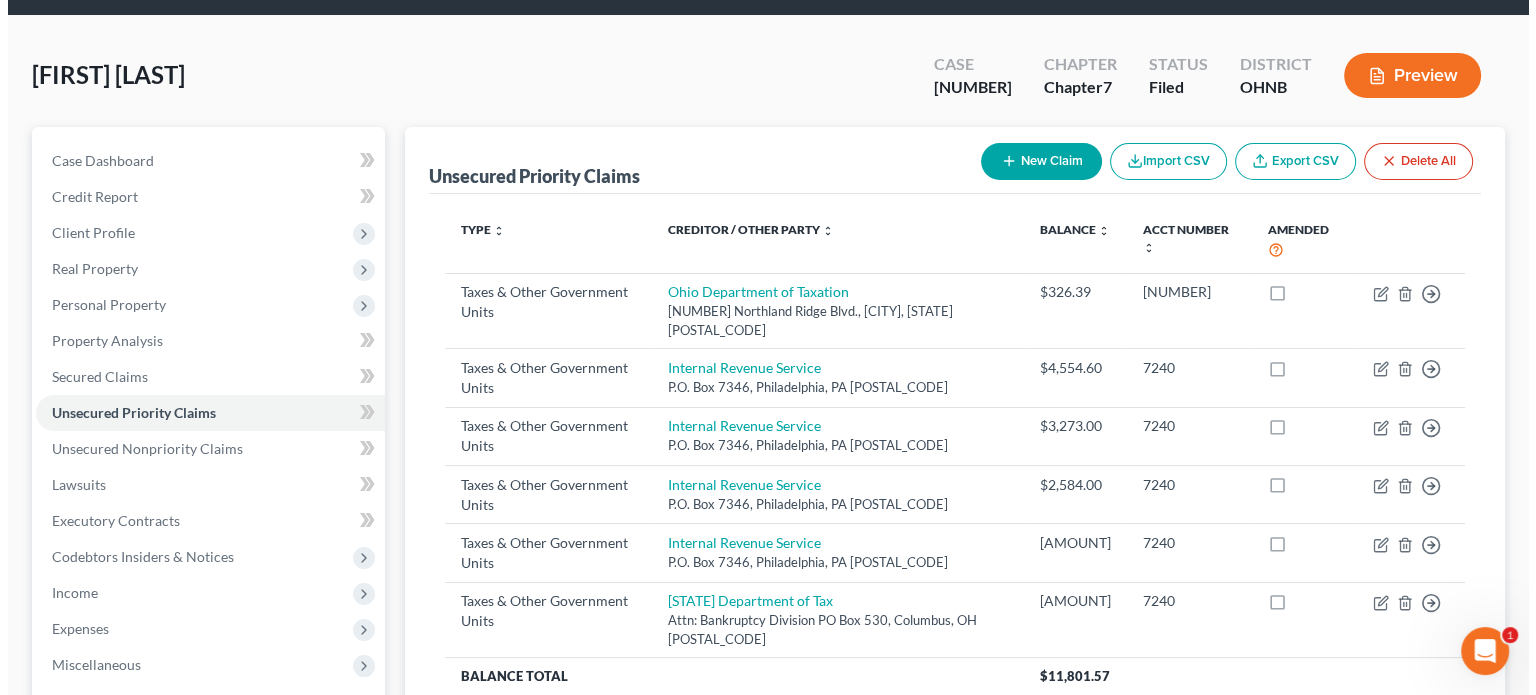 scroll, scrollTop: 100, scrollLeft: 0, axis: vertical 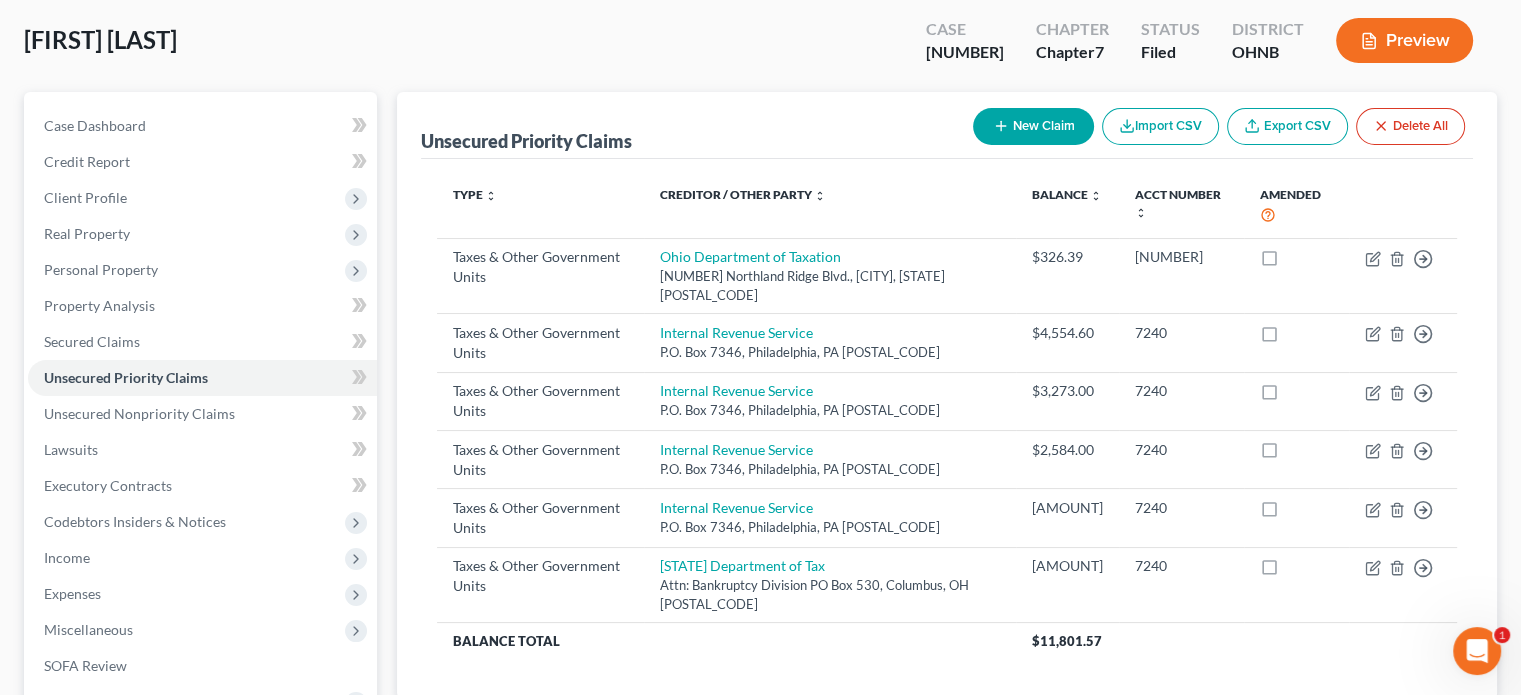 click 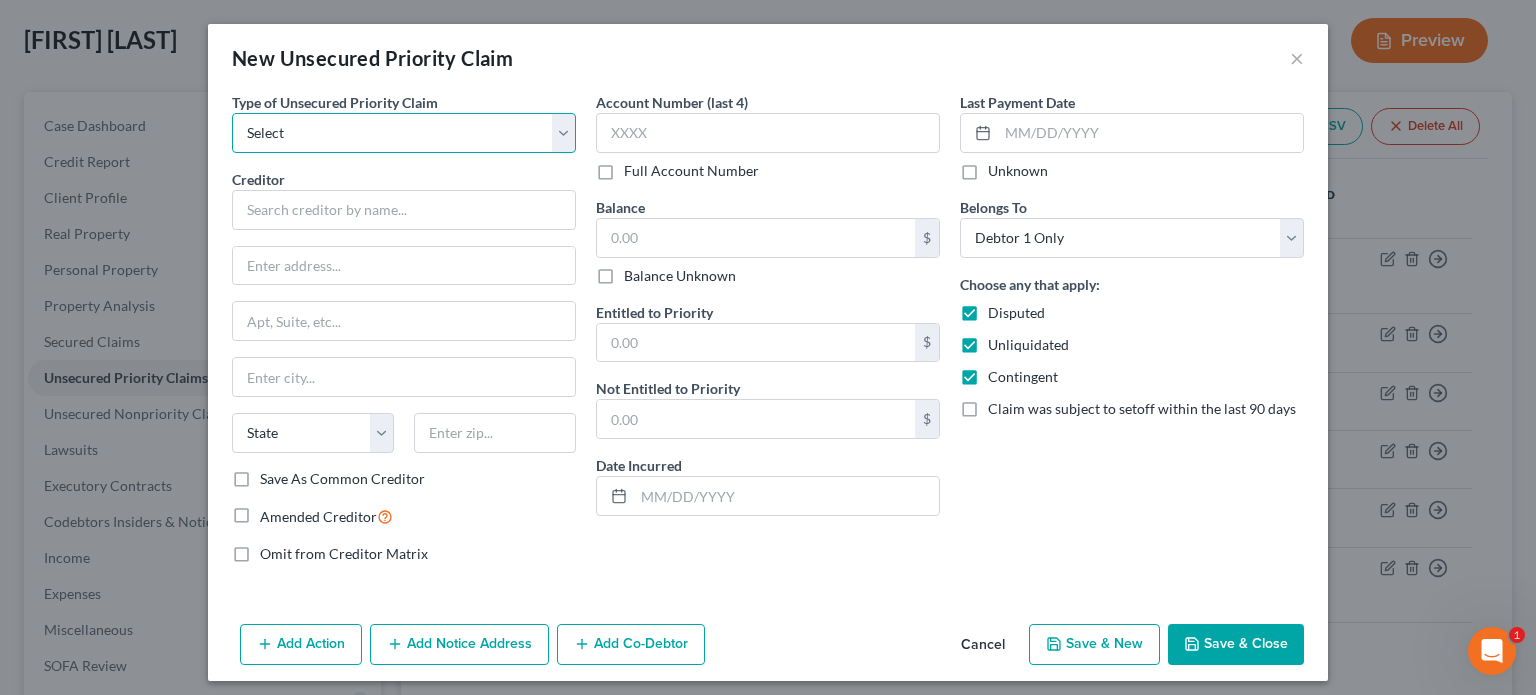 click on "Select Taxes & Other Government Units Domestic Support Obligations Extensions of credit in an involuntary case Wages, Salaries, Commissions Contributions to employee benefits Certain farmers and fisherman Deposits by individuals Commitments to maintain capitals Claims for death or injury while intoxicated Other" at bounding box center (404, 133) 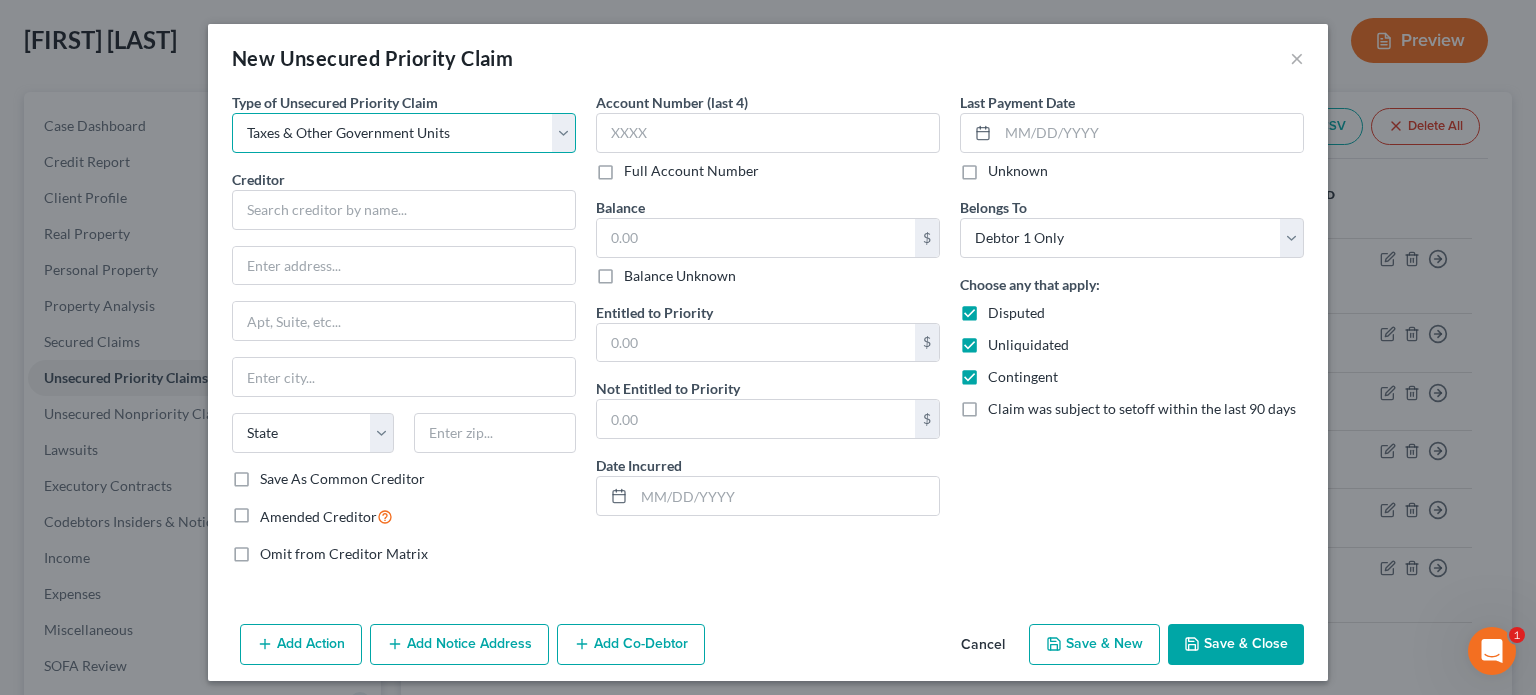 click on "Select Taxes & Other Government Units Domestic Support Obligations Extensions of credit in an involuntary case Wages, Salaries, Commissions Contributions to employee benefits Certain farmers and fisherman Deposits by individuals Commitments to maintain capitals Claims for death or injury while intoxicated Other" at bounding box center (404, 133) 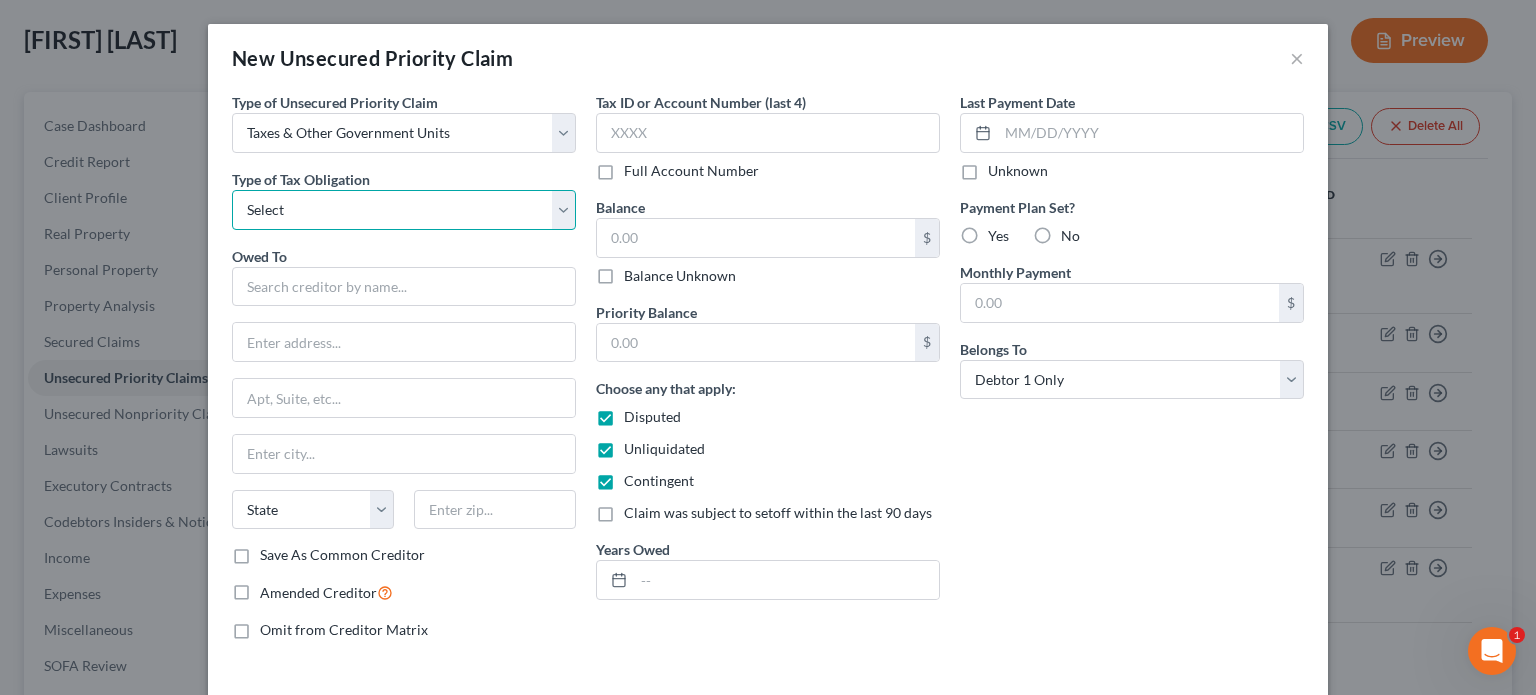 click on "Select Federal City State Franchise Tax Board Other" at bounding box center (404, 210) 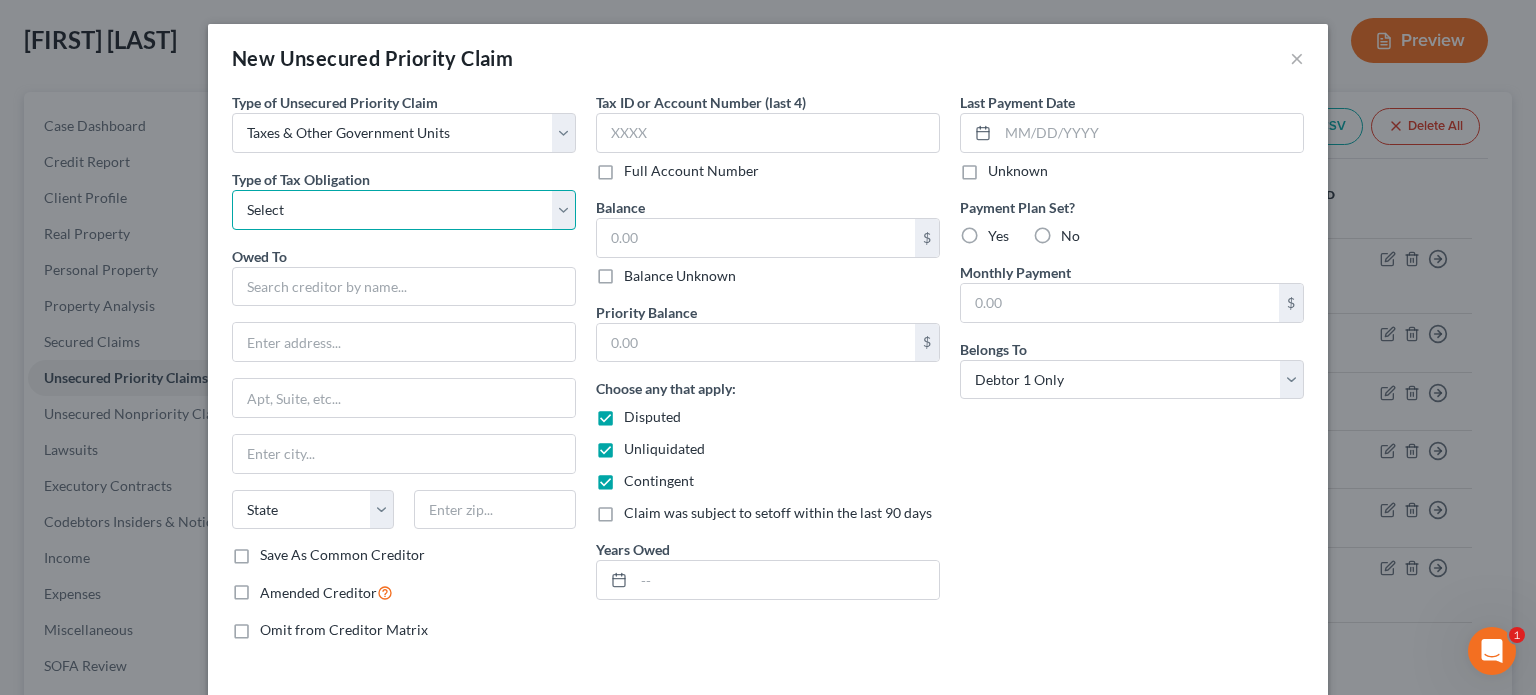 select on "2" 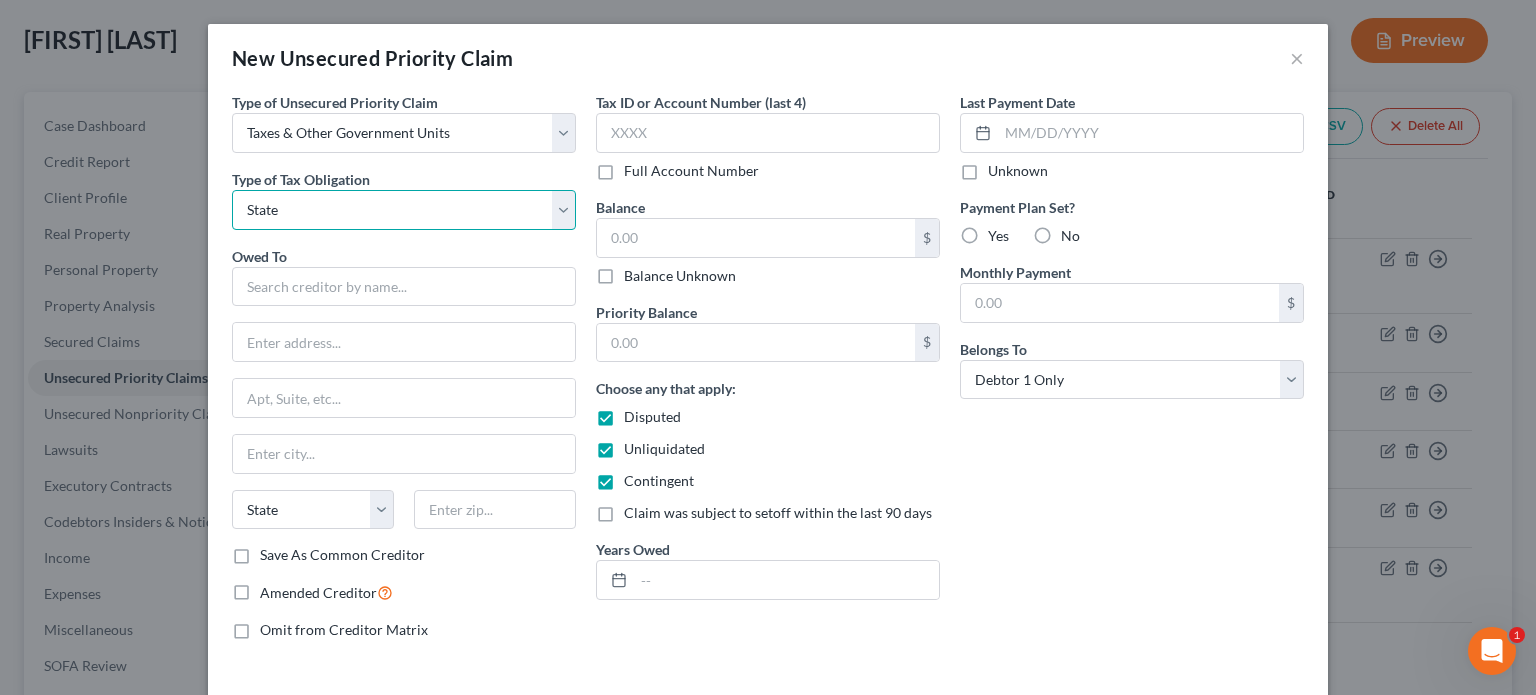 click on "Select Federal City State Franchise Tax Board Other" at bounding box center [404, 210] 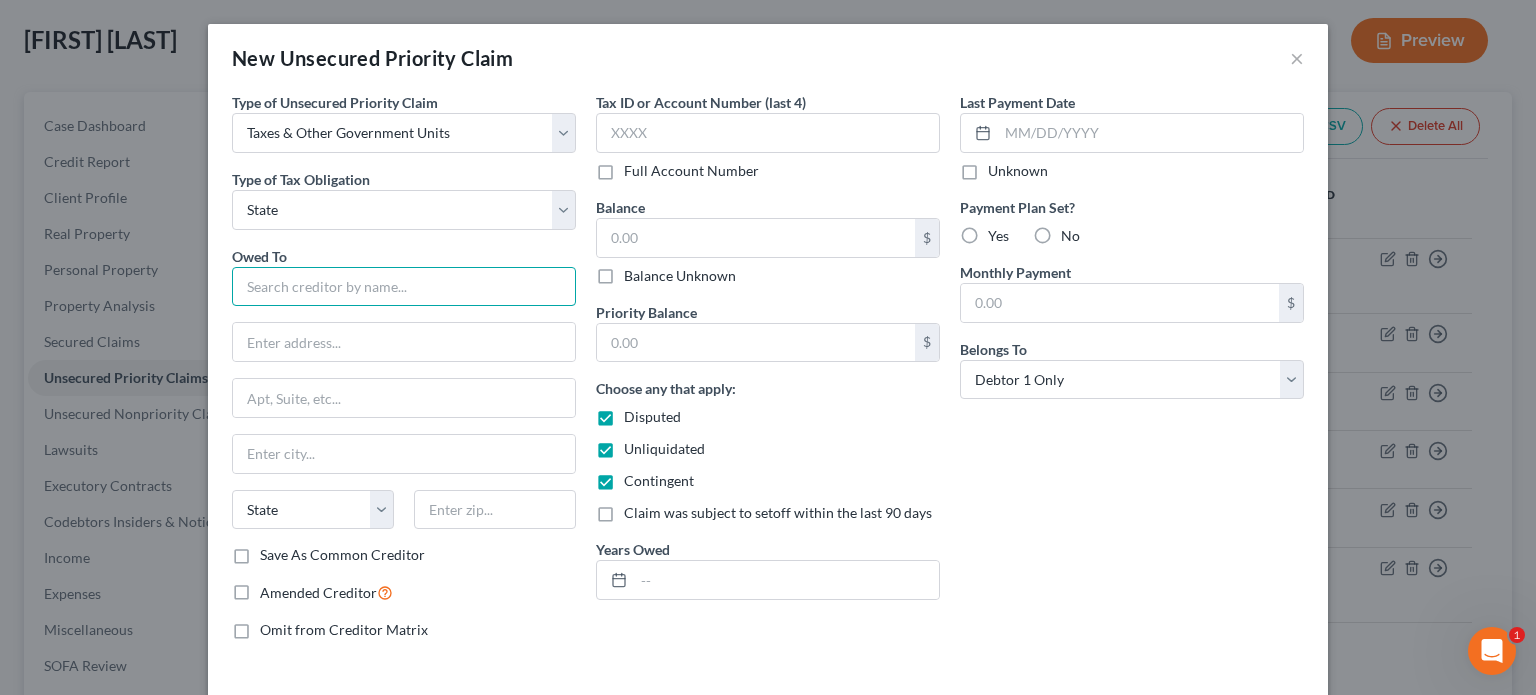 click at bounding box center (404, 287) 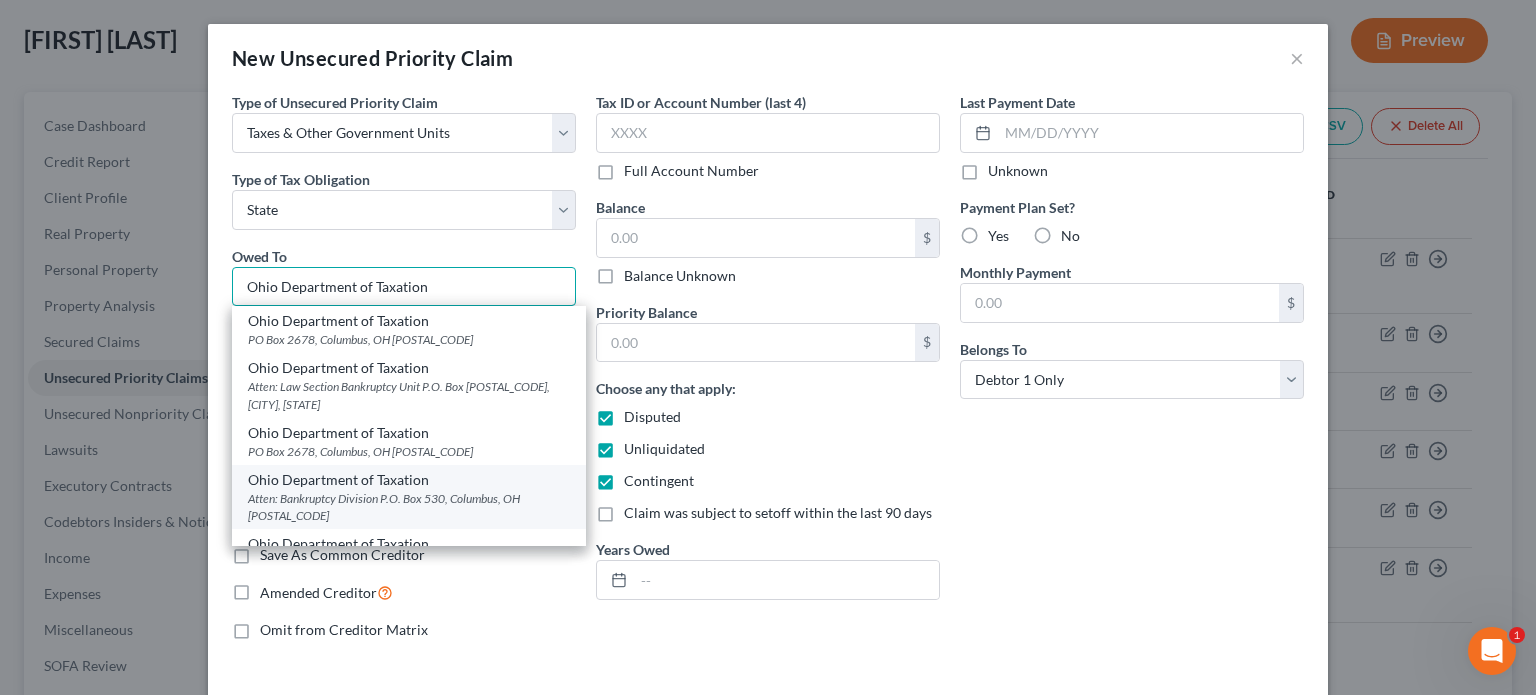 type on "Ohio Department of Taxation" 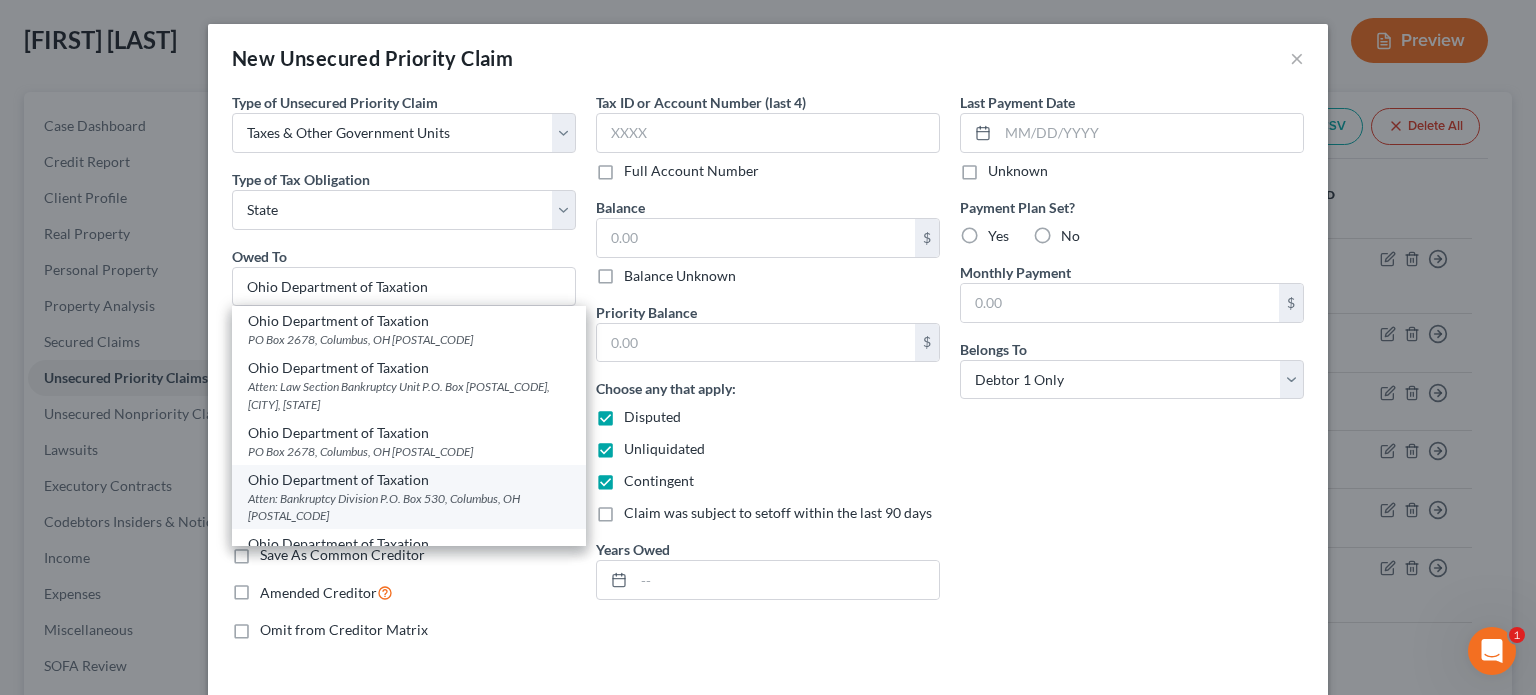 click on "Ohio Department of Taxation" at bounding box center [409, 480] 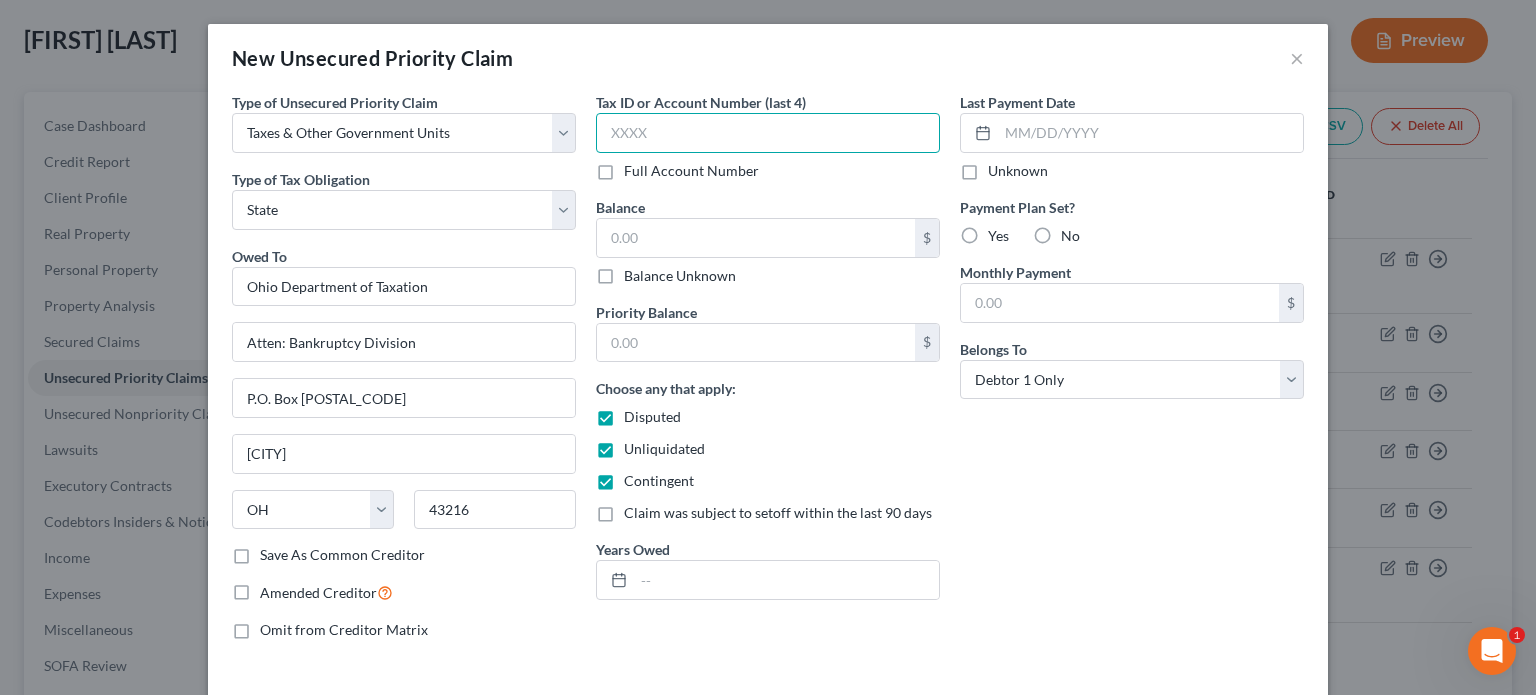 click at bounding box center (768, 133) 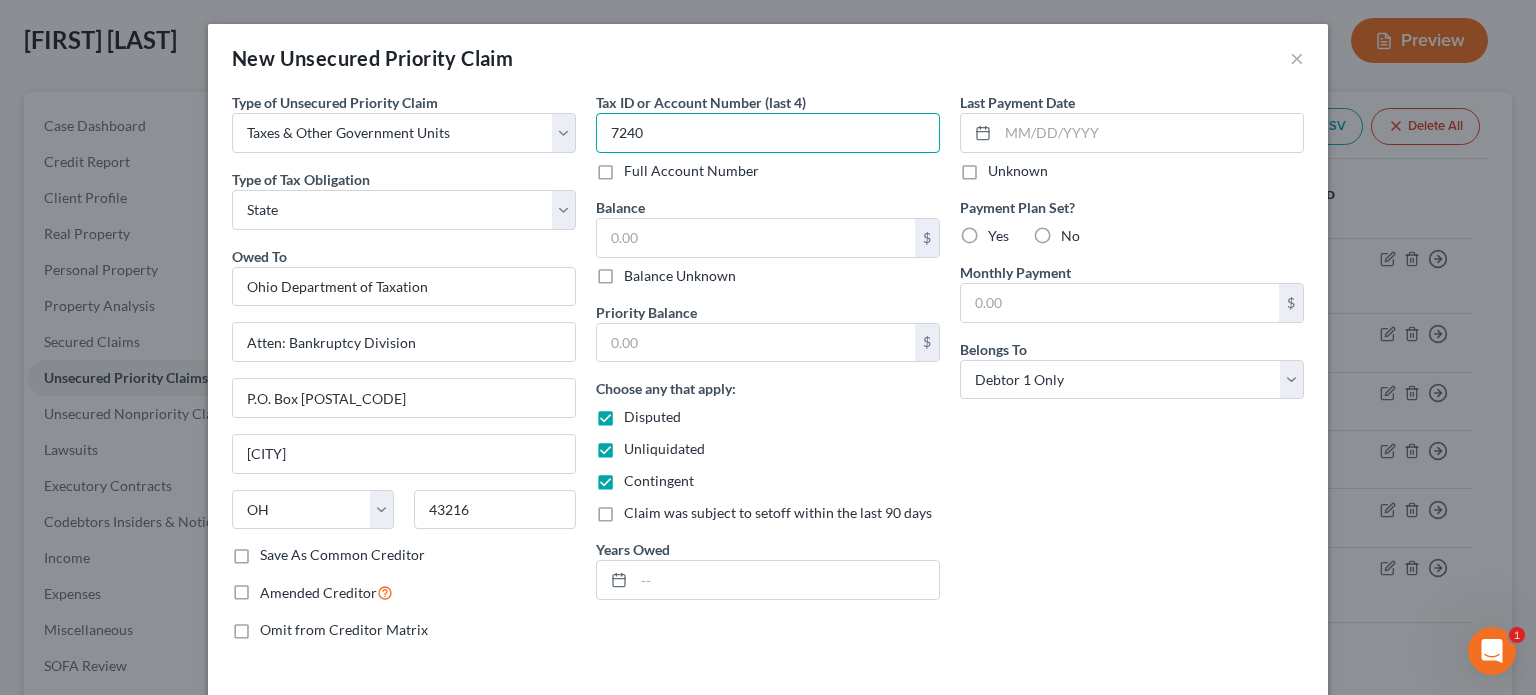 type on "7240" 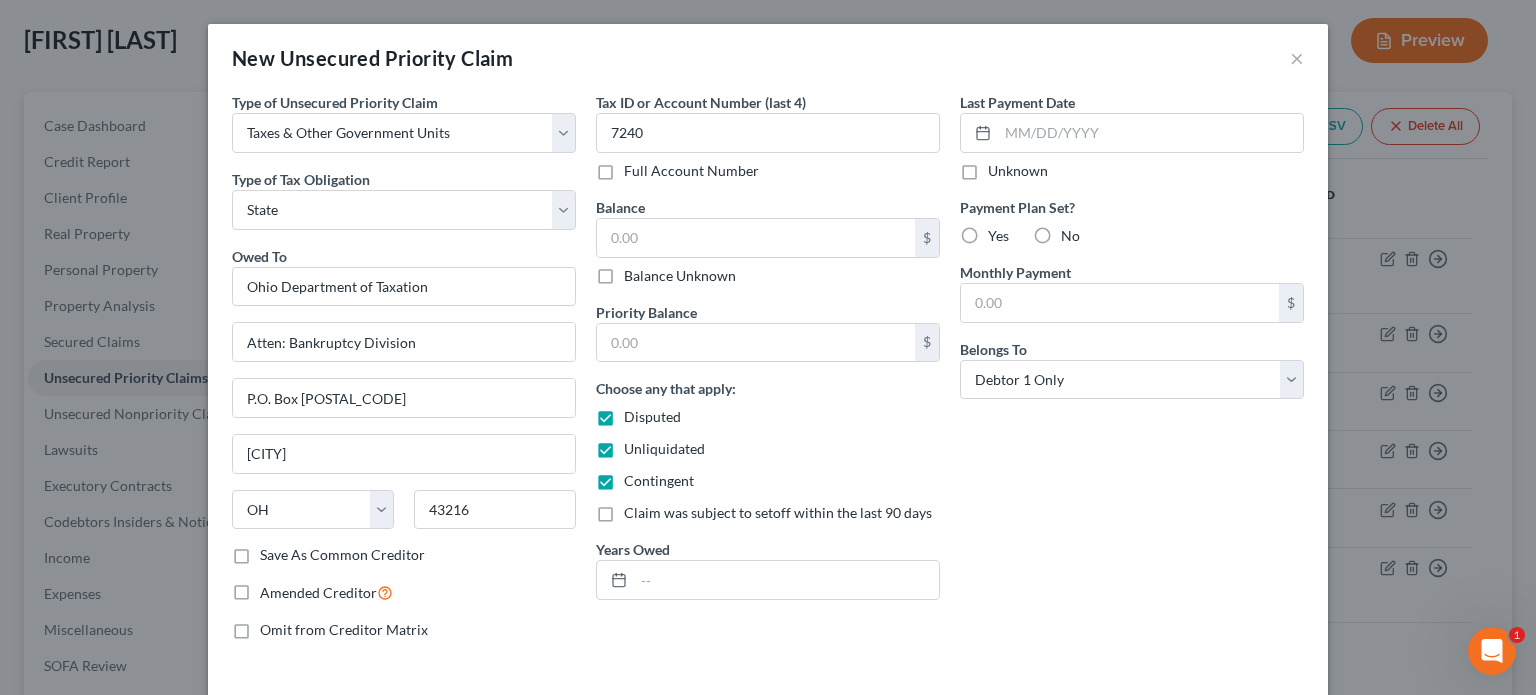 click on "Disputed" at bounding box center [652, 417] 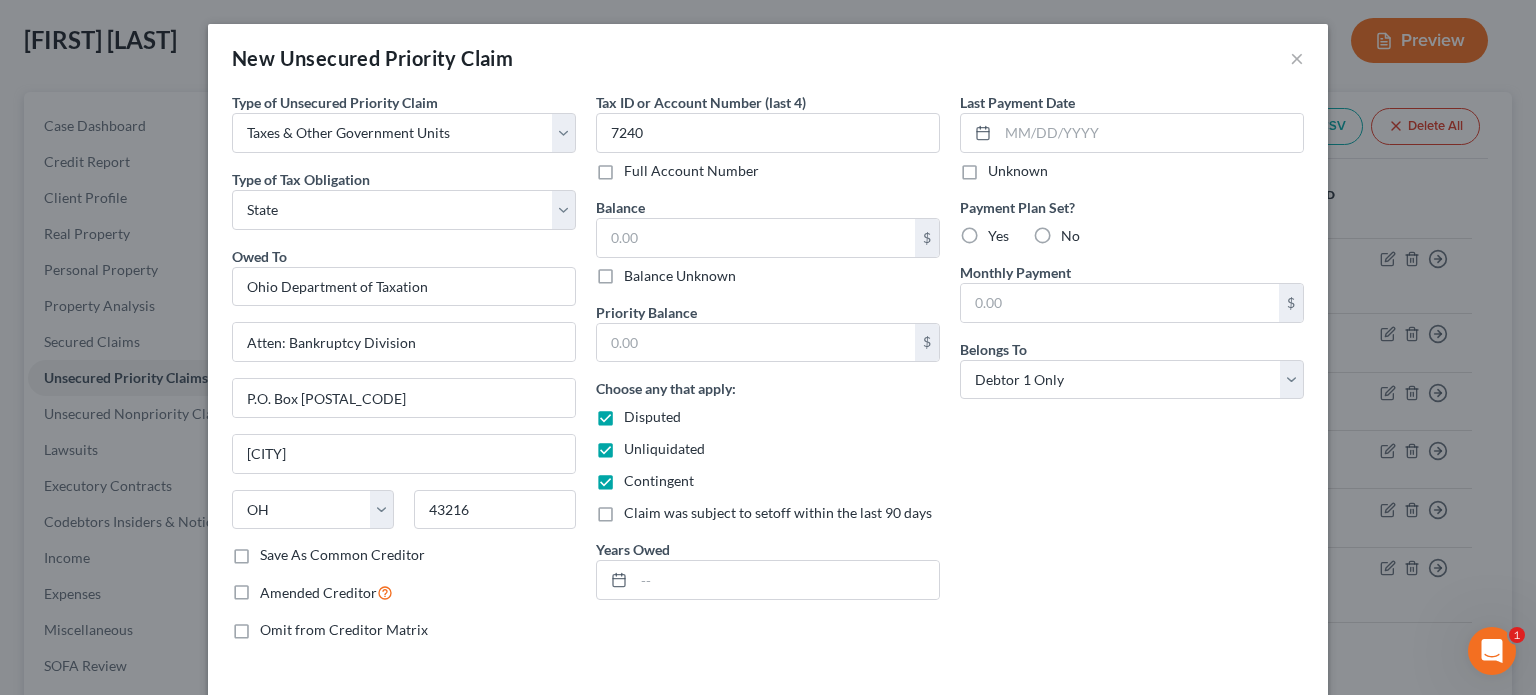 click on "Disputed" at bounding box center [638, 413] 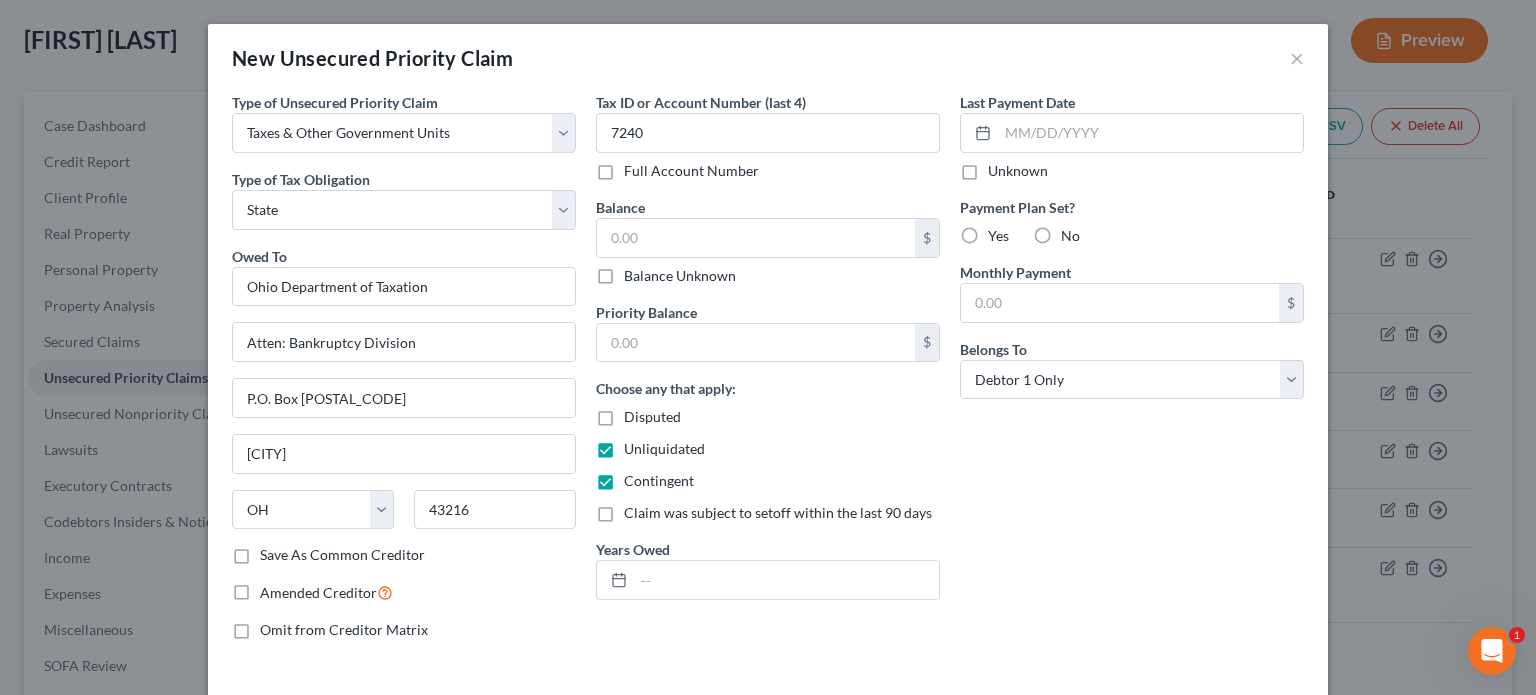 click on "Unliquidated" at bounding box center [664, 449] 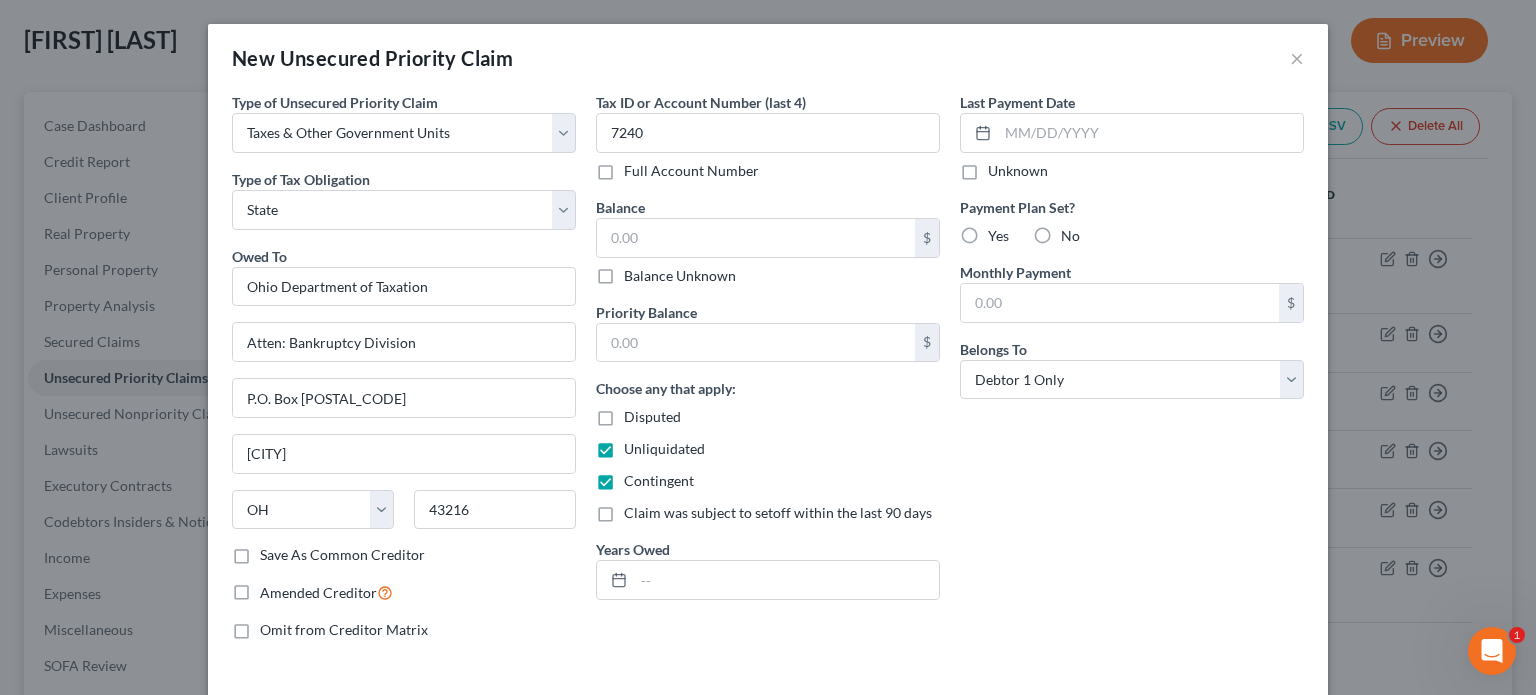 click on "Unliquidated" at bounding box center [638, 445] 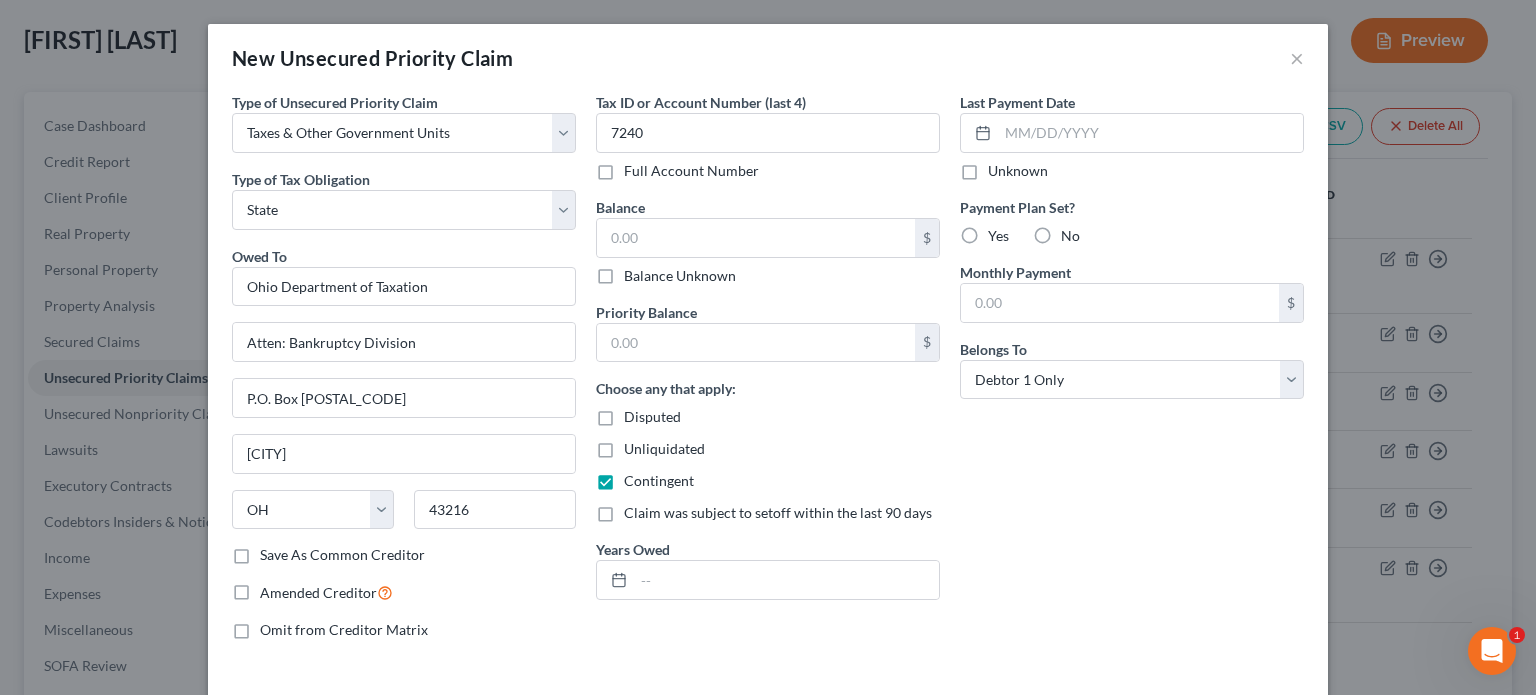 click on "Contingent" at bounding box center (659, 481) 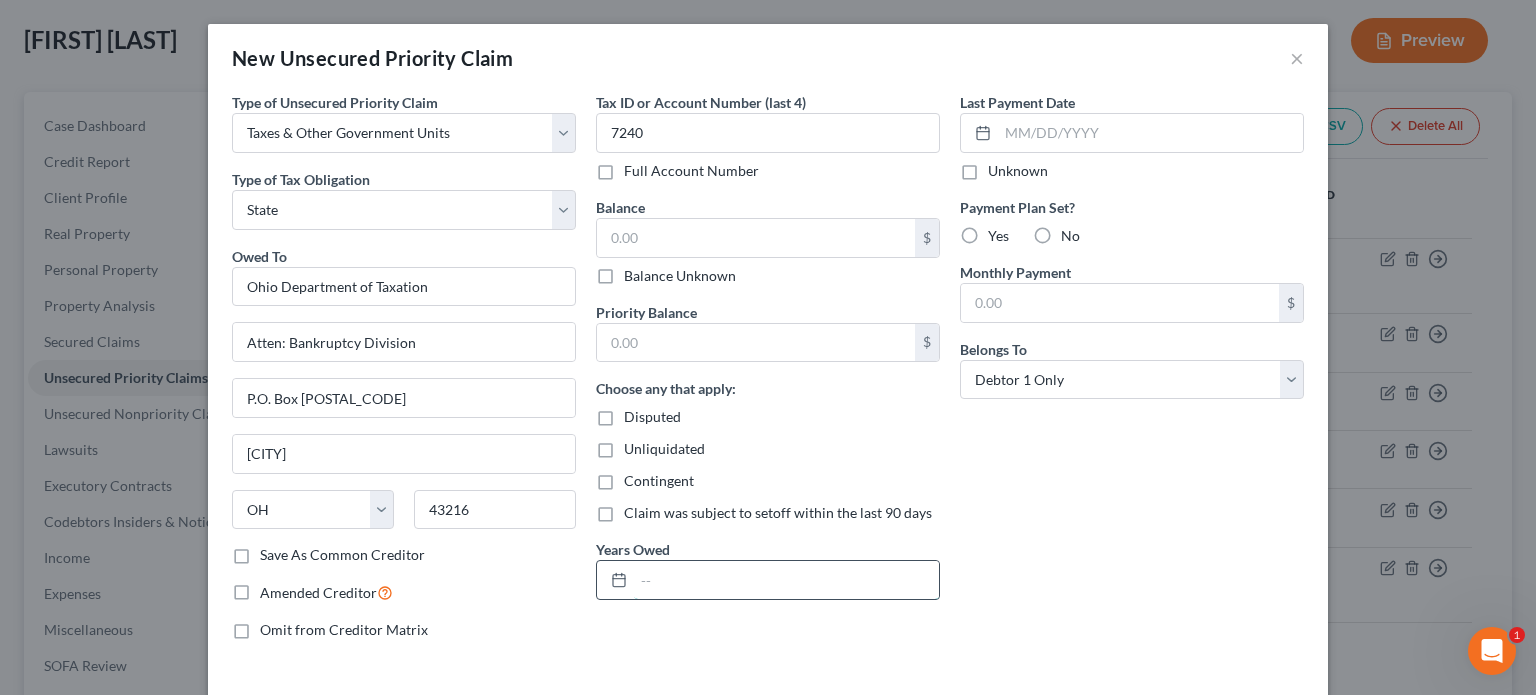 click at bounding box center (786, 580) 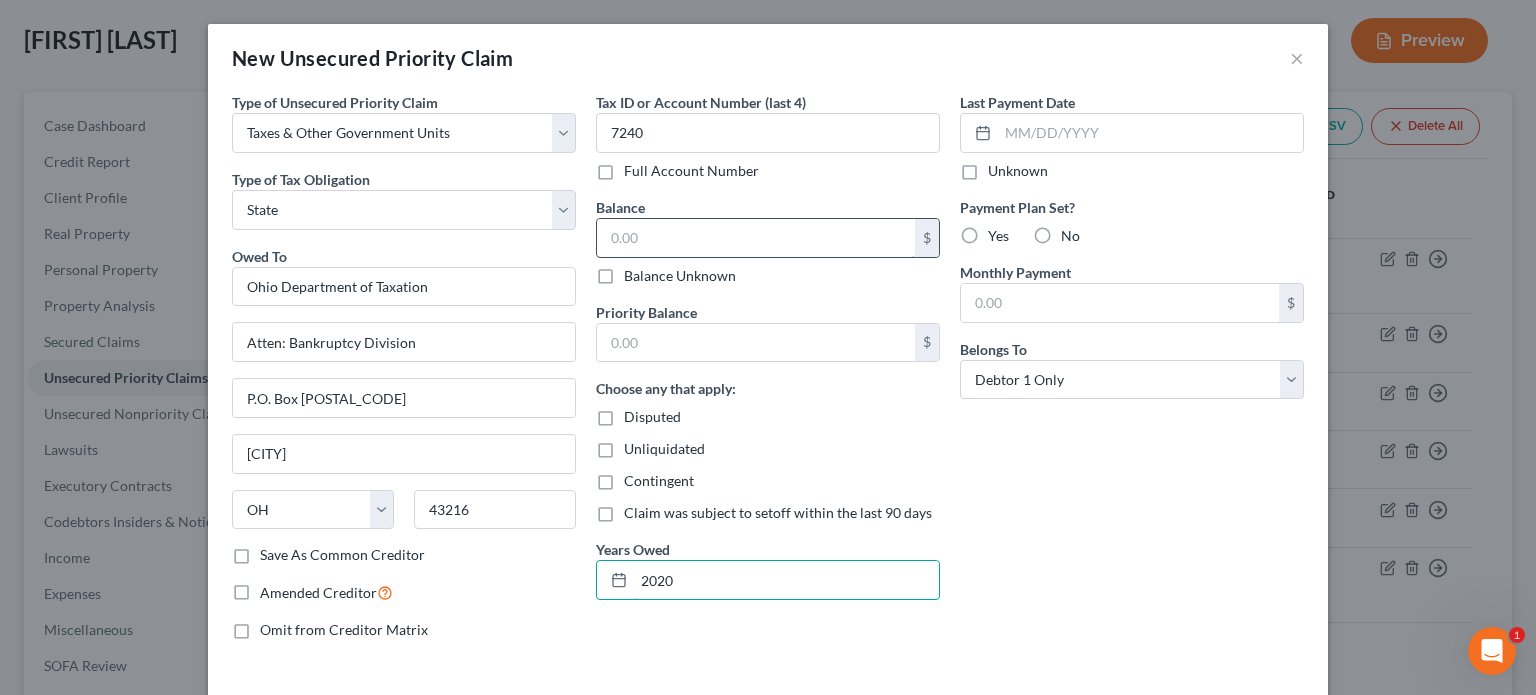 type on "2020" 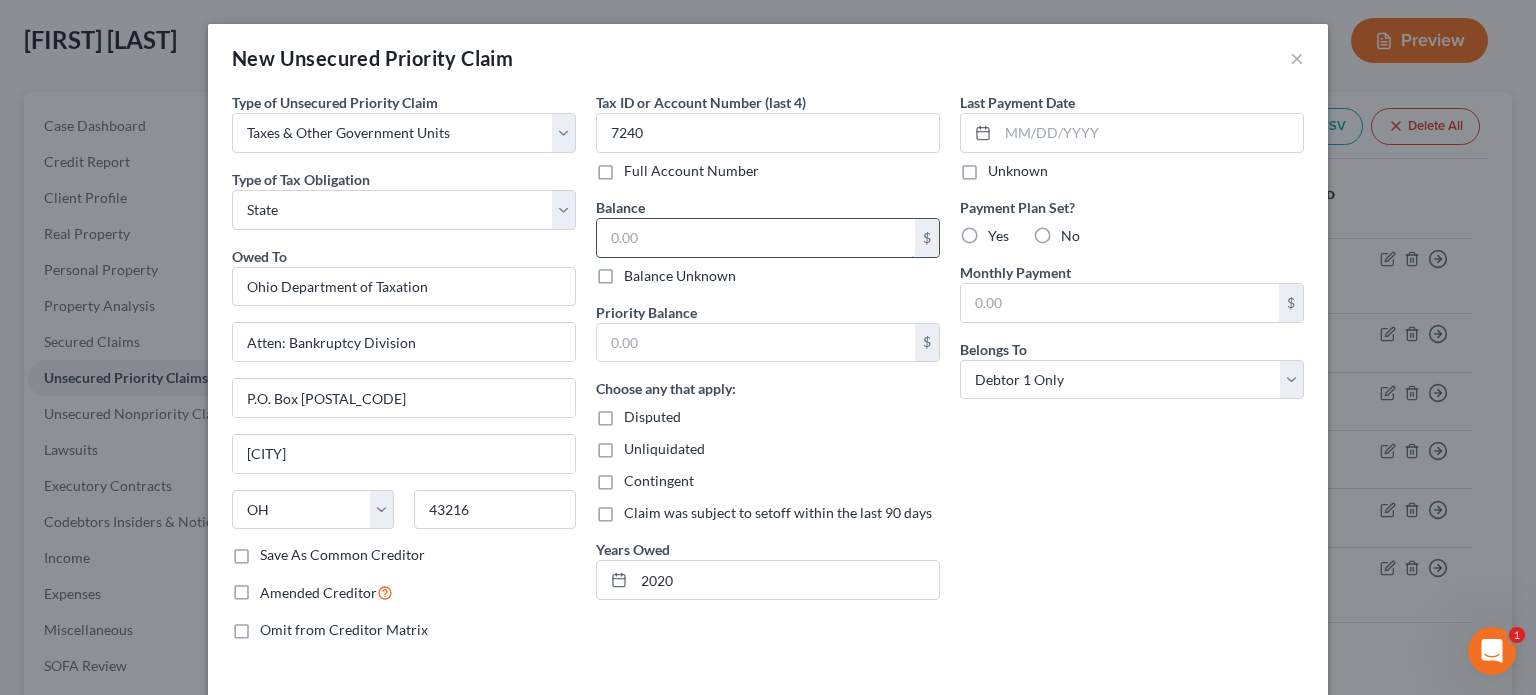 drag, startPoint x: 602, startPoint y: 228, endPoint x: 610, endPoint y: 243, distance: 17 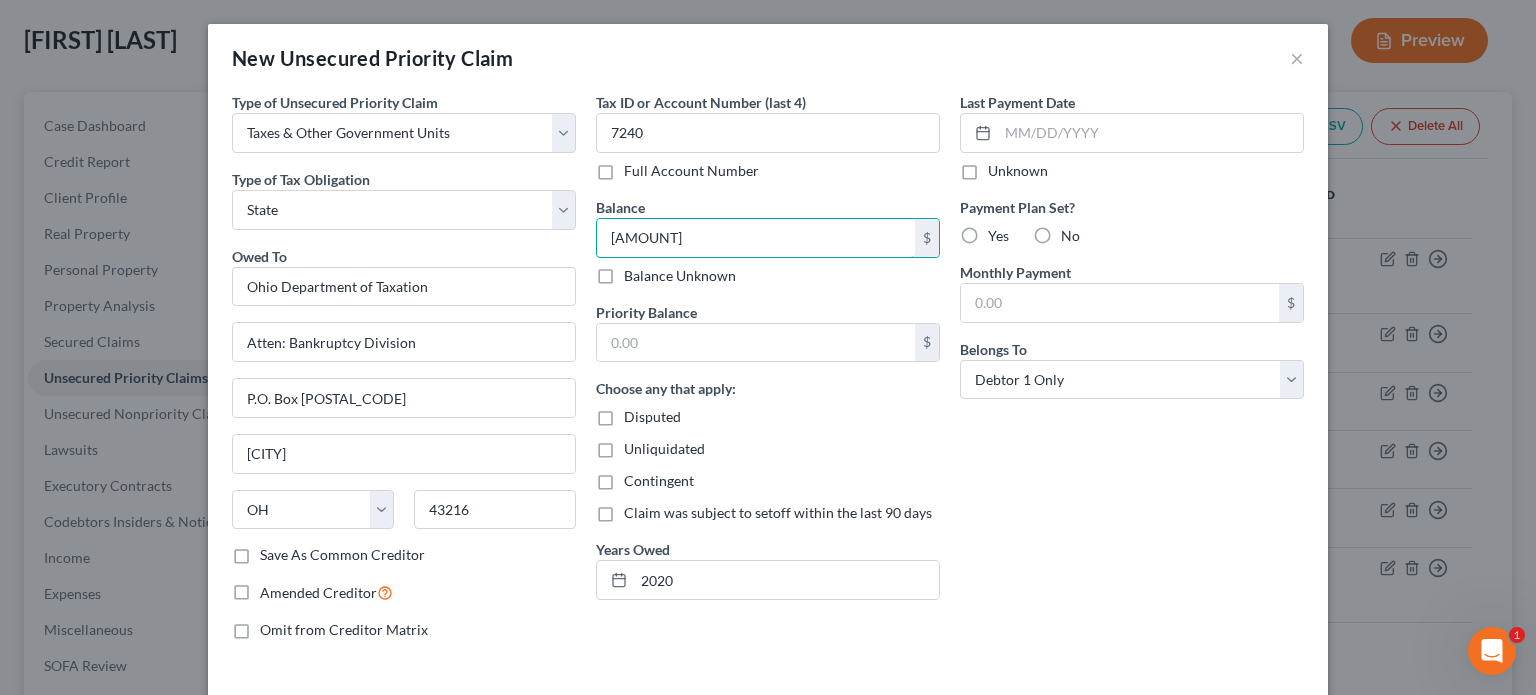 type on "[AMOUNT]" 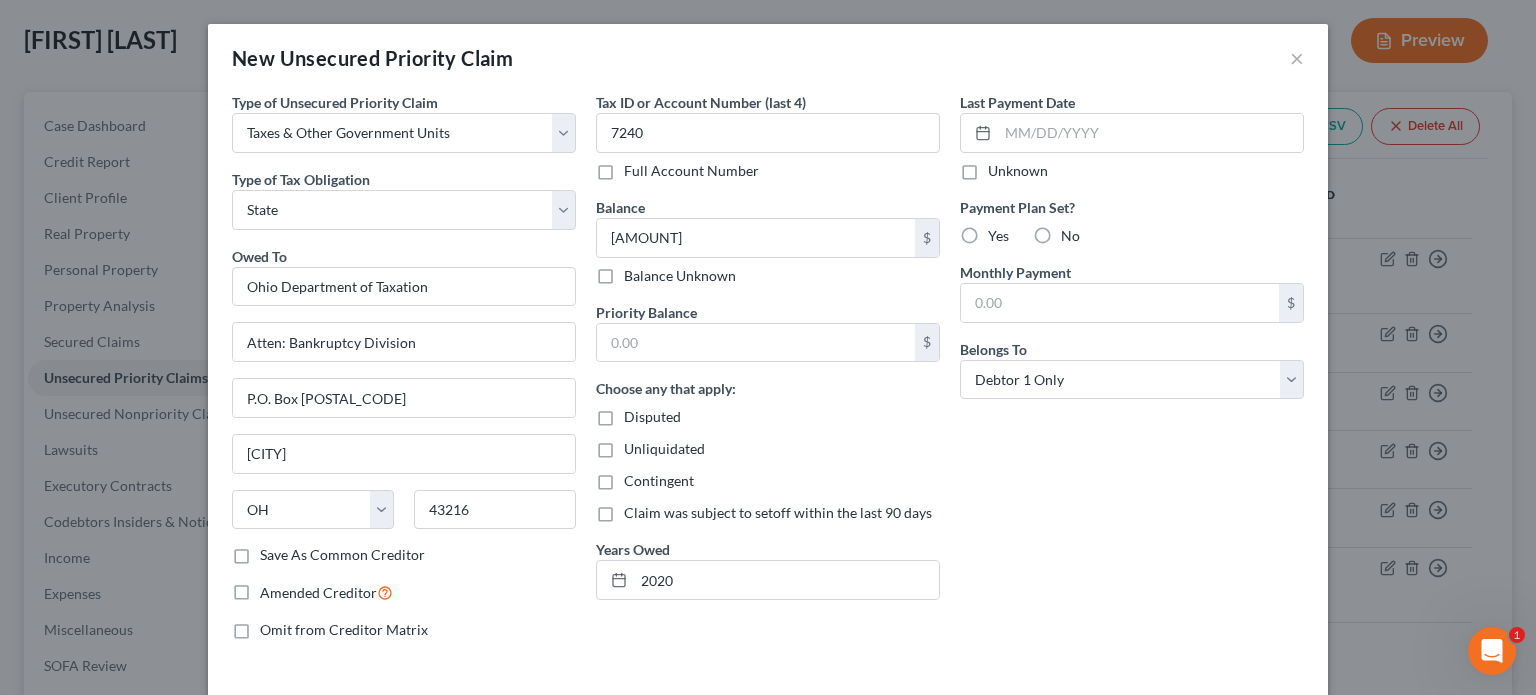 click on "No" at bounding box center (1070, 236) 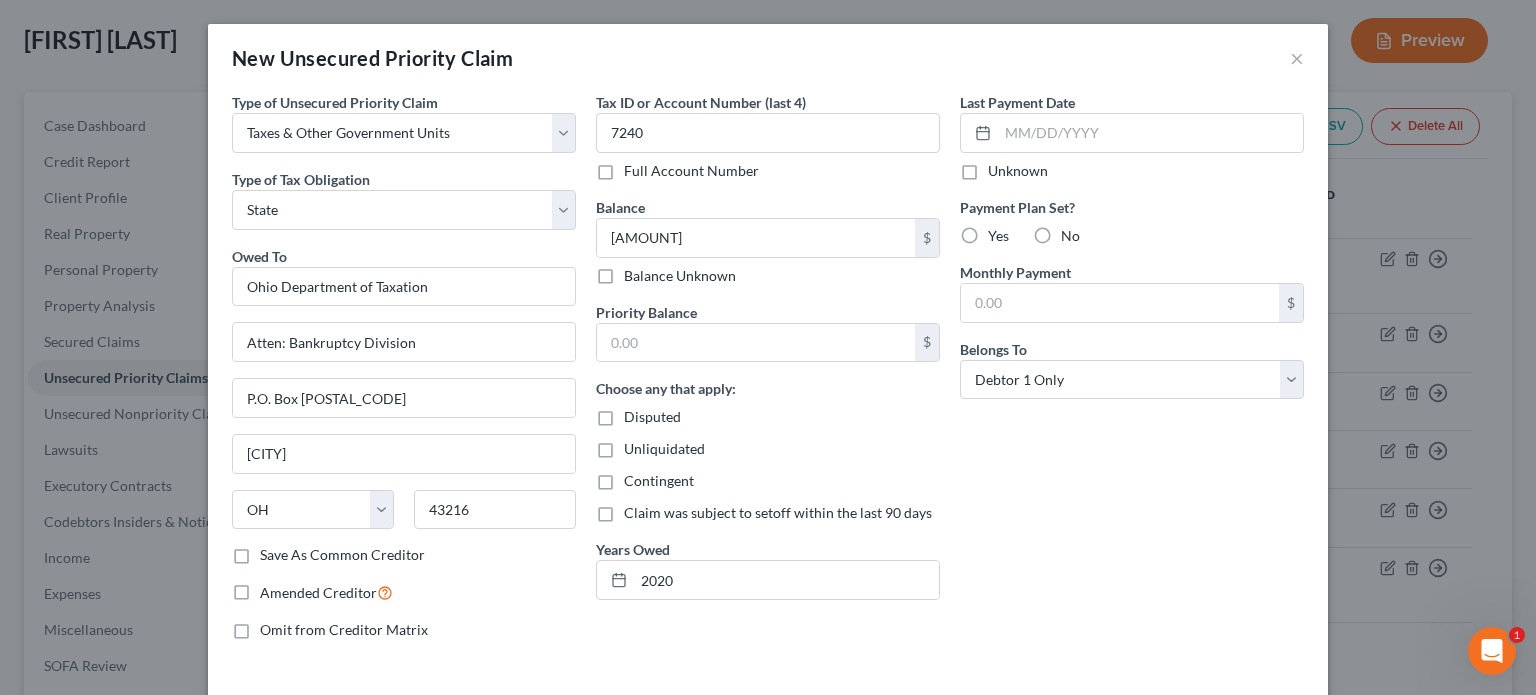 click on "No" at bounding box center (1075, 232) 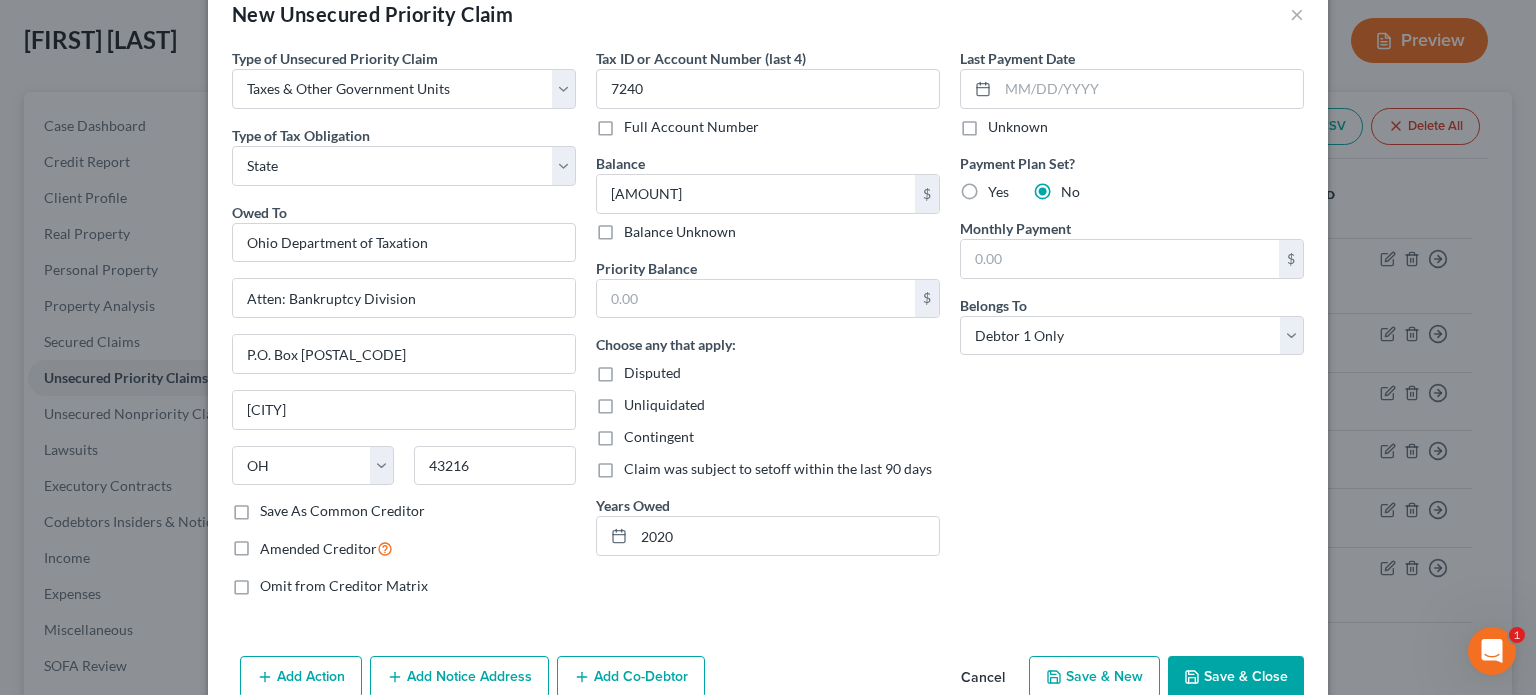 scroll, scrollTop: 84, scrollLeft: 0, axis: vertical 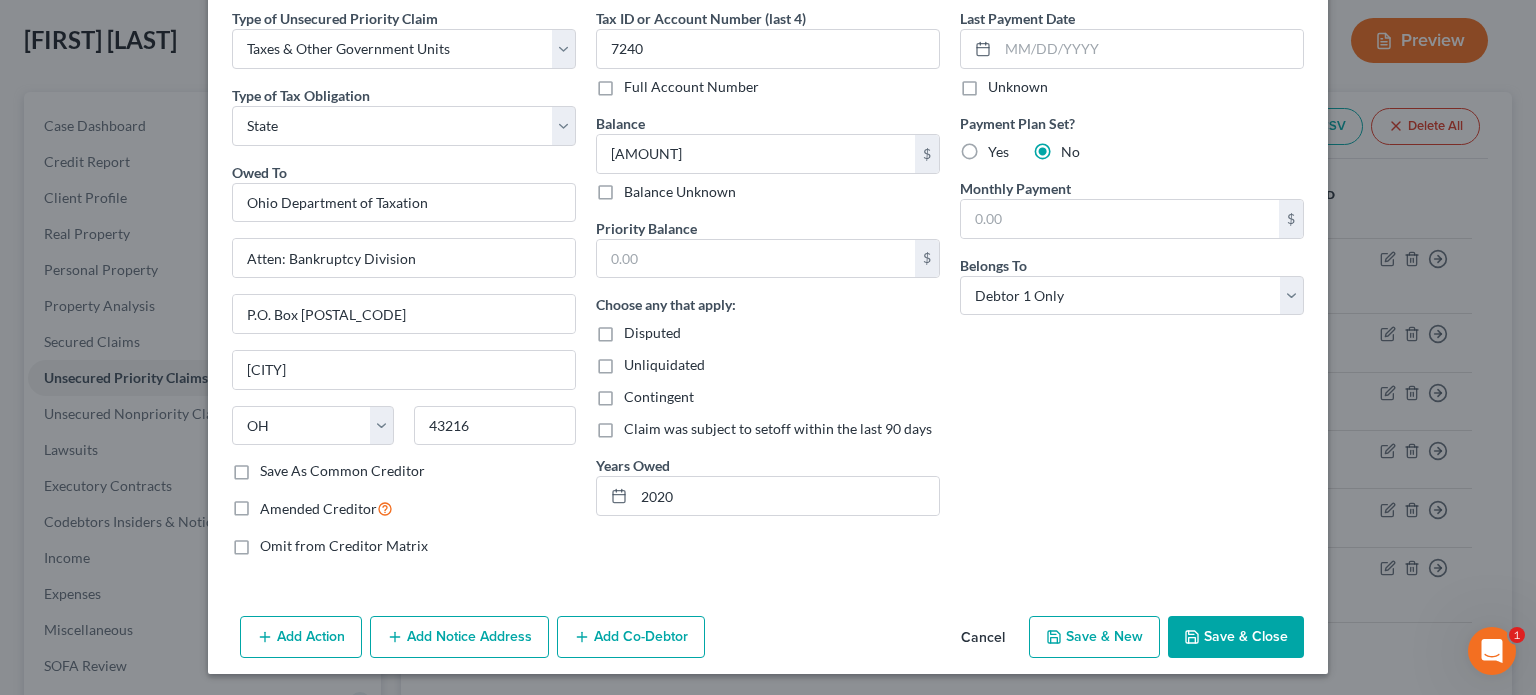 click on "Save & Close" at bounding box center (1236, 637) 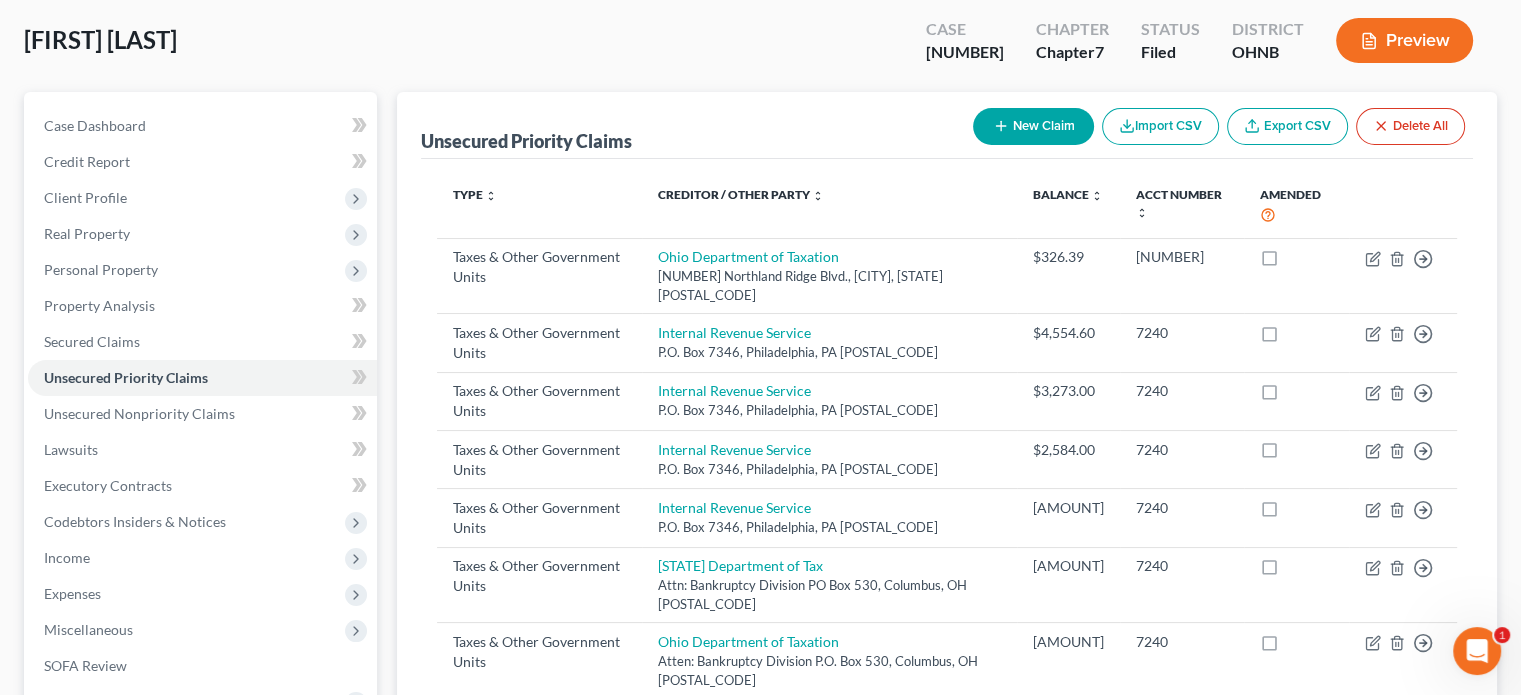 click on "New Claim" at bounding box center [1033, 126] 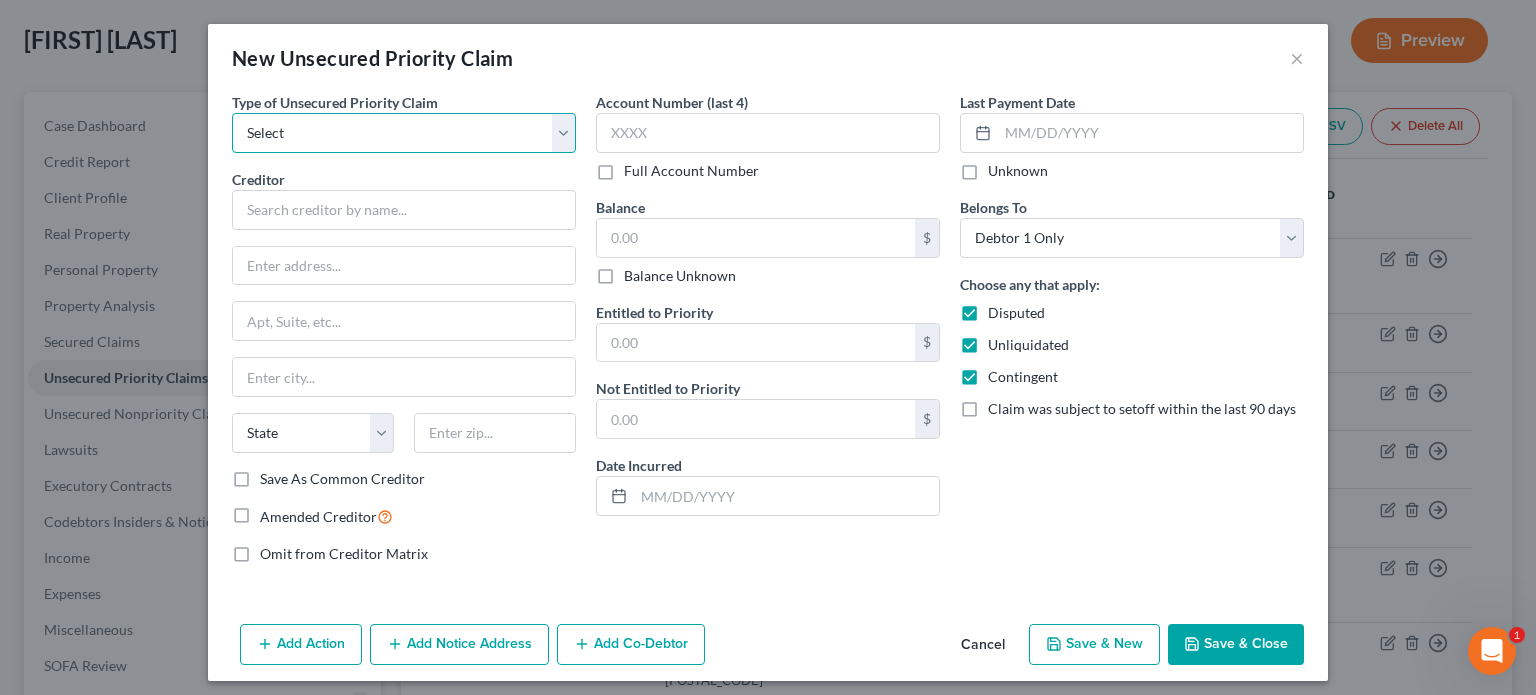 click on "Select Taxes & Other Government Units Domestic Support Obligations Extensions of credit in an involuntary case Wages, Salaries, Commissions Contributions to employee benefits Certain farmers and fisherman Deposits by individuals Commitments to maintain capitals Claims for death or injury while intoxicated Other" at bounding box center [404, 133] 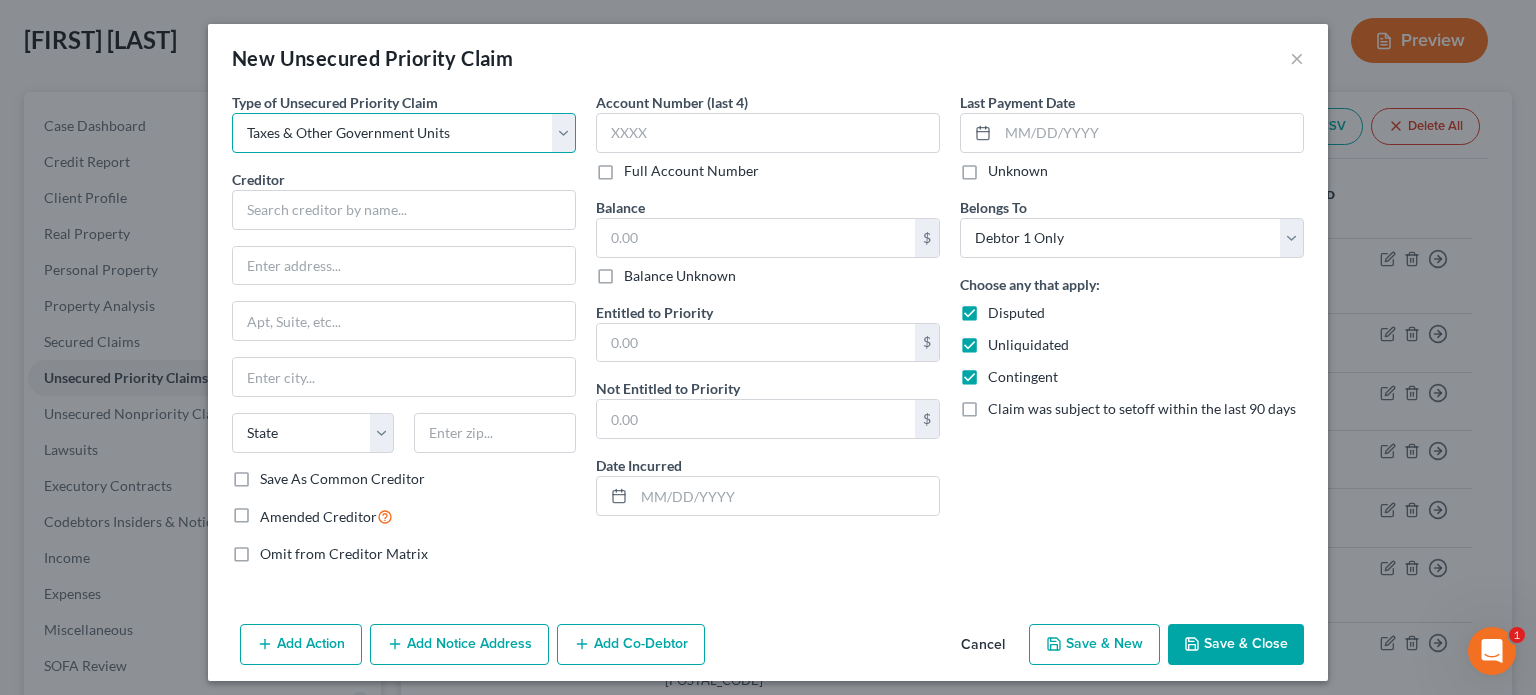 click on "Select Taxes & Other Government Units Domestic Support Obligations Extensions of credit in an involuntary case Wages, Salaries, Commissions Contributions to employee benefits Certain farmers and fisherman Deposits by individuals Commitments to maintain capitals Claims for death or injury while intoxicated Other" at bounding box center [404, 133] 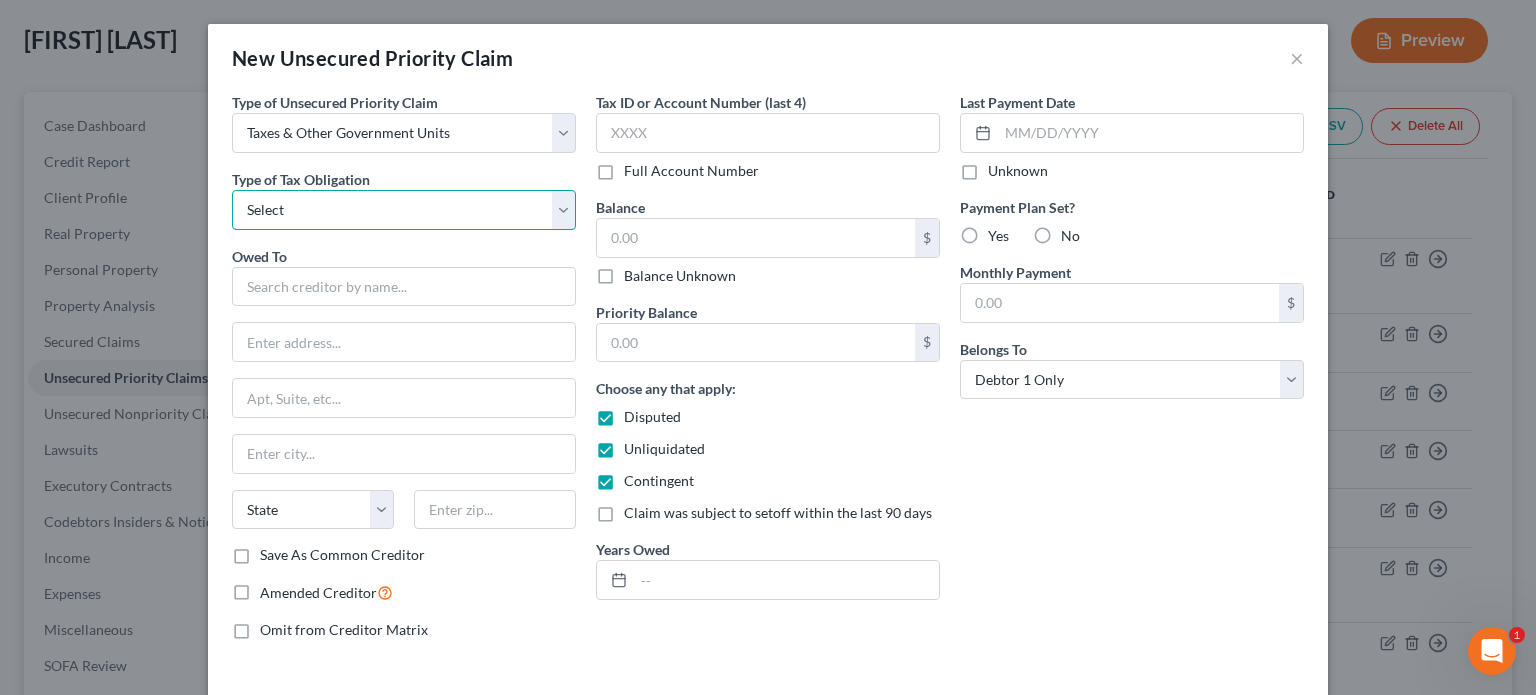 click on "Select Federal City State Franchise Tax Board Other" at bounding box center (404, 210) 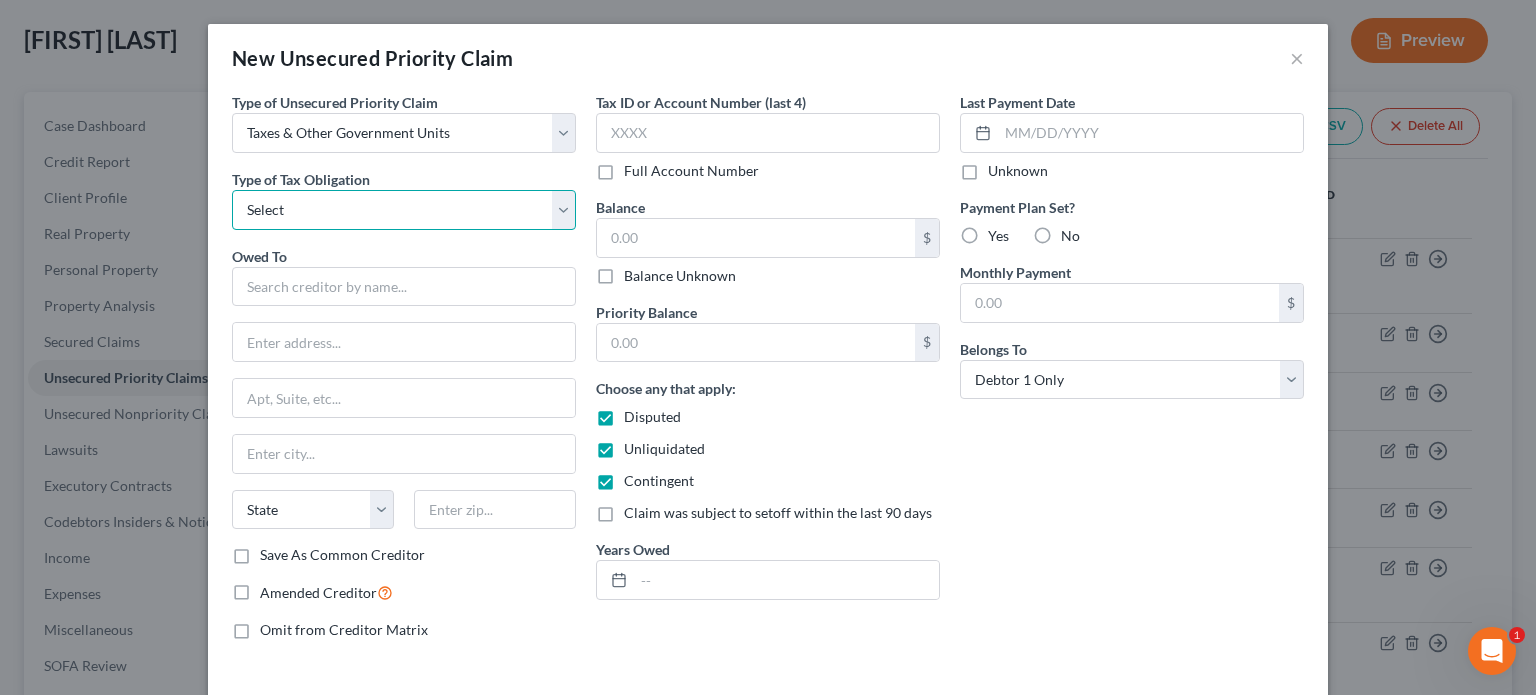 select on "2" 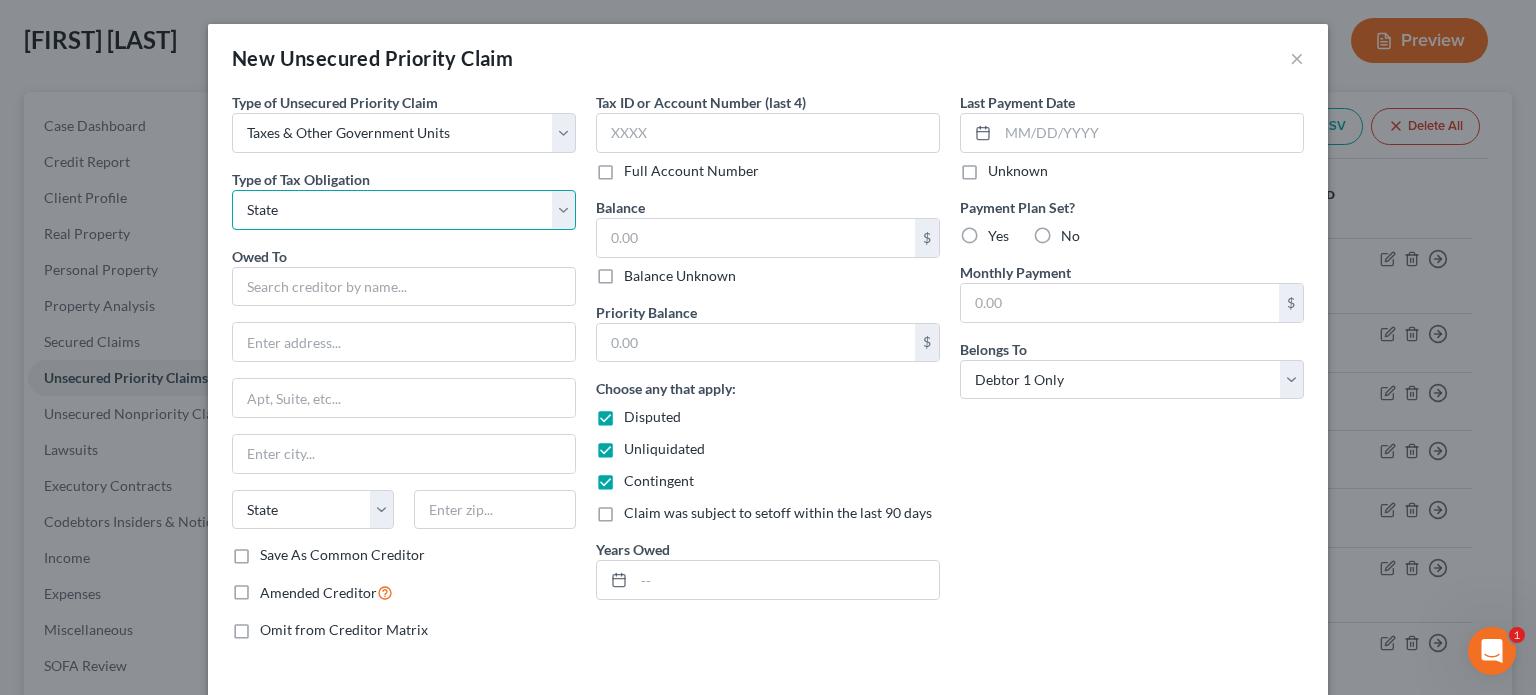 click on "Select Federal City State Franchise Tax Board Other" at bounding box center (404, 210) 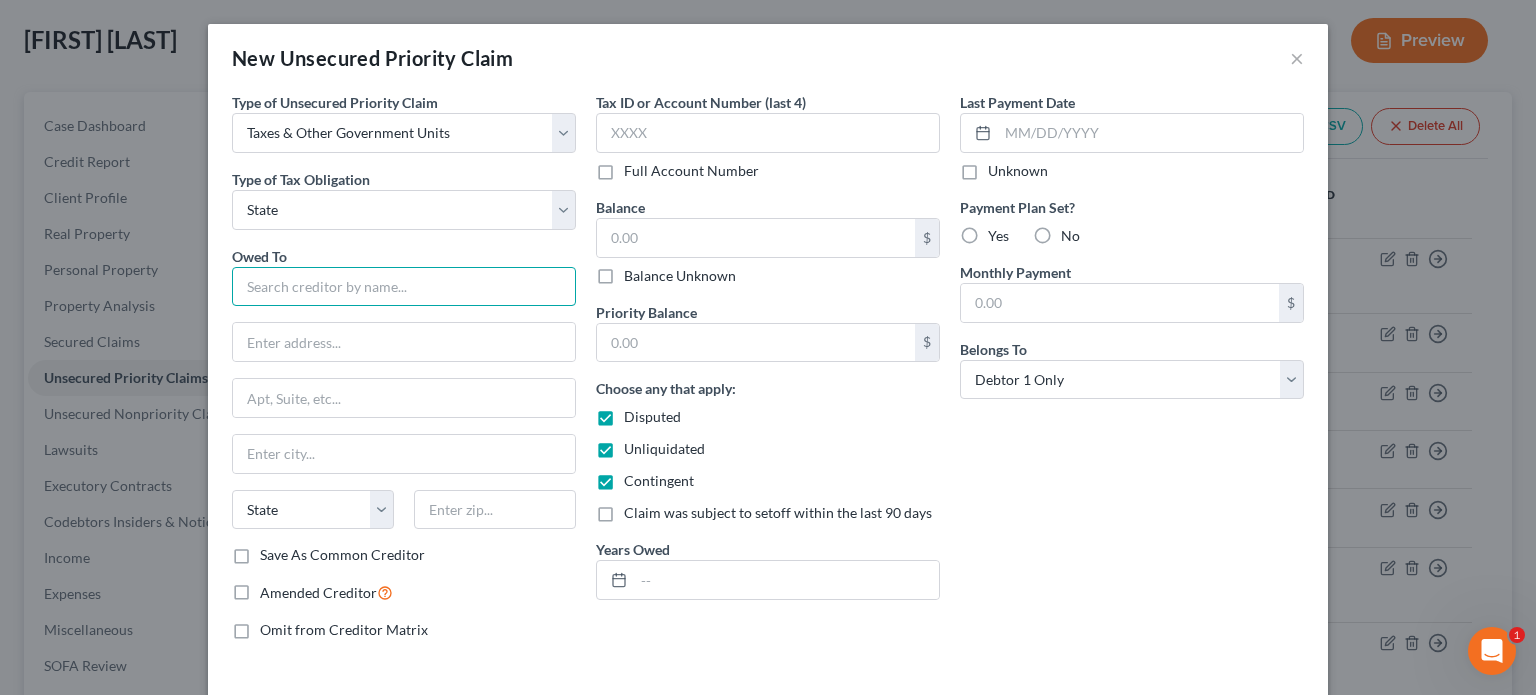 click at bounding box center [404, 287] 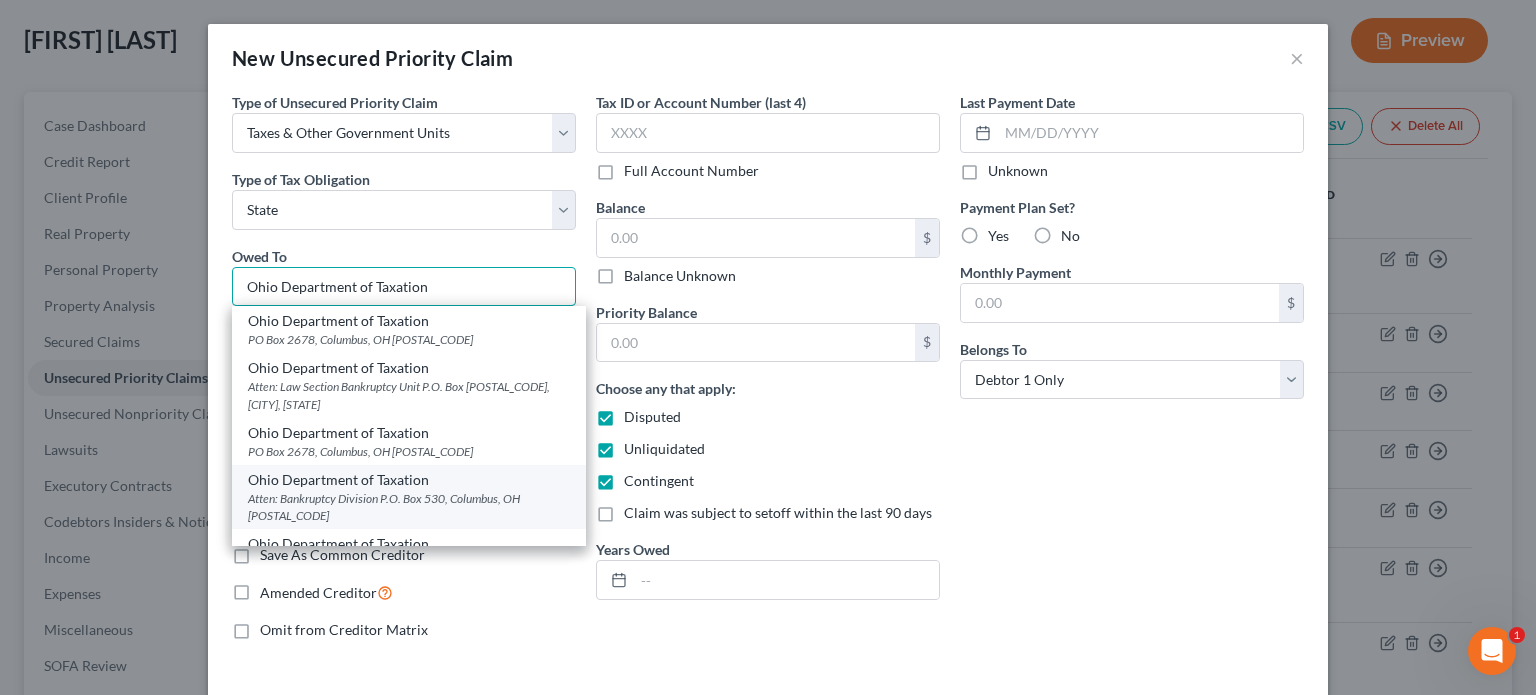 type on "Ohio Department of Taxation" 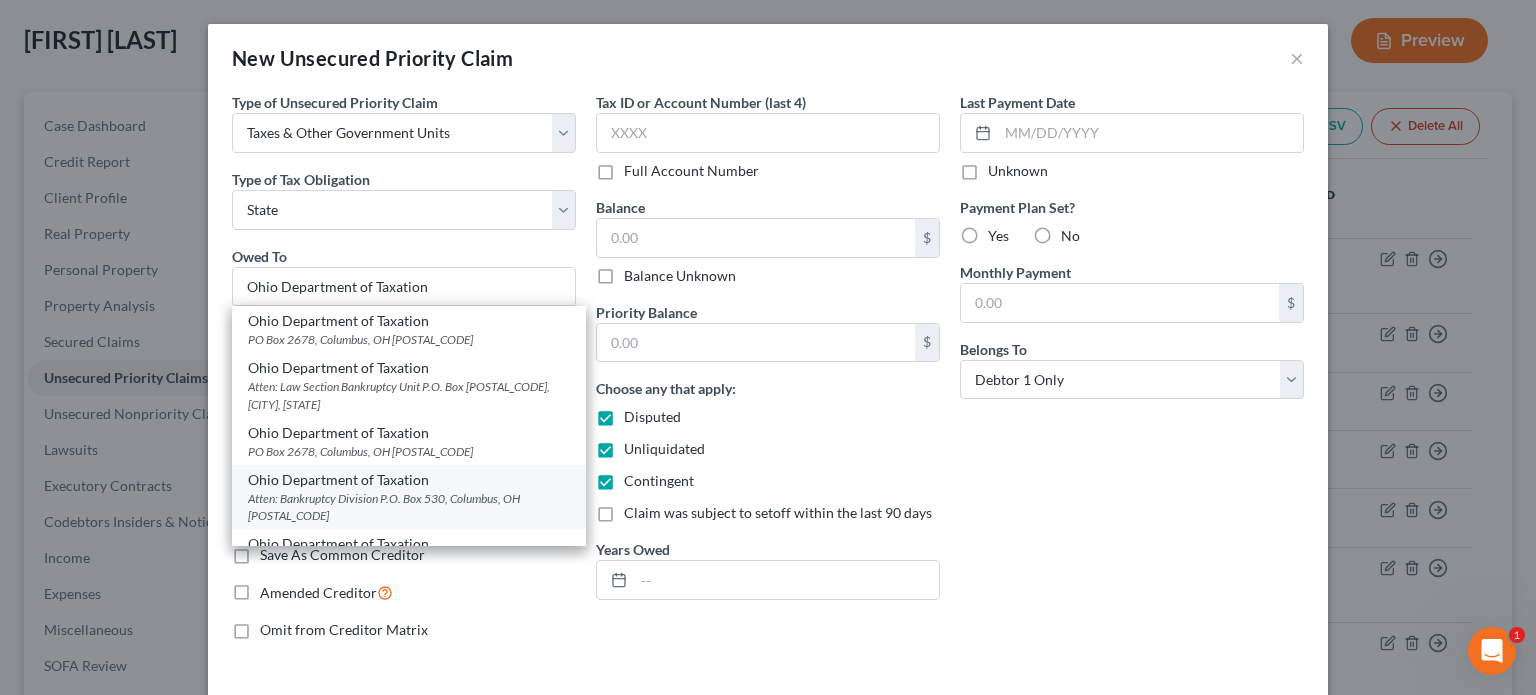 click on "Ohio Department of Taxation" at bounding box center (409, 480) 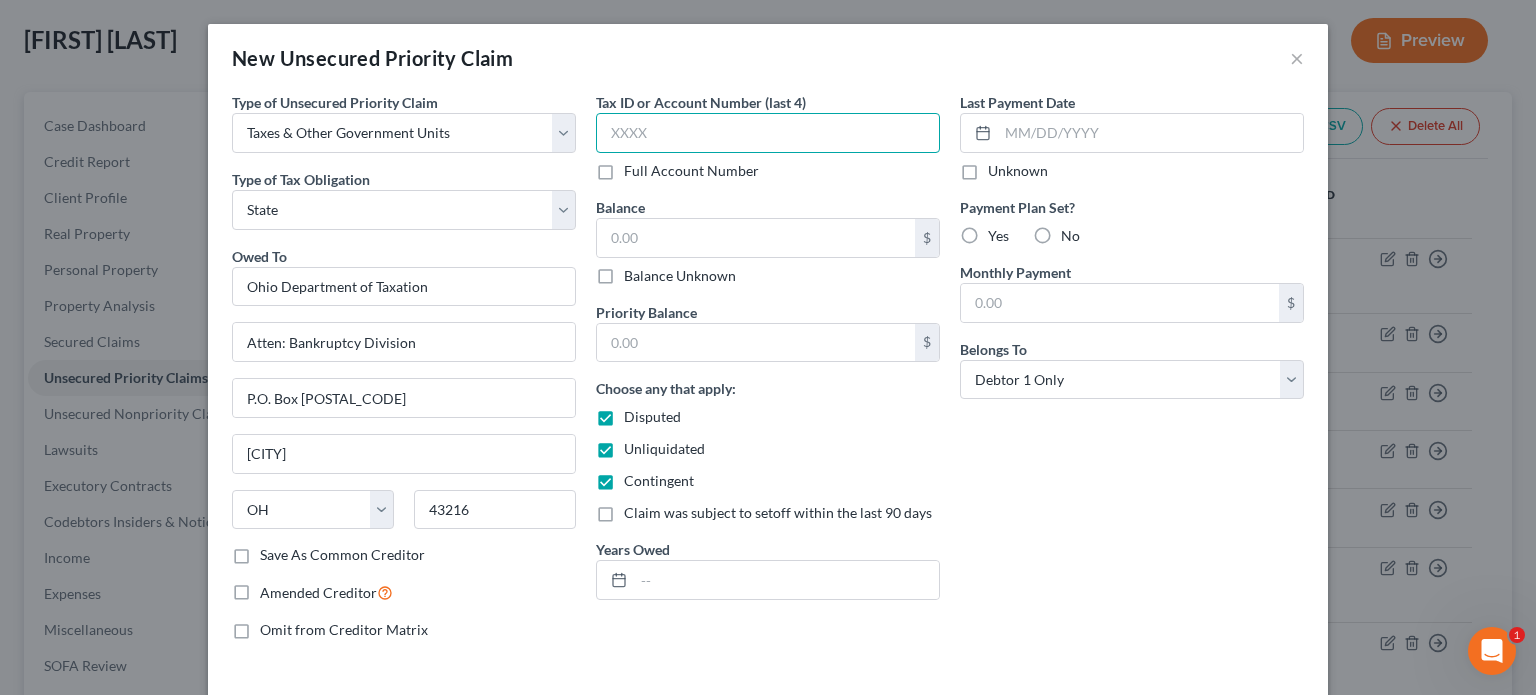 click at bounding box center [768, 133] 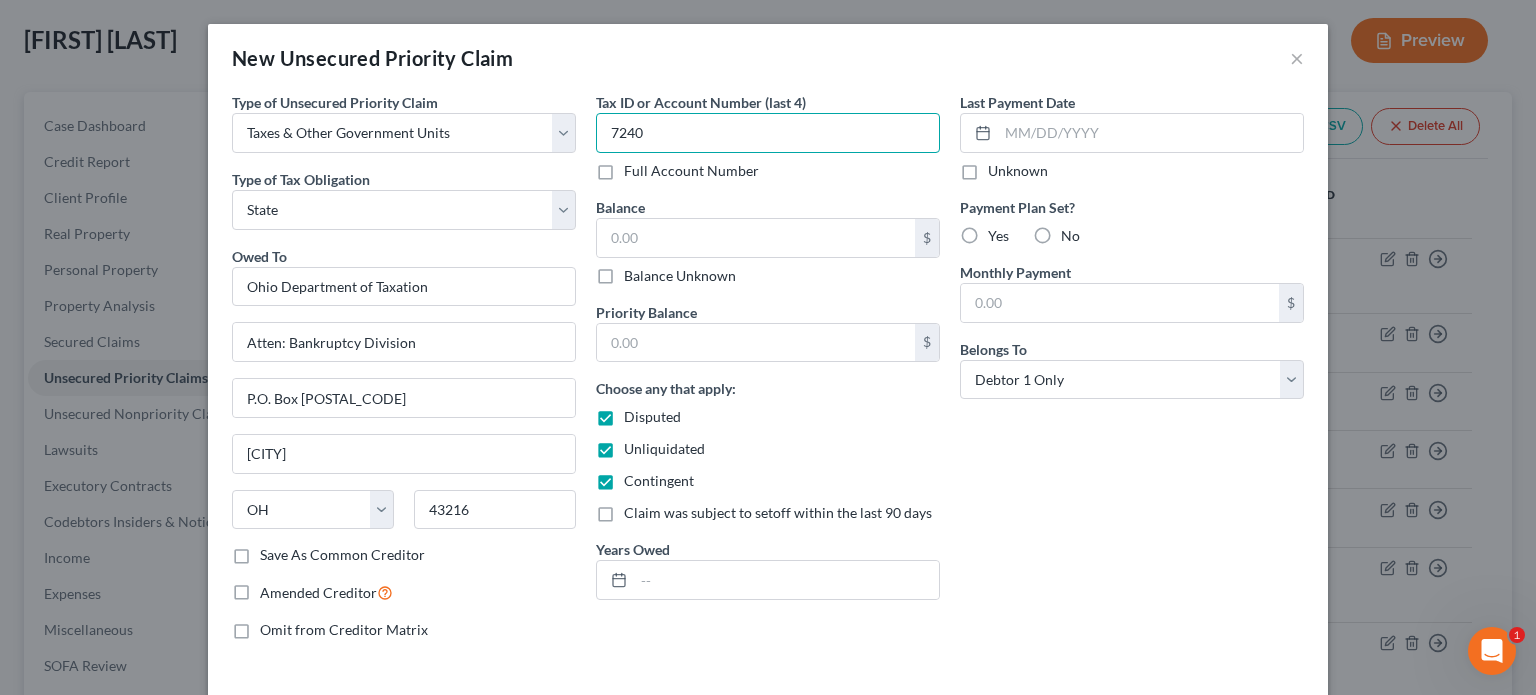 type on "7240" 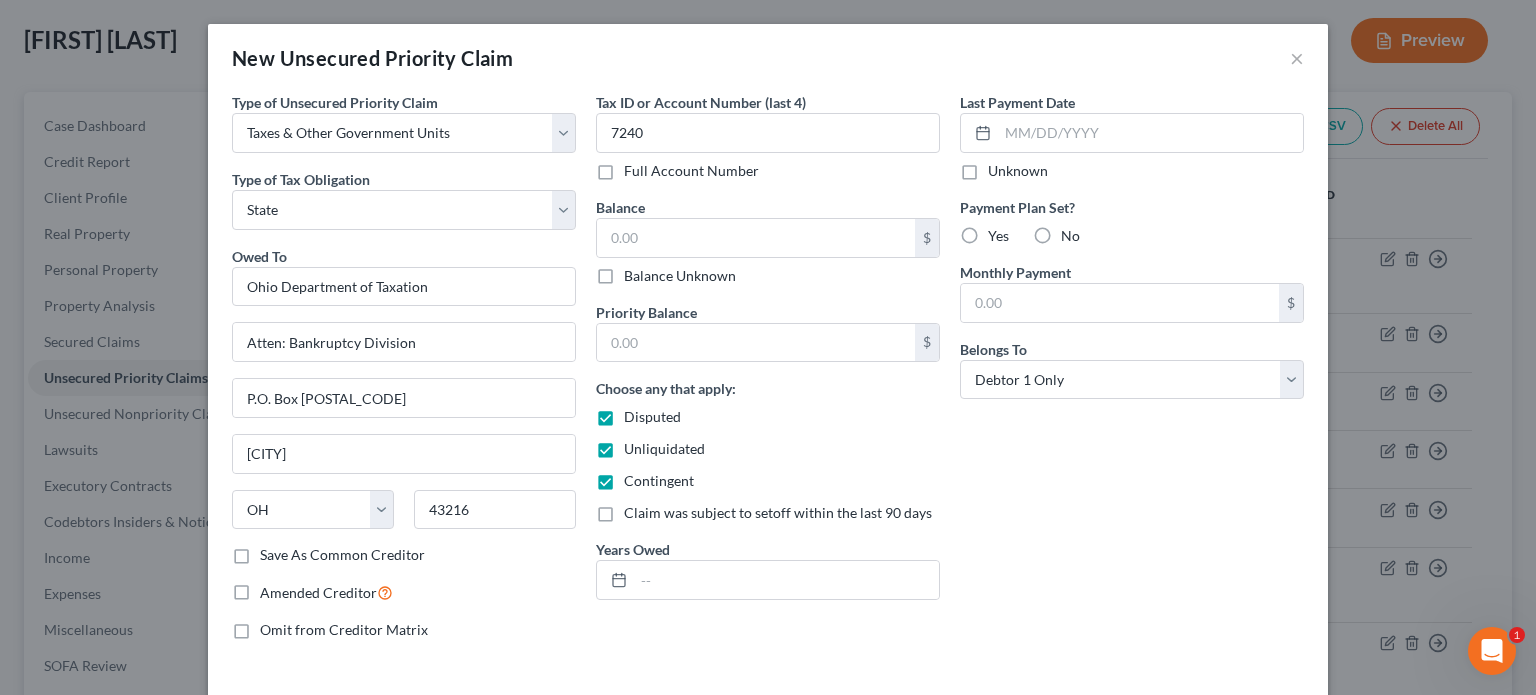drag, startPoint x: 599, startPoint y: 418, endPoint x: 603, endPoint y: 435, distance: 17.464249 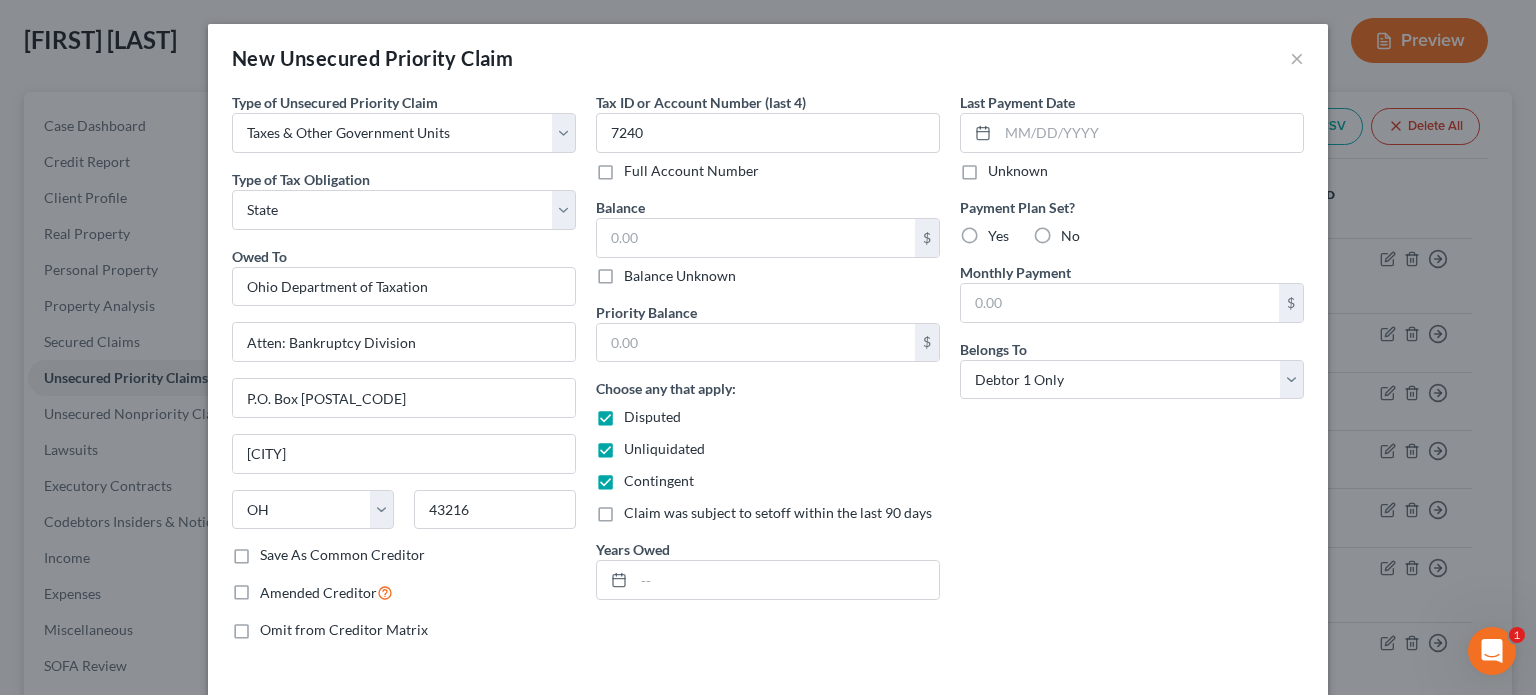click on "Disputed" at bounding box center (638, 413) 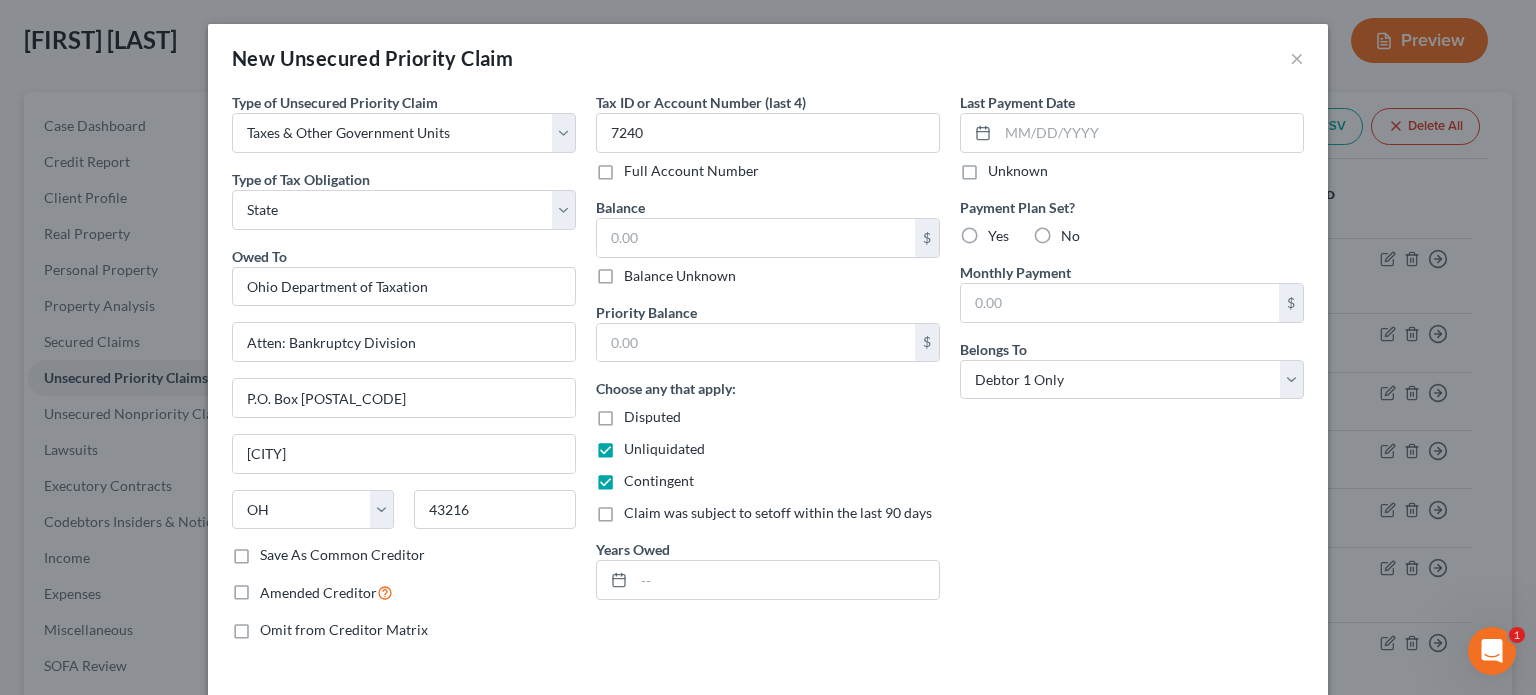 drag, startPoint x: 596, startPoint y: 448, endPoint x: 600, endPoint y: 468, distance: 20.396078 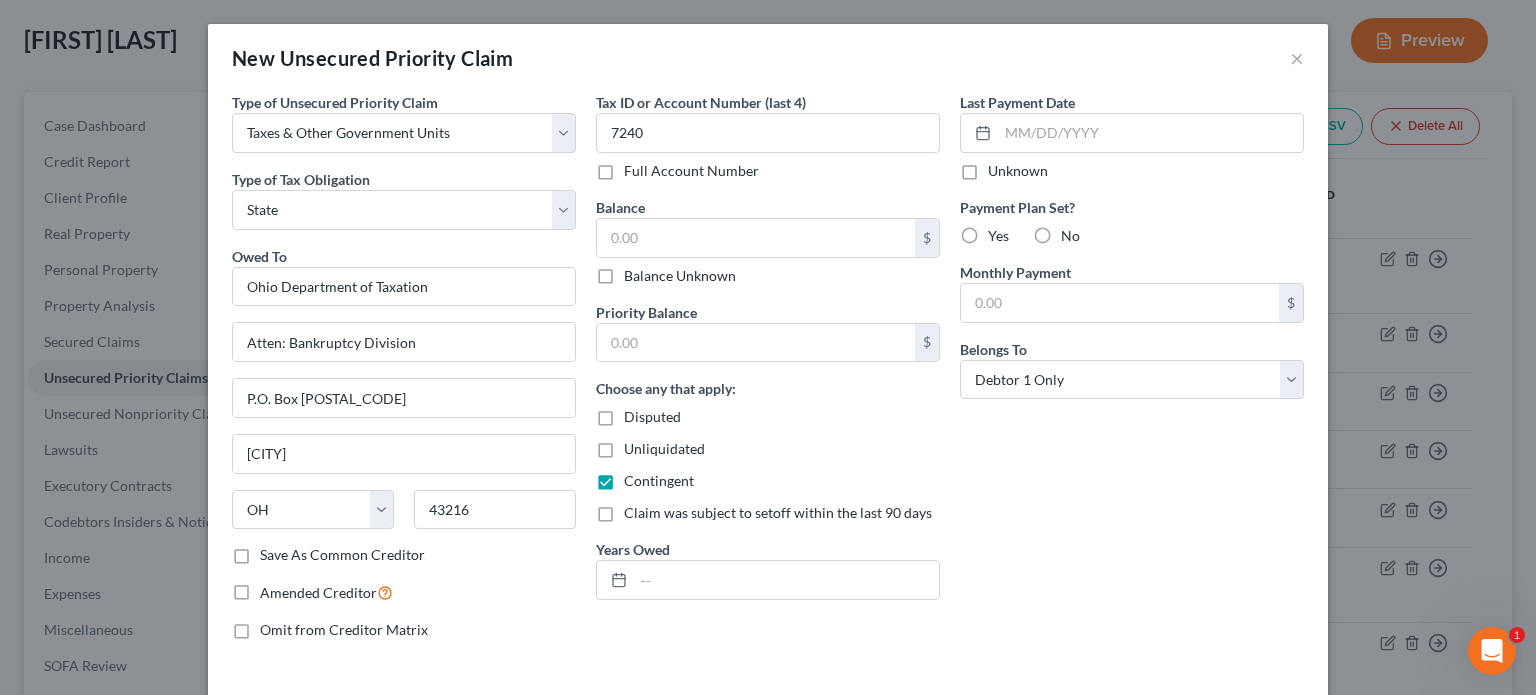 click on "Contingent" at bounding box center [659, 481] 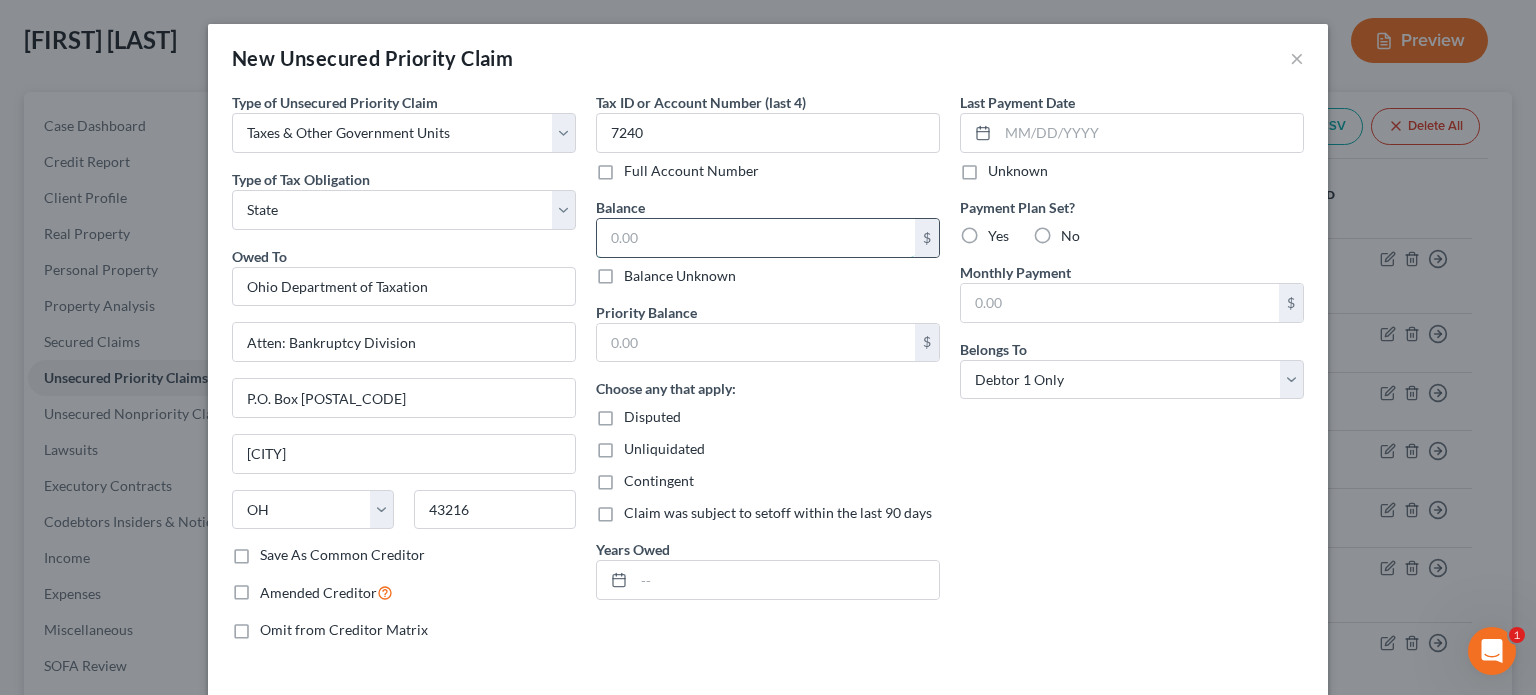 click at bounding box center [756, 238] 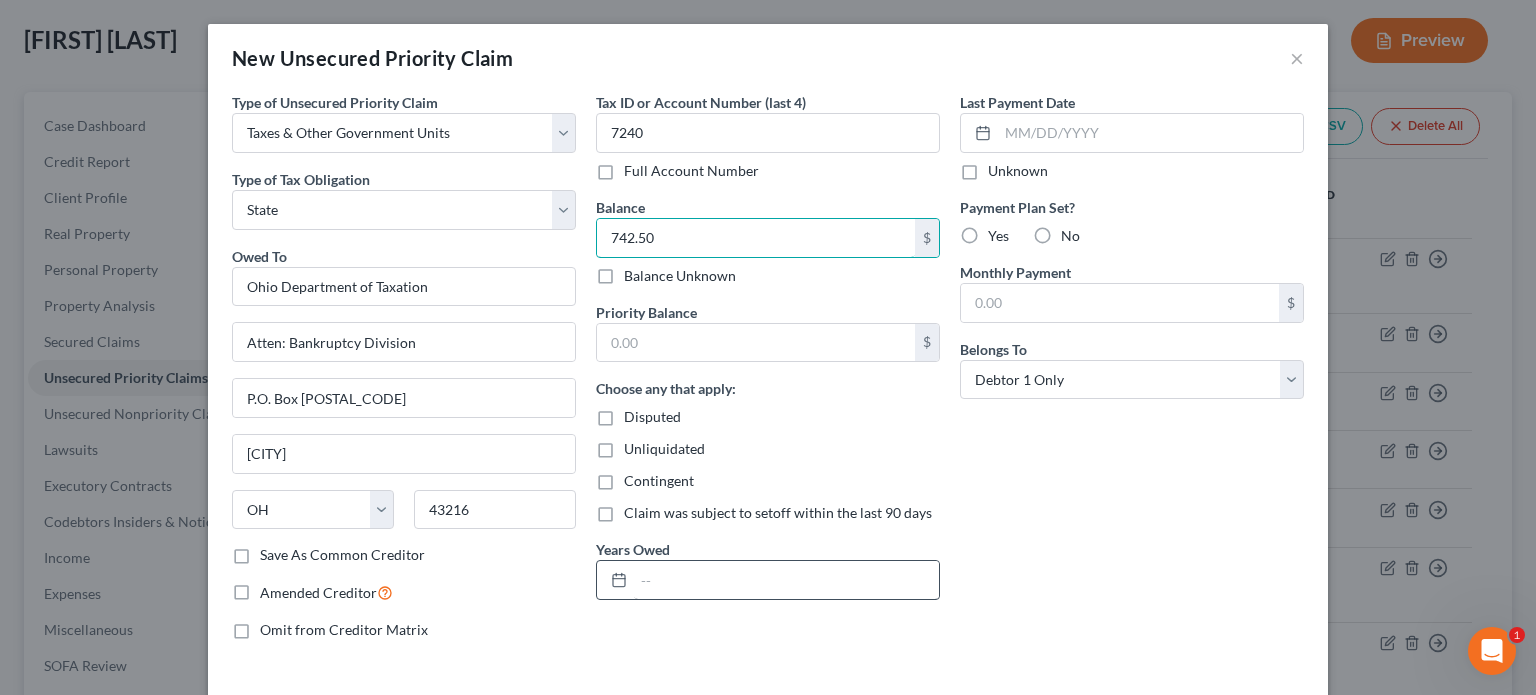 type on "742.50" 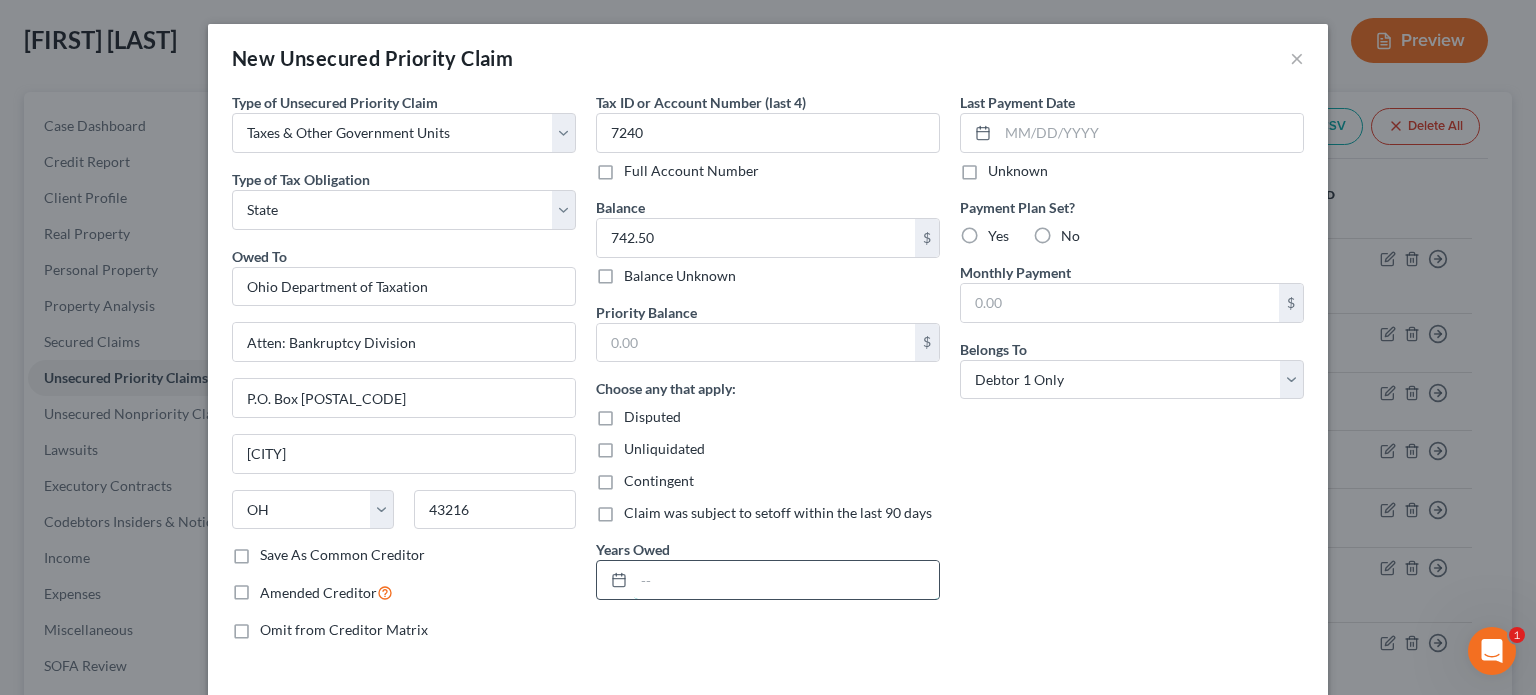 click at bounding box center [786, 580] 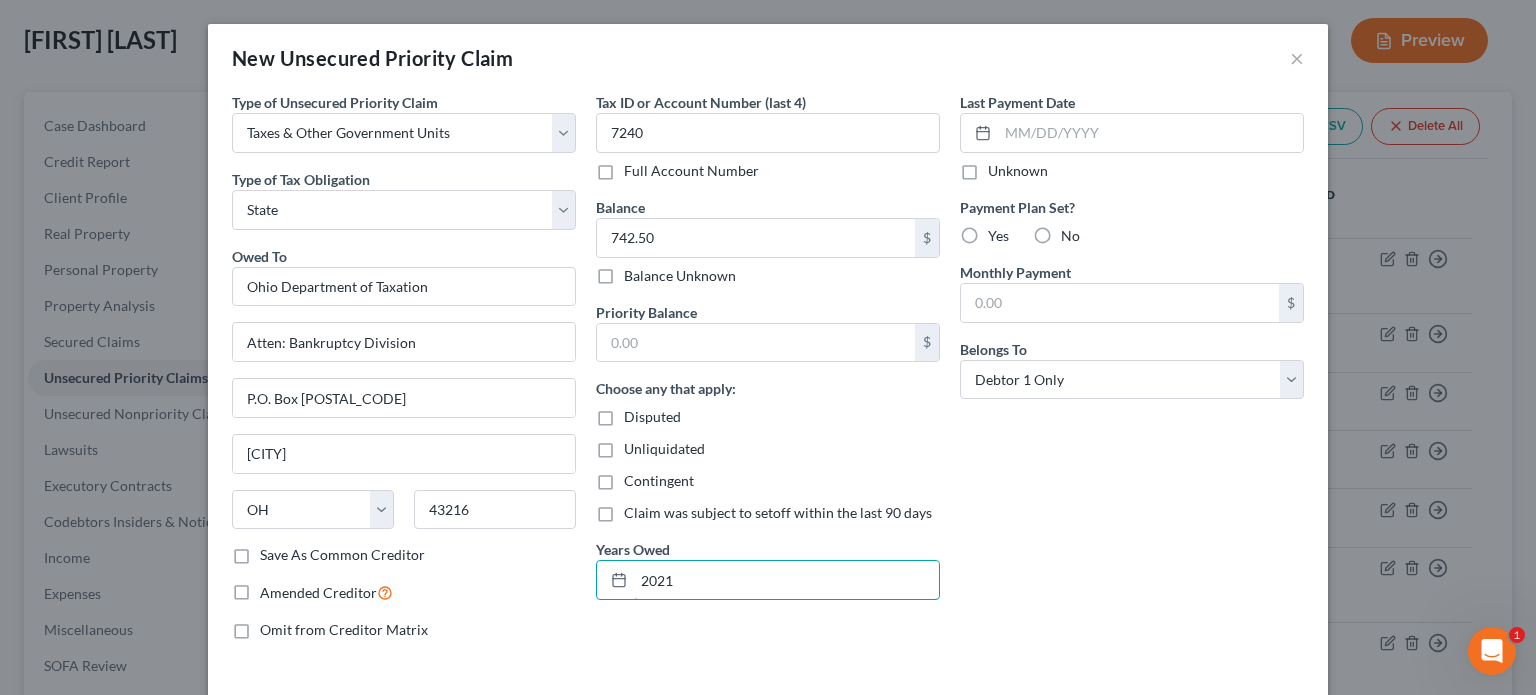 type on "2021" 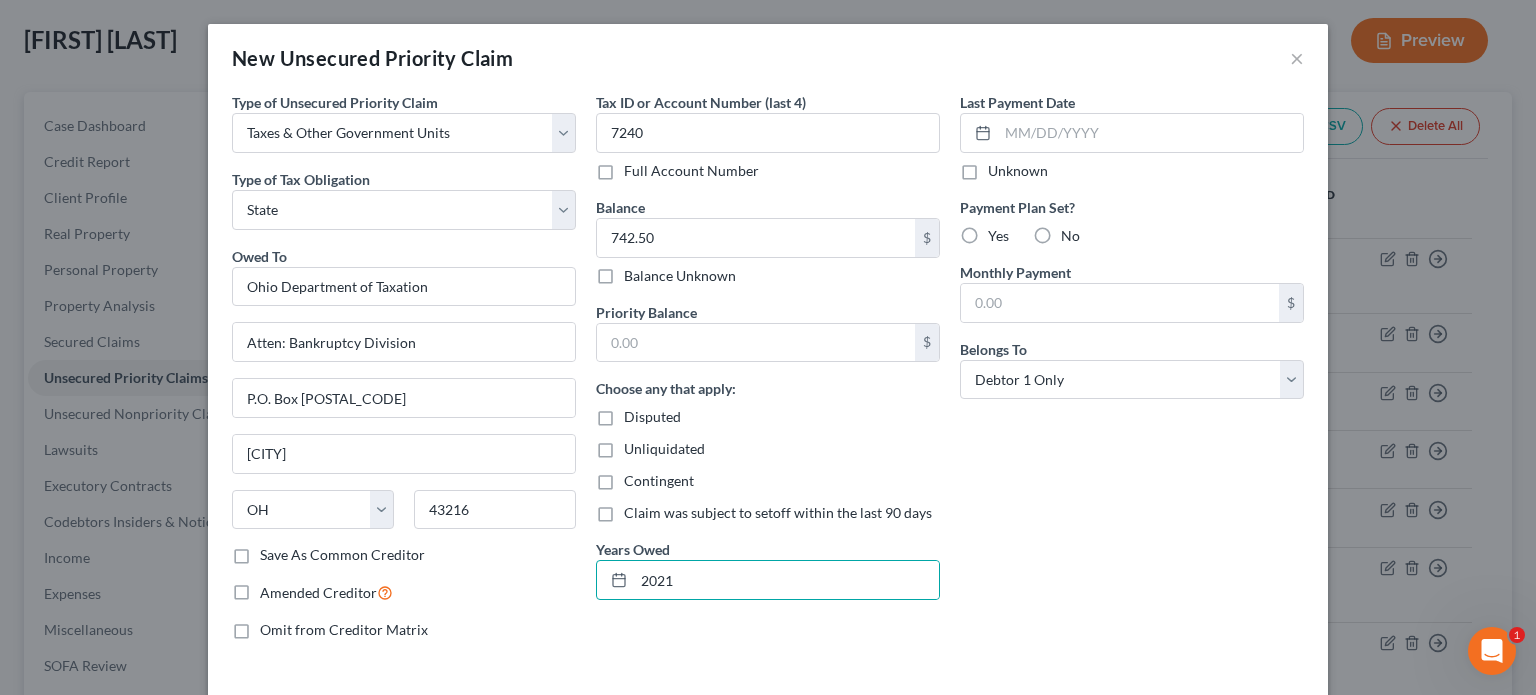 click on "Last Payment Date         Unknown Payment Plan Set? Yes No Monthly Payment $
Belongs To
*
Select Debtor 1 Only Debtor 2 Only Debtor 1 And Debtor 2 Only At Least One Of The Debtors And Another Community Property" at bounding box center [1132, 374] 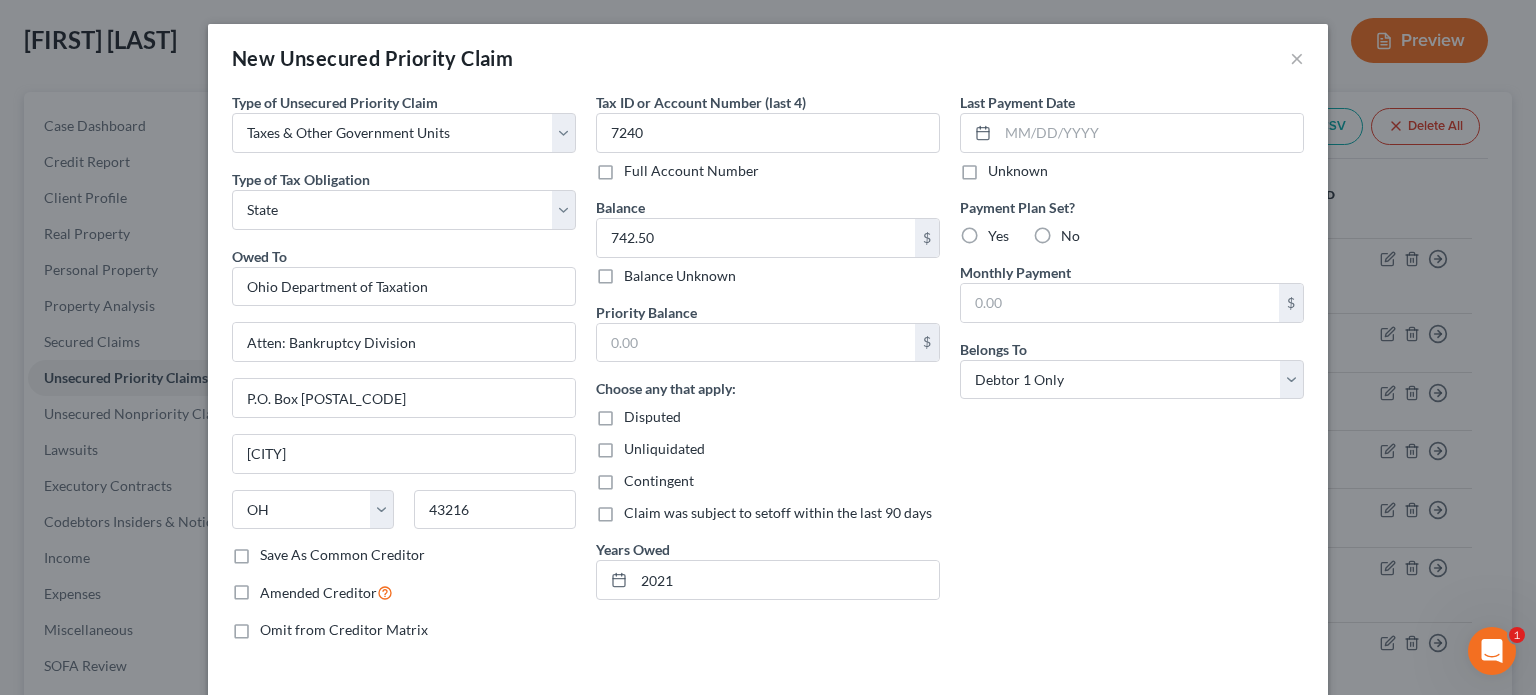 click on "No" at bounding box center (1070, 236) 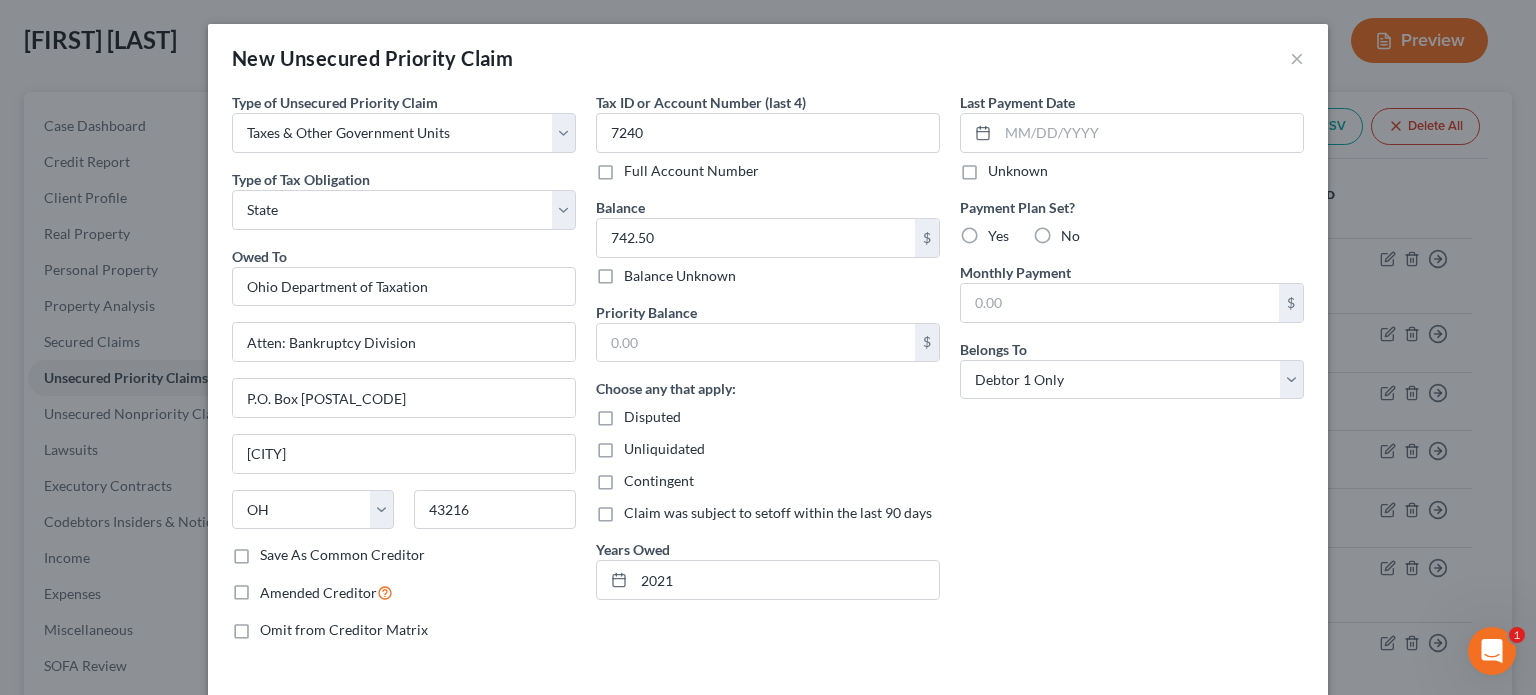 click on "No" at bounding box center (1075, 232) 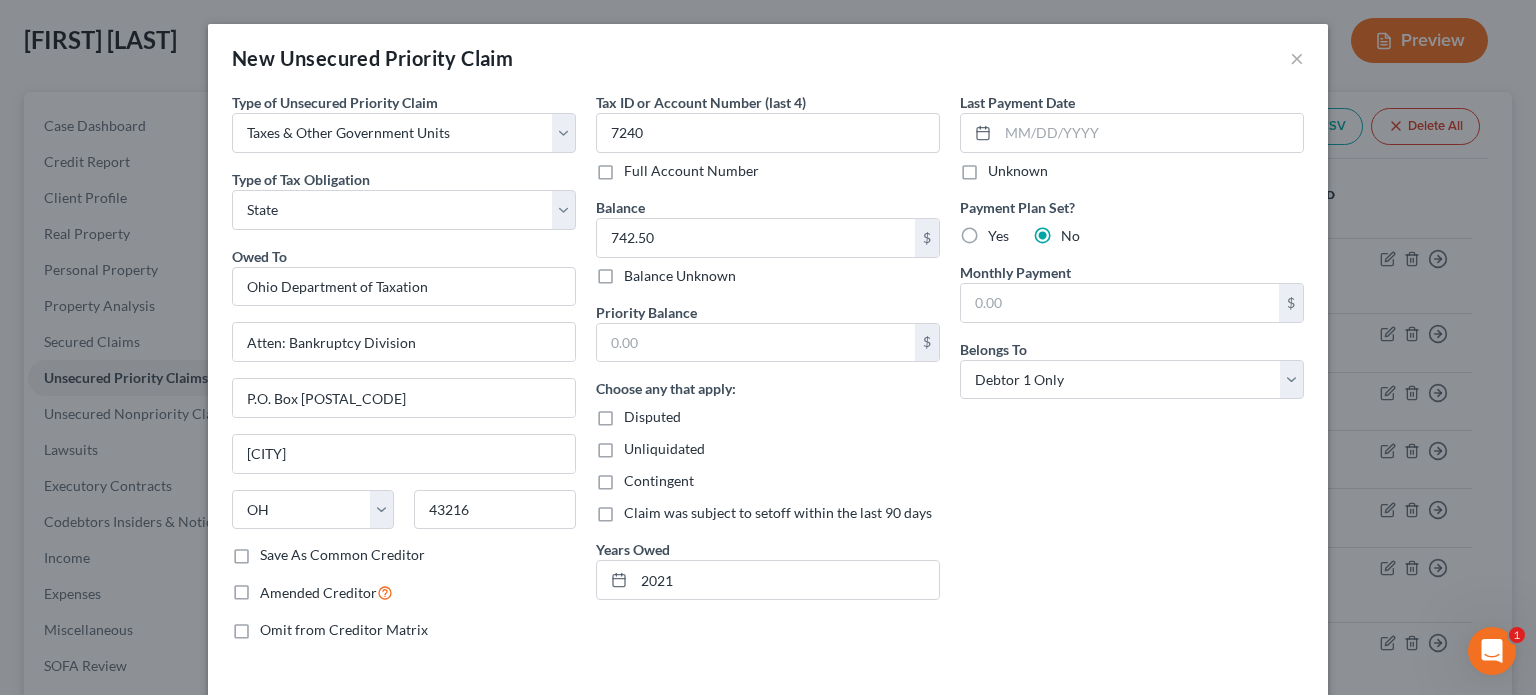 click on "Last Payment Date         Unknown Payment Plan Set? Yes No Monthly Payment $
Belongs To
*
Select Debtor 1 Only Debtor 2 Only Debtor 1 And Debtor 2 Only At Least One Of The Debtors And Another Community Property" at bounding box center (1132, 374) 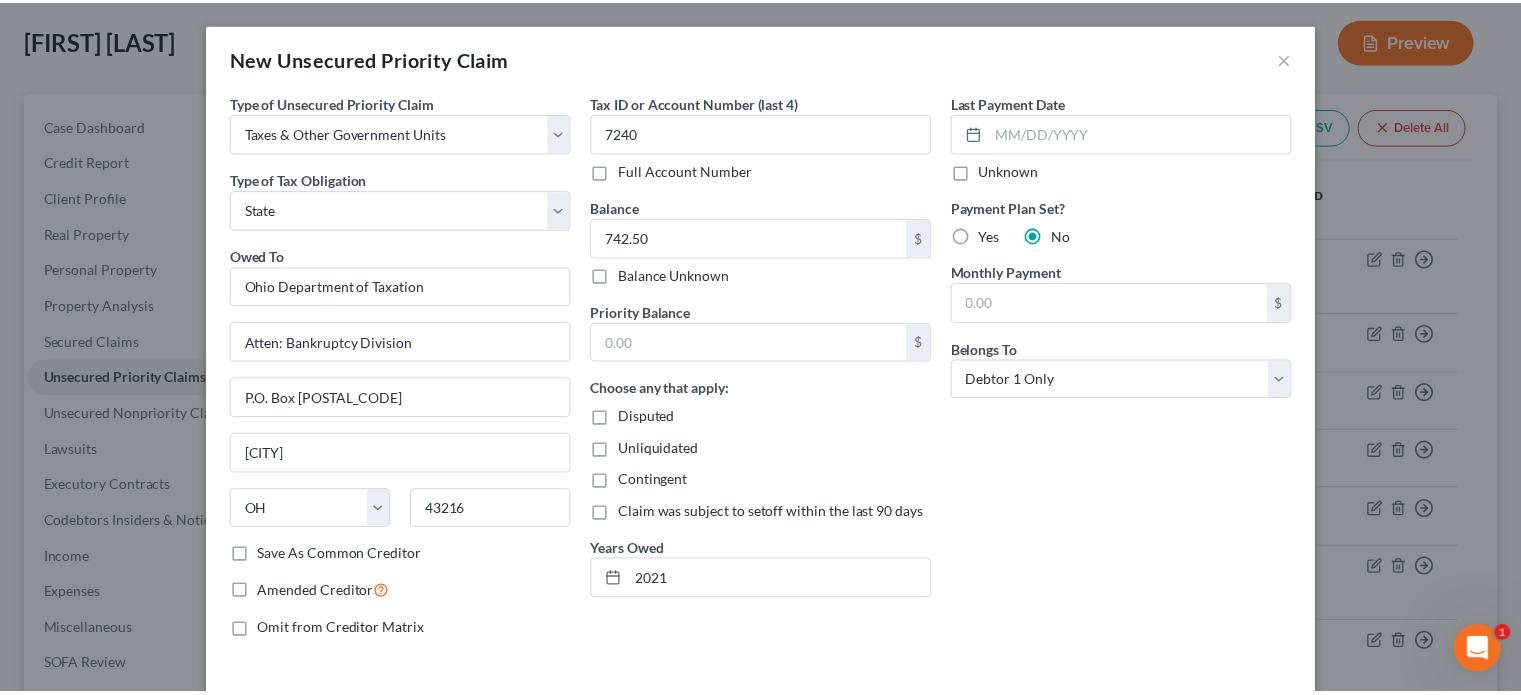 scroll, scrollTop: 84, scrollLeft: 0, axis: vertical 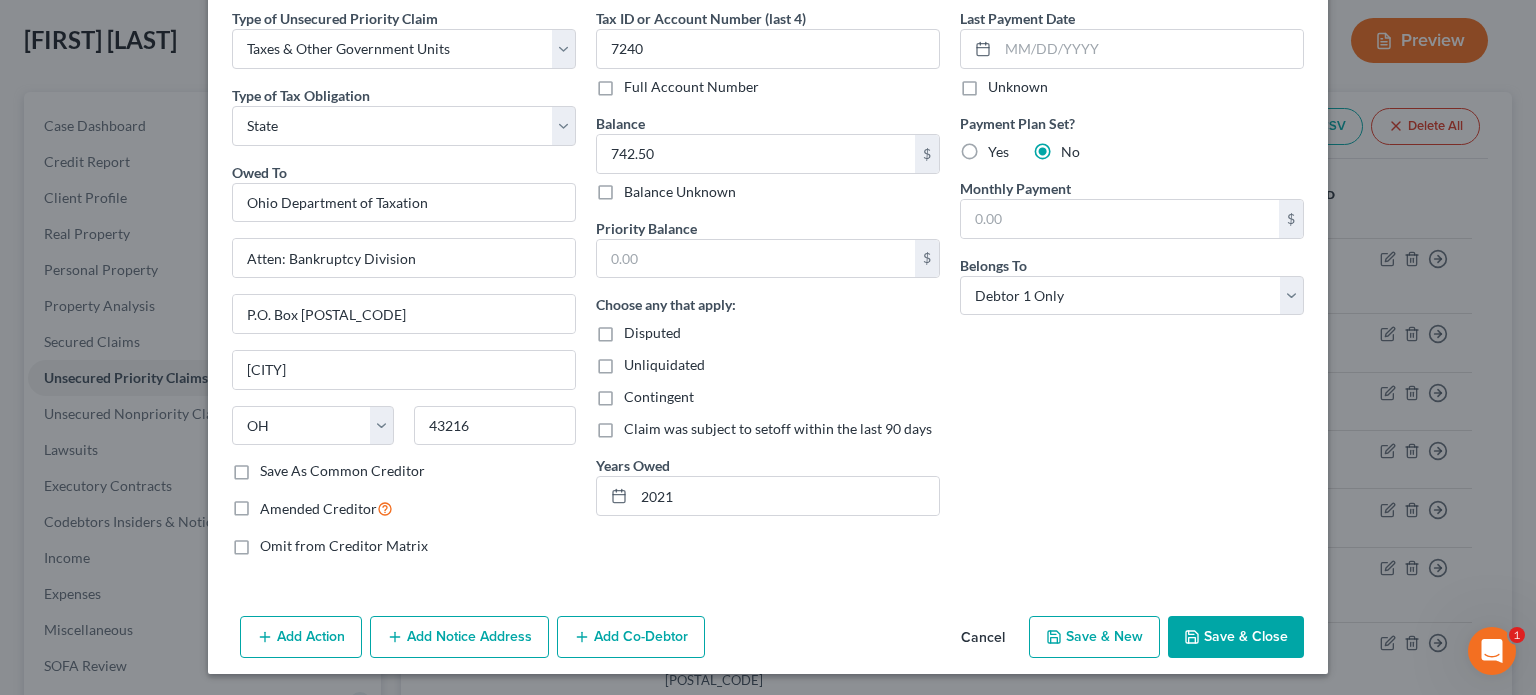 click on "Save & Close" at bounding box center [1236, 637] 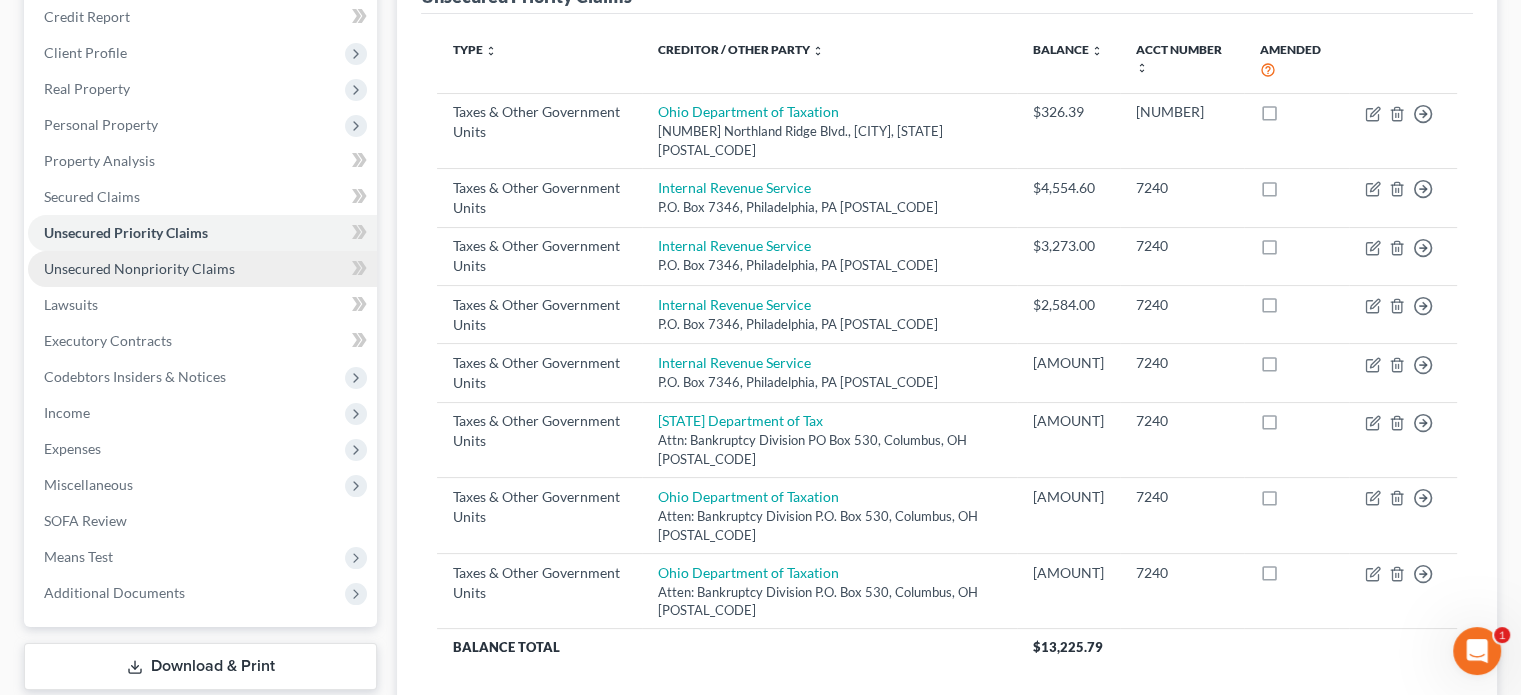 scroll, scrollTop: 300, scrollLeft: 0, axis: vertical 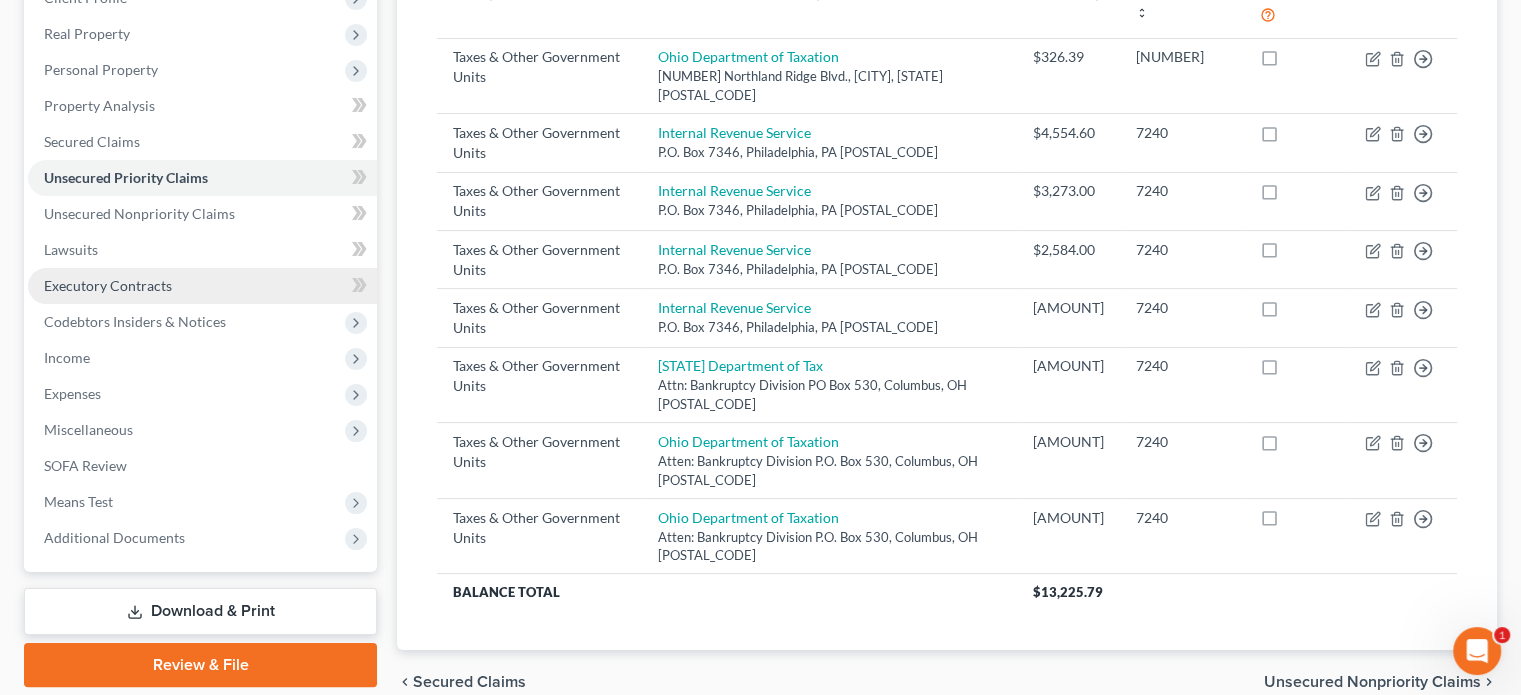 click on "Executory Contracts" at bounding box center [108, 285] 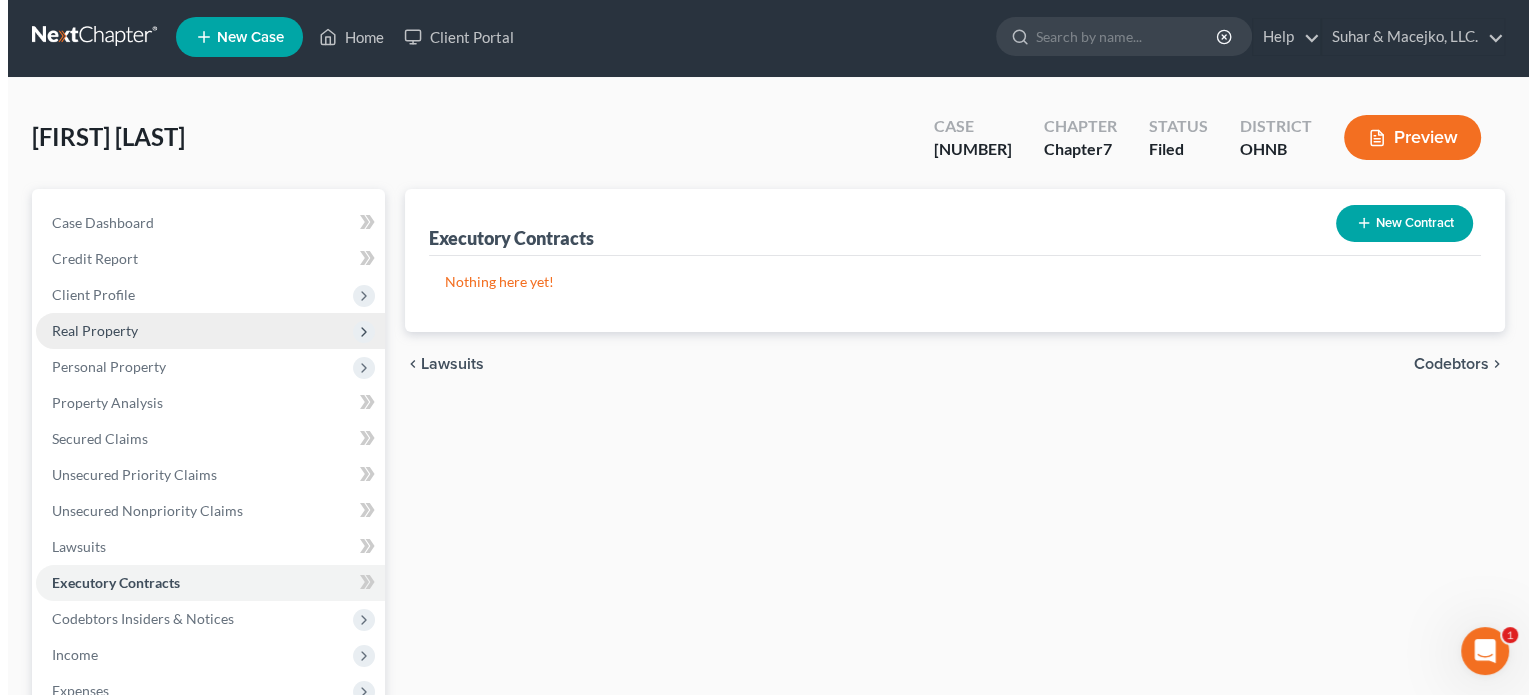 scroll, scrollTop: 0, scrollLeft: 0, axis: both 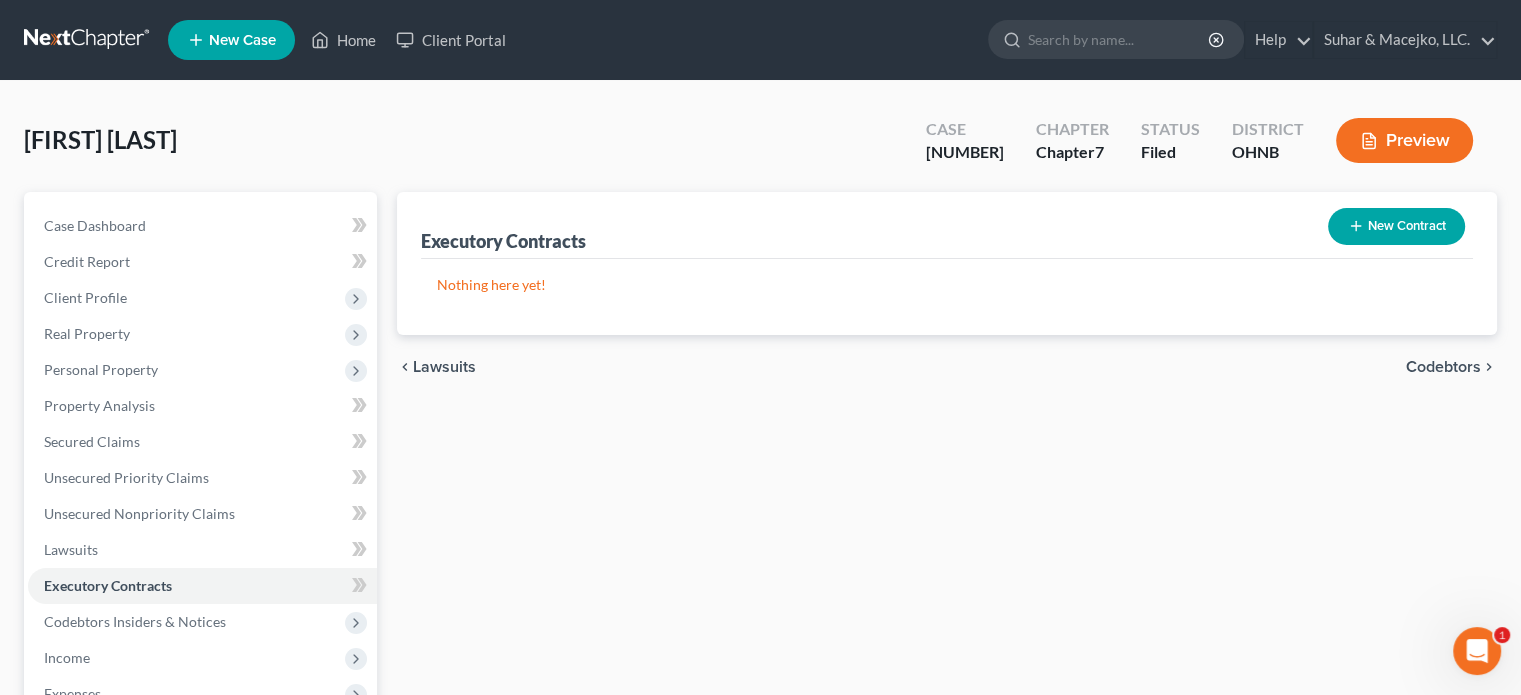 click on "New Contract" at bounding box center (1396, 226) 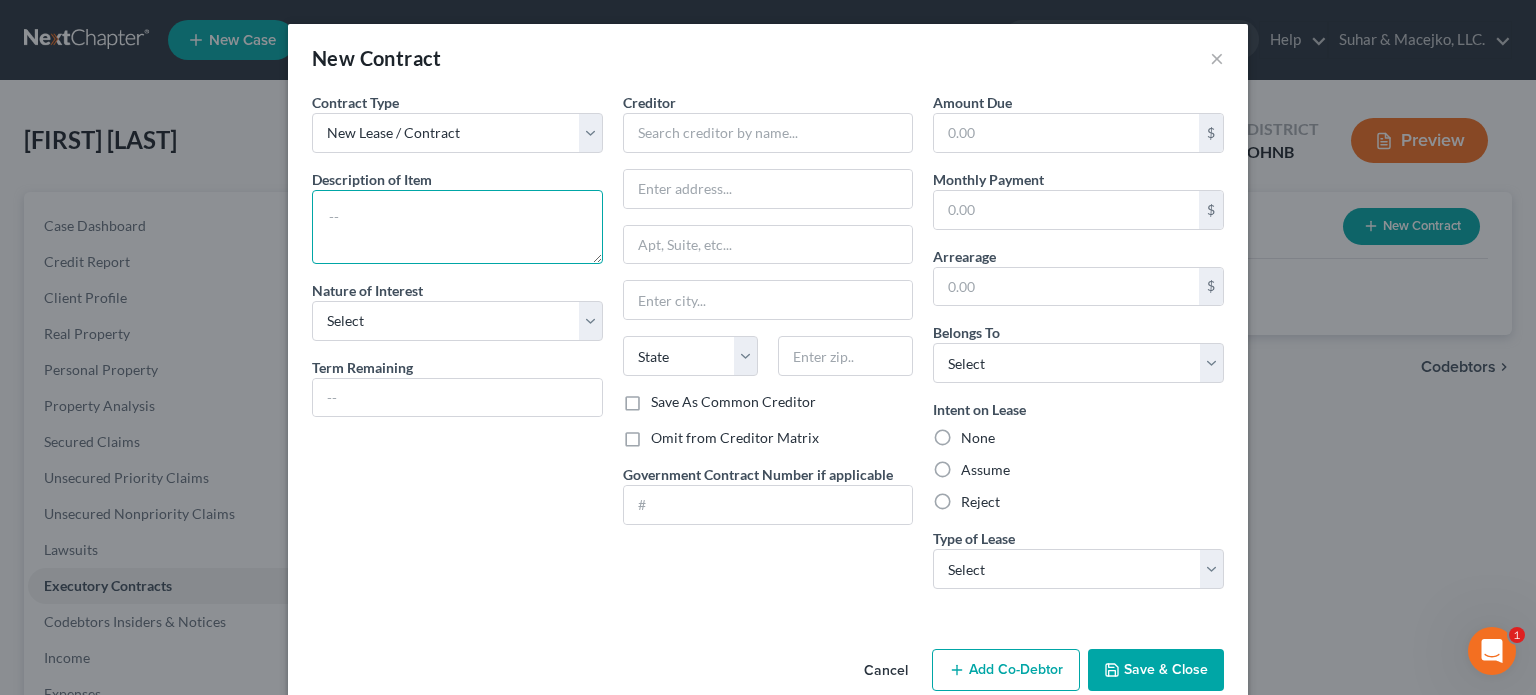 click at bounding box center (457, 227) 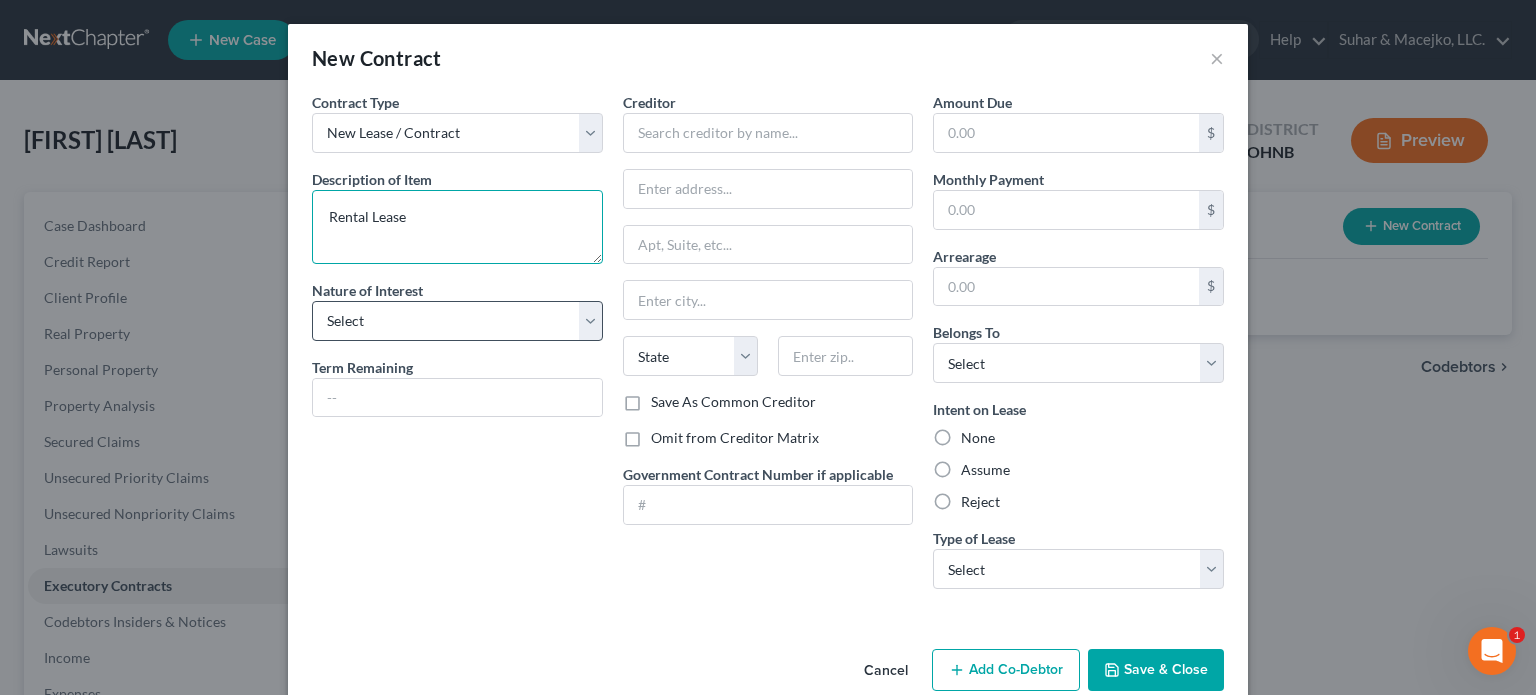 type on "Rental Lease" 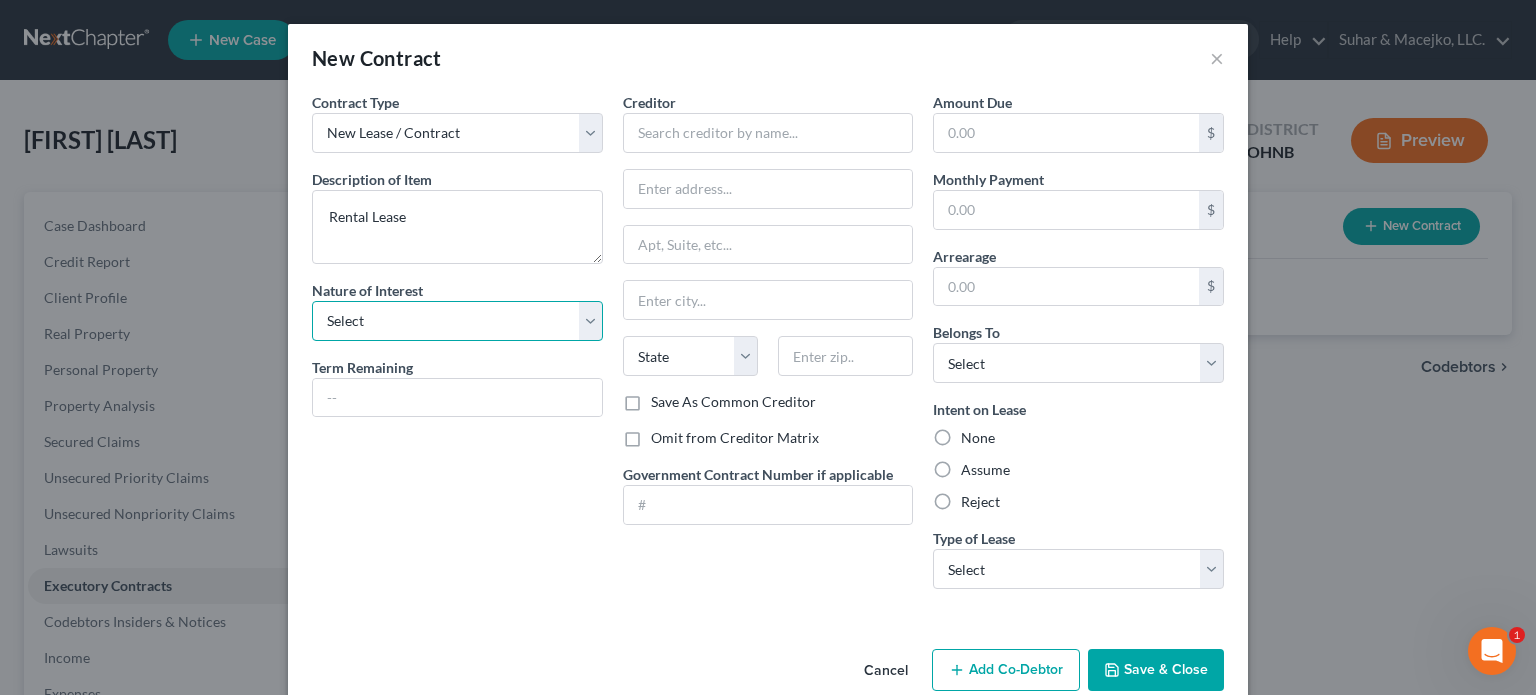 click on "Select Purchaser Agent Lessor Lessee" at bounding box center (457, 321) 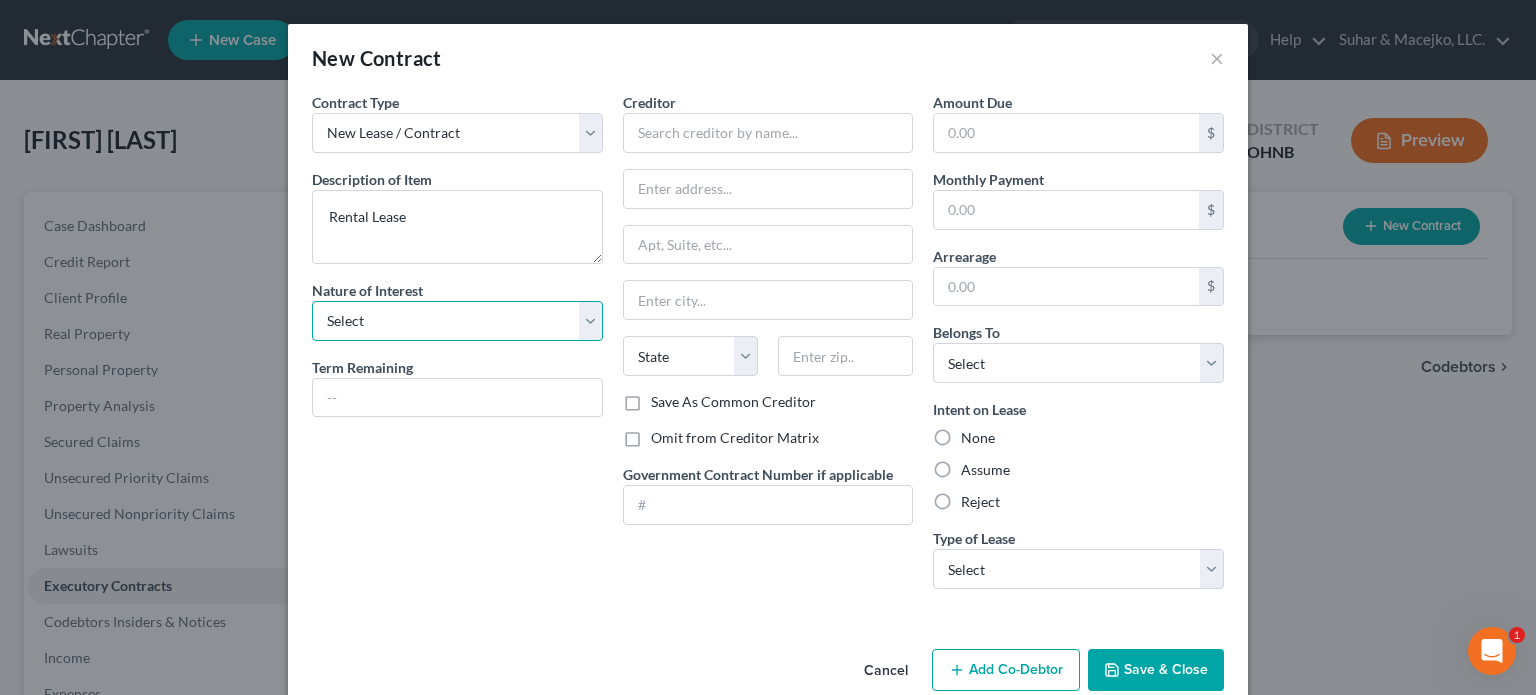 select on "3" 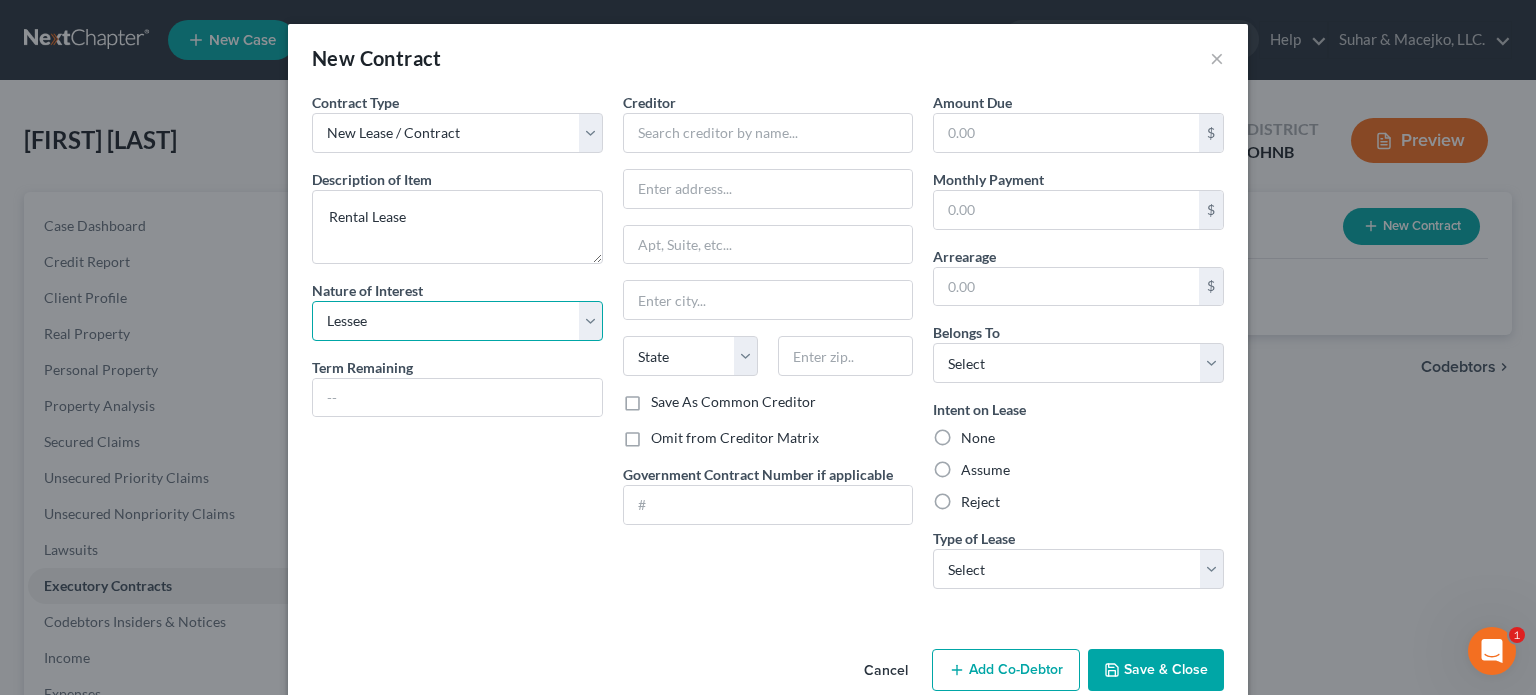 click on "Select Purchaser Agent Lessor Lessee" at bounding box center (457, 321) 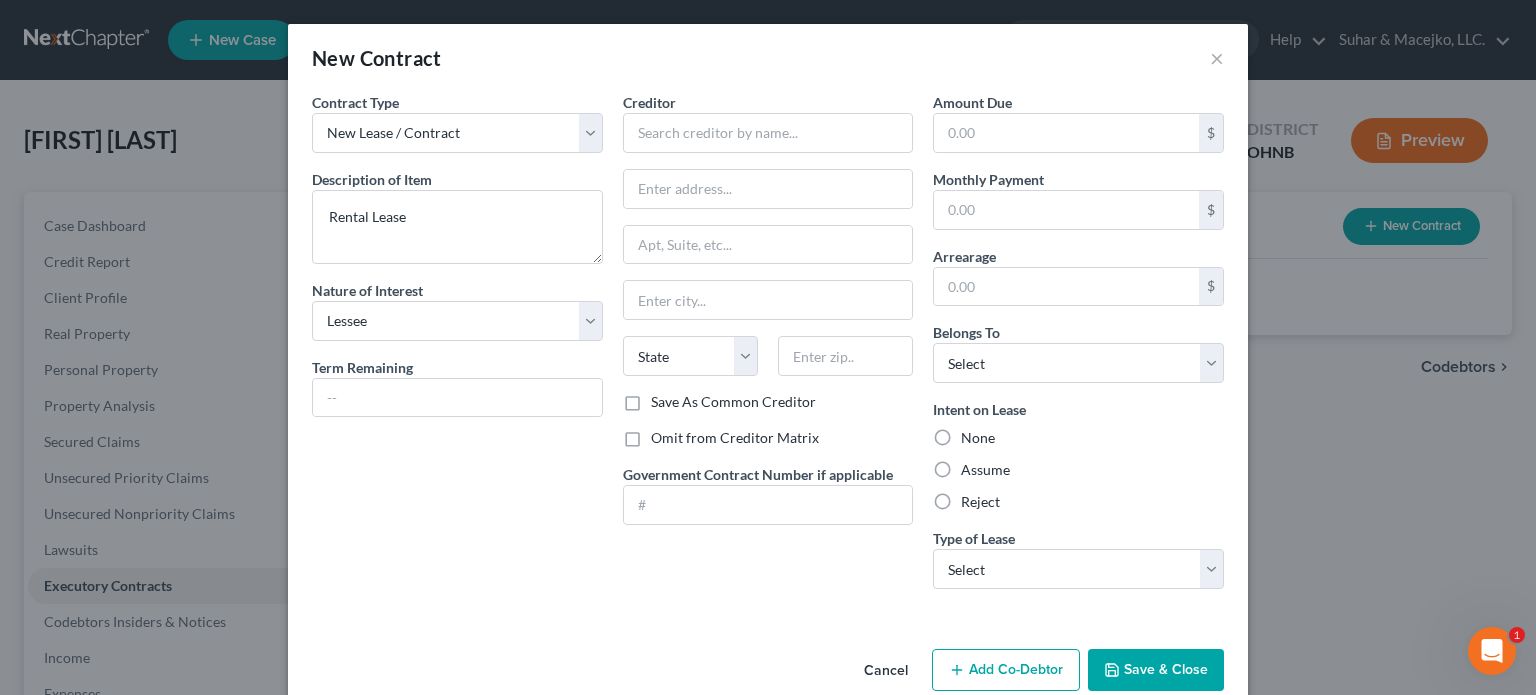 click on "Assume" at bounding box center [985, 470] 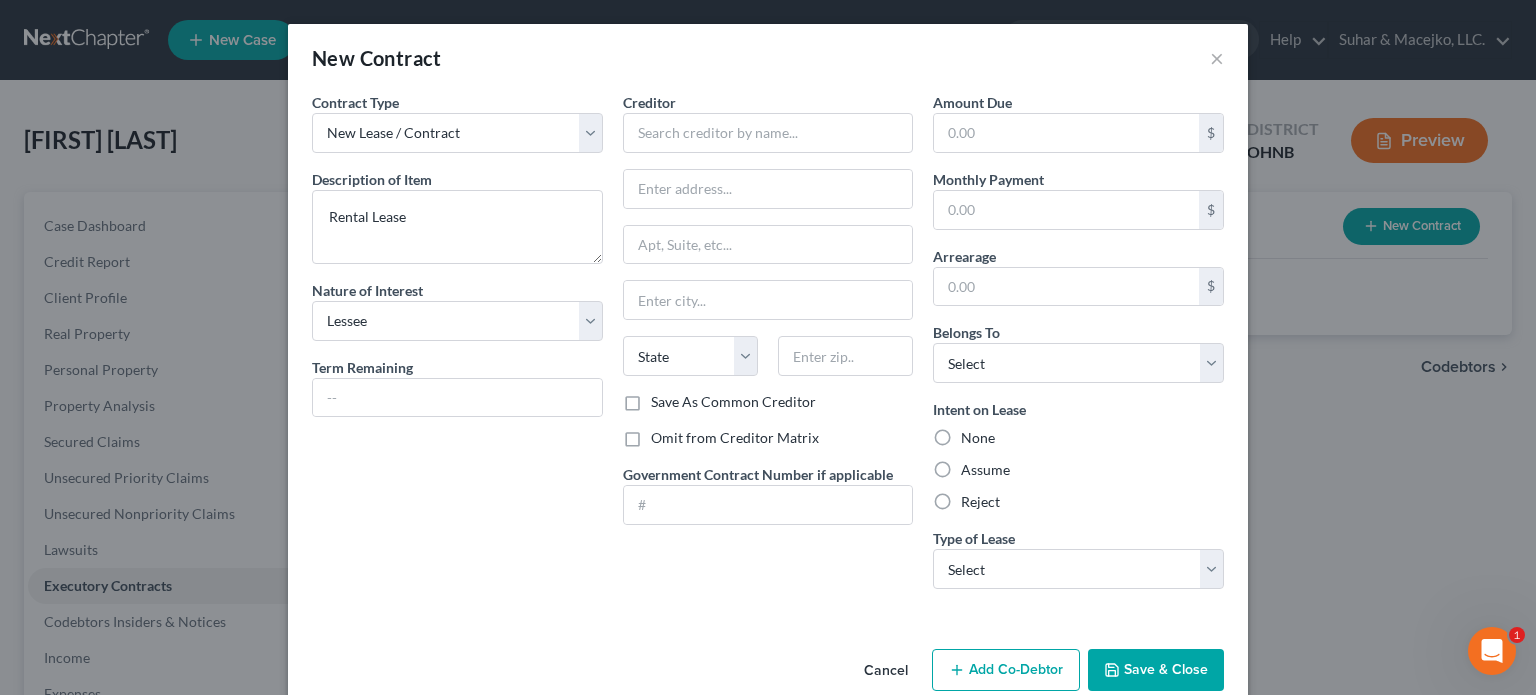 click on "Assume" at bounding box center (975, 466) 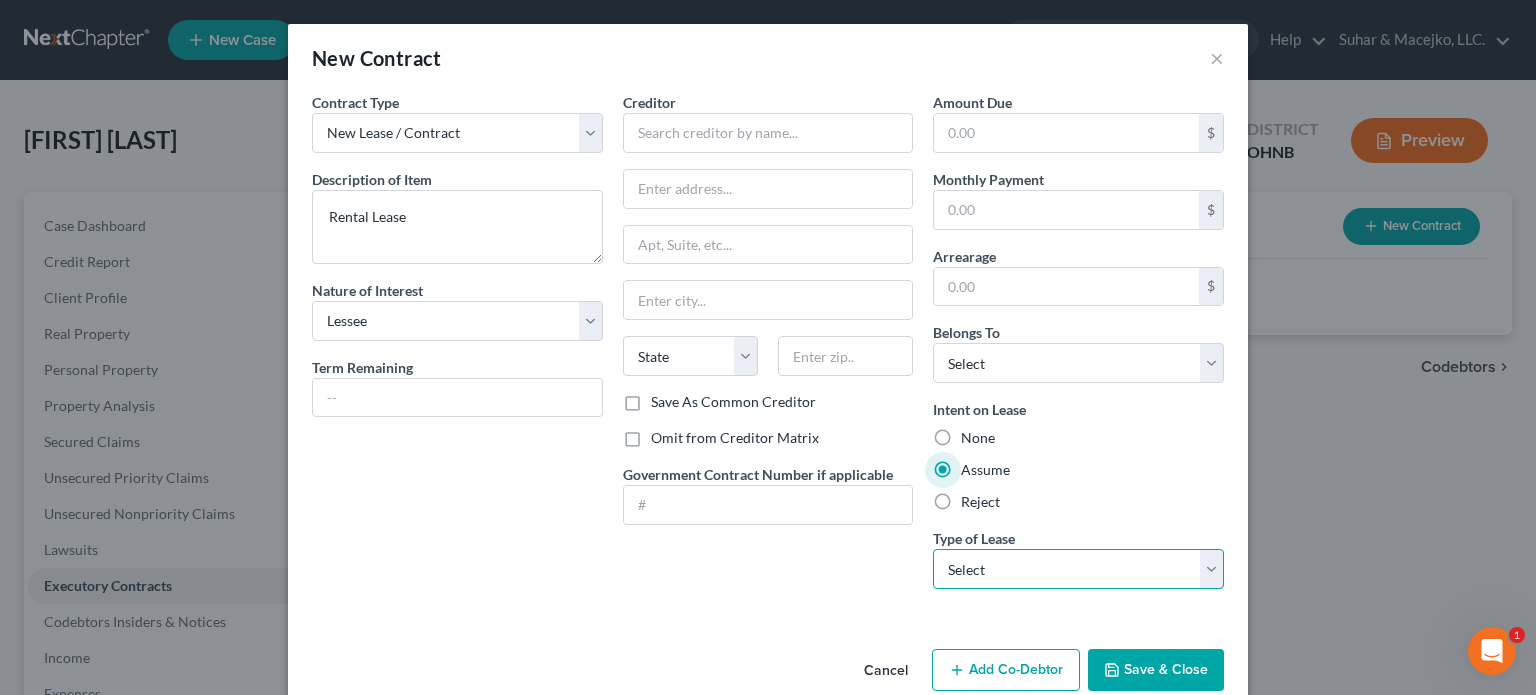 click on "Select Real Estate Car Other" at bounding box center (1078, 569) 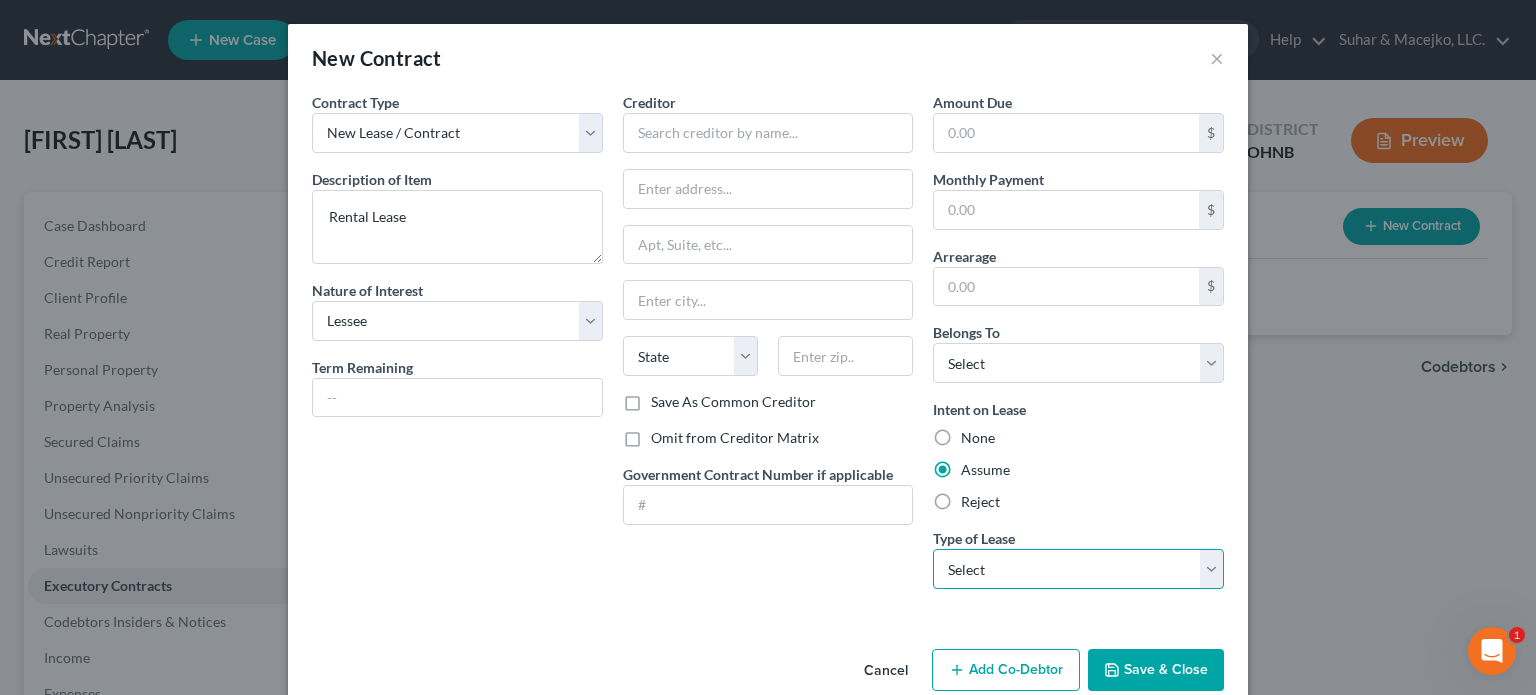 select on "0" 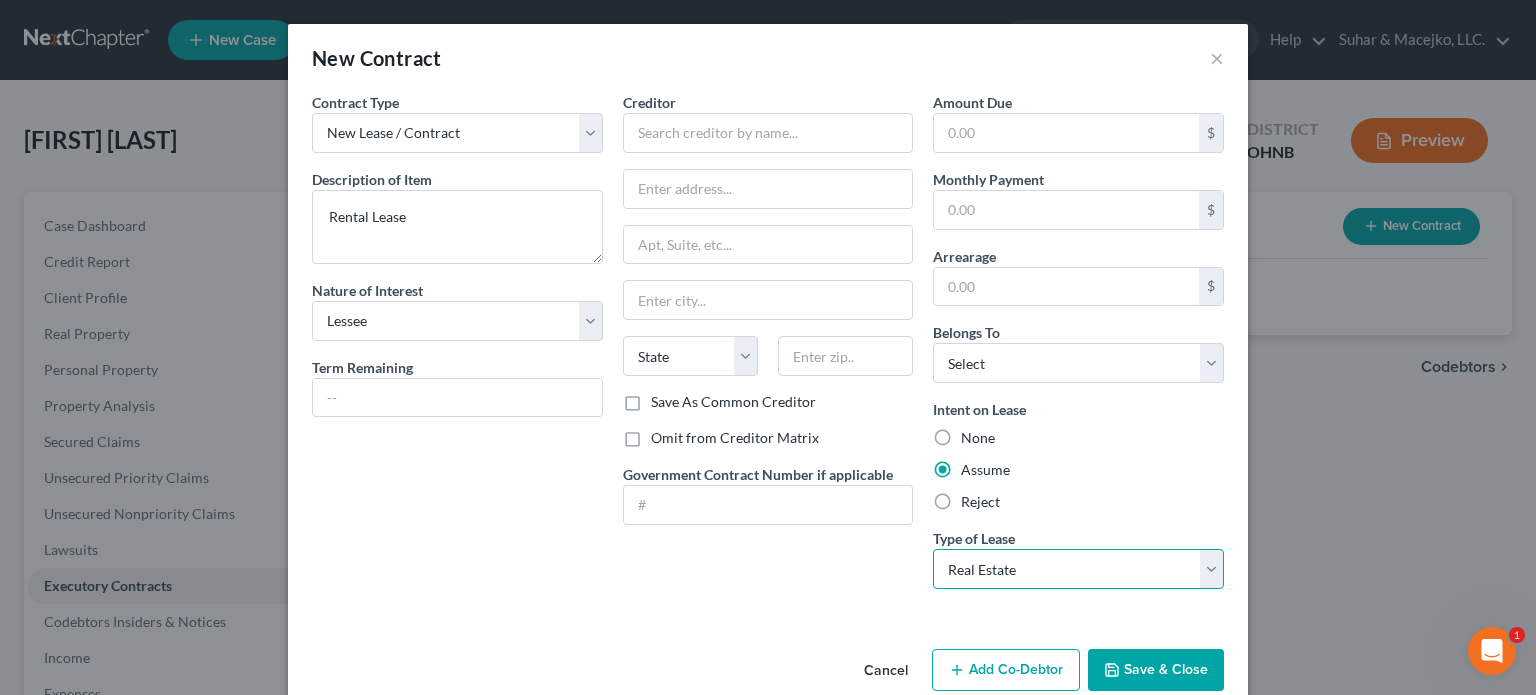 click on "Select Real Estate Car Other" at bounding box center [1078, 569] 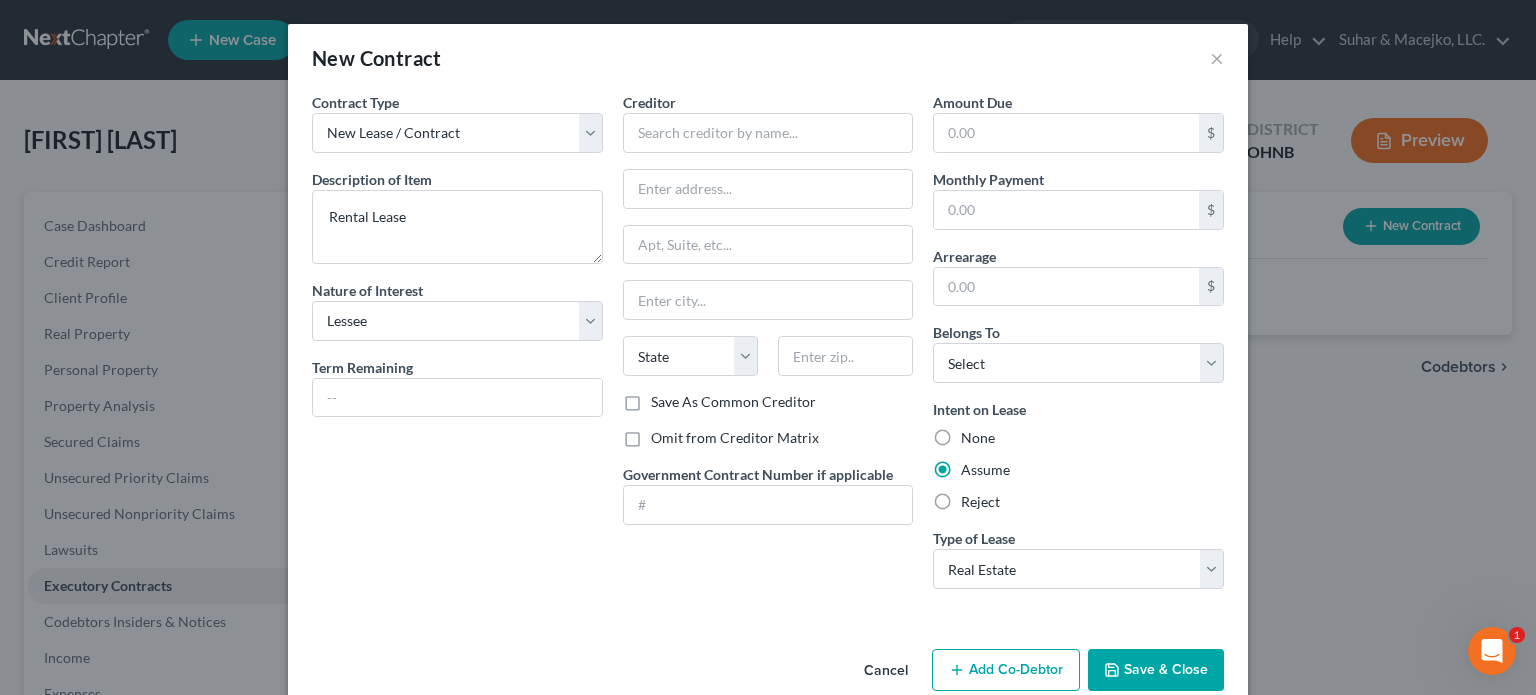 click on "Save & Close" at bounding box center (1156, 670) 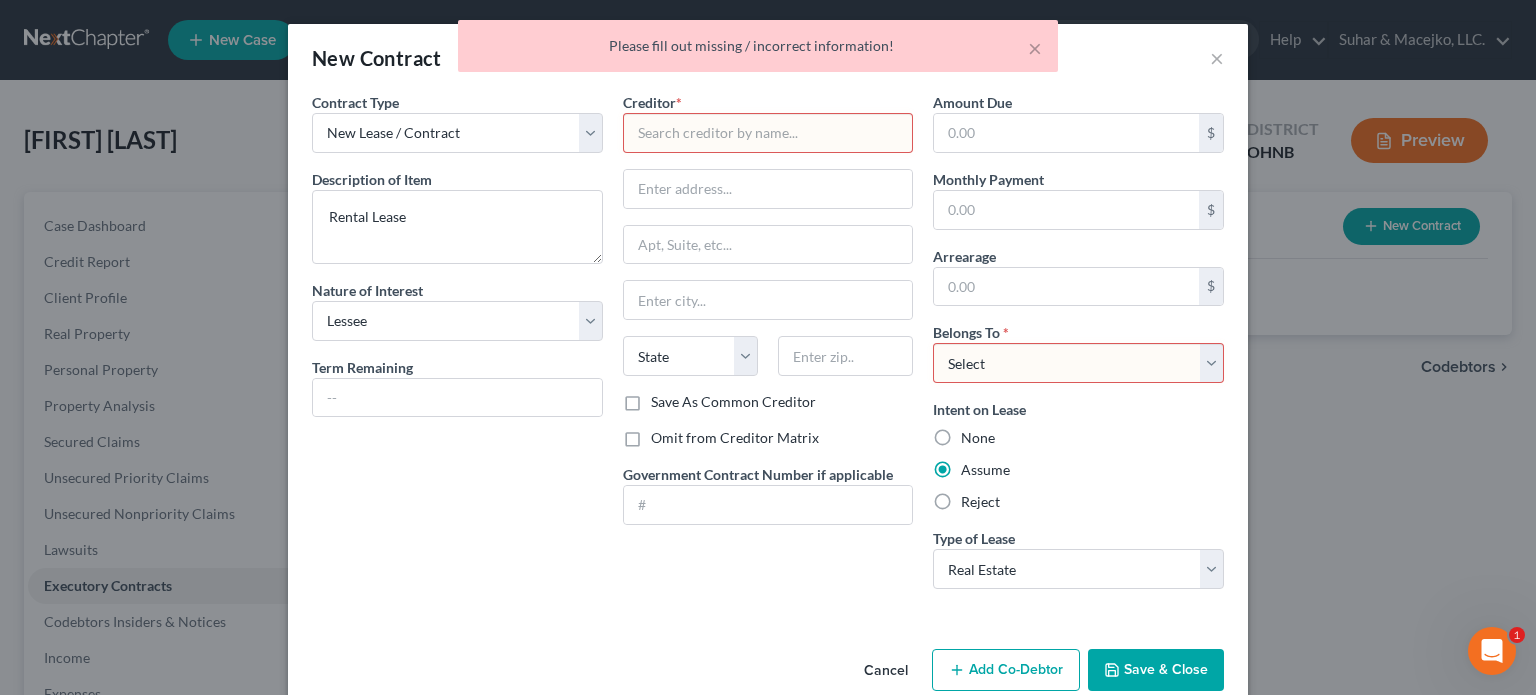 click on "Creditor *                         State AL AK AR AZ CA CO CT DE DC FL GA GU HI ID IL IN IA KS KY LA ME MD MA MI MN MS MO MT NC ND NE NV NH NJ NM NY OH OK OR PA PR RI SC SD TN TX UT VI VA VT WA WV WI WY Save As Common Creditor Omit from Creditor Matrix Government Contract Number if applicable" at bounding box center [768, 348] 